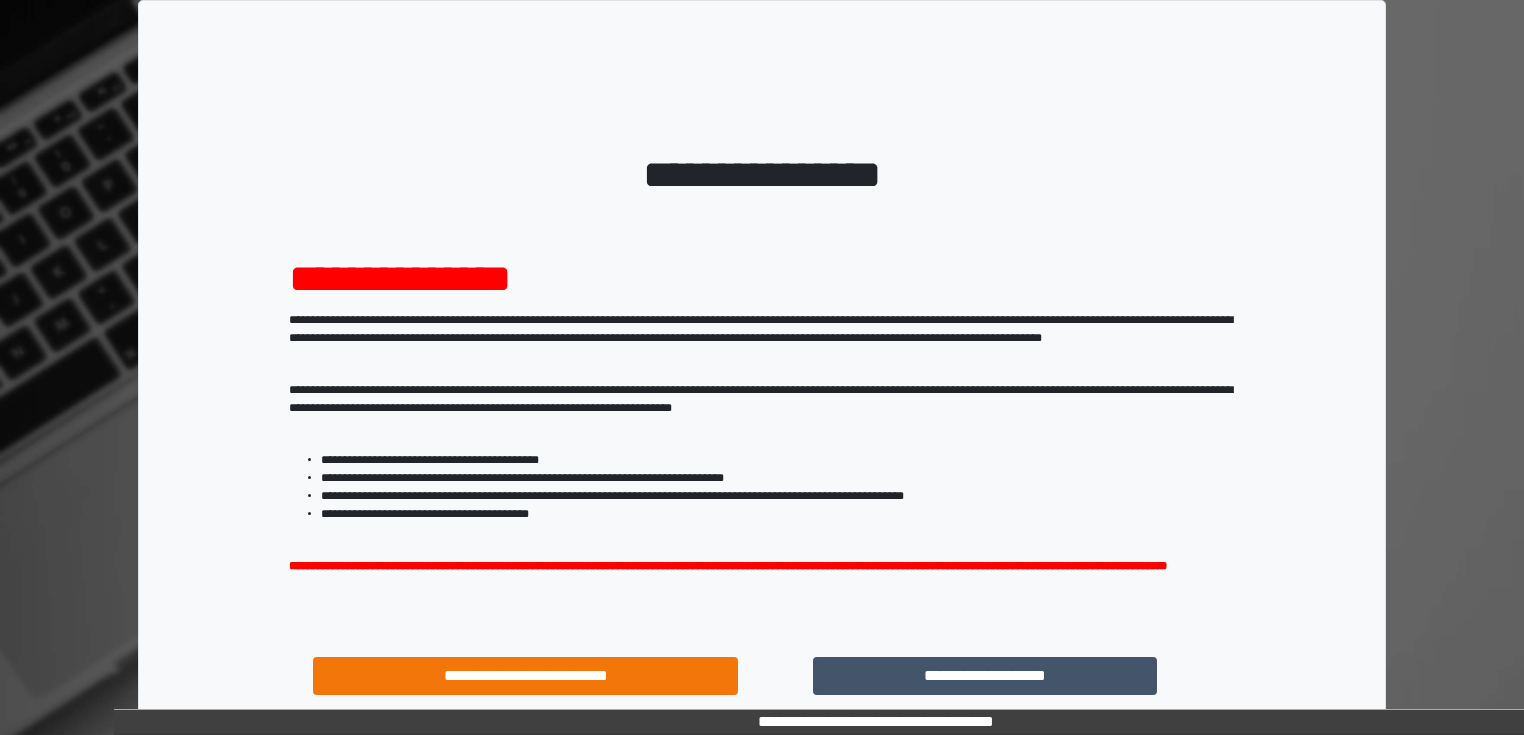 scroll, scrollTop: 0, scrollLeft: 0, axis: both 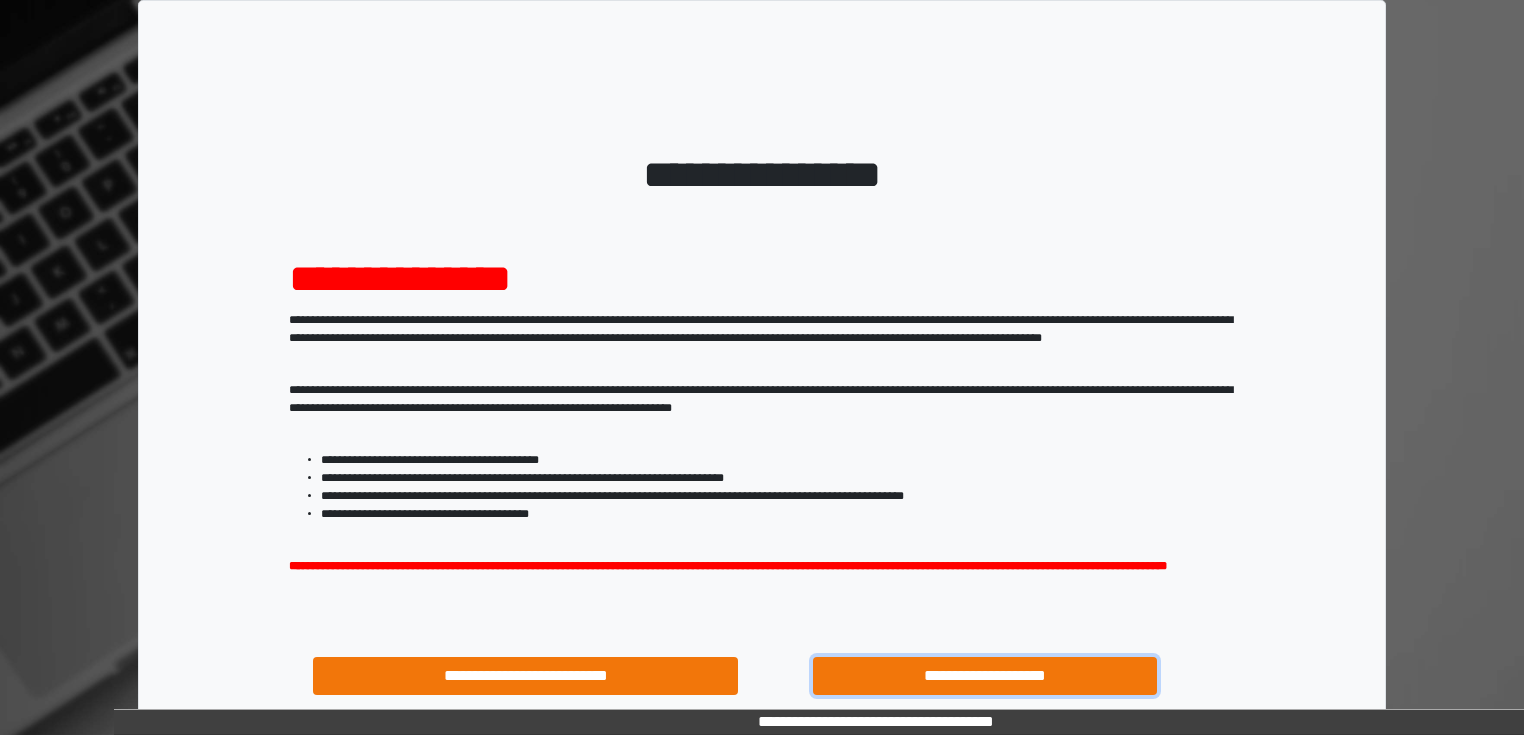 click on "**********" at bounding box center (985, 676) 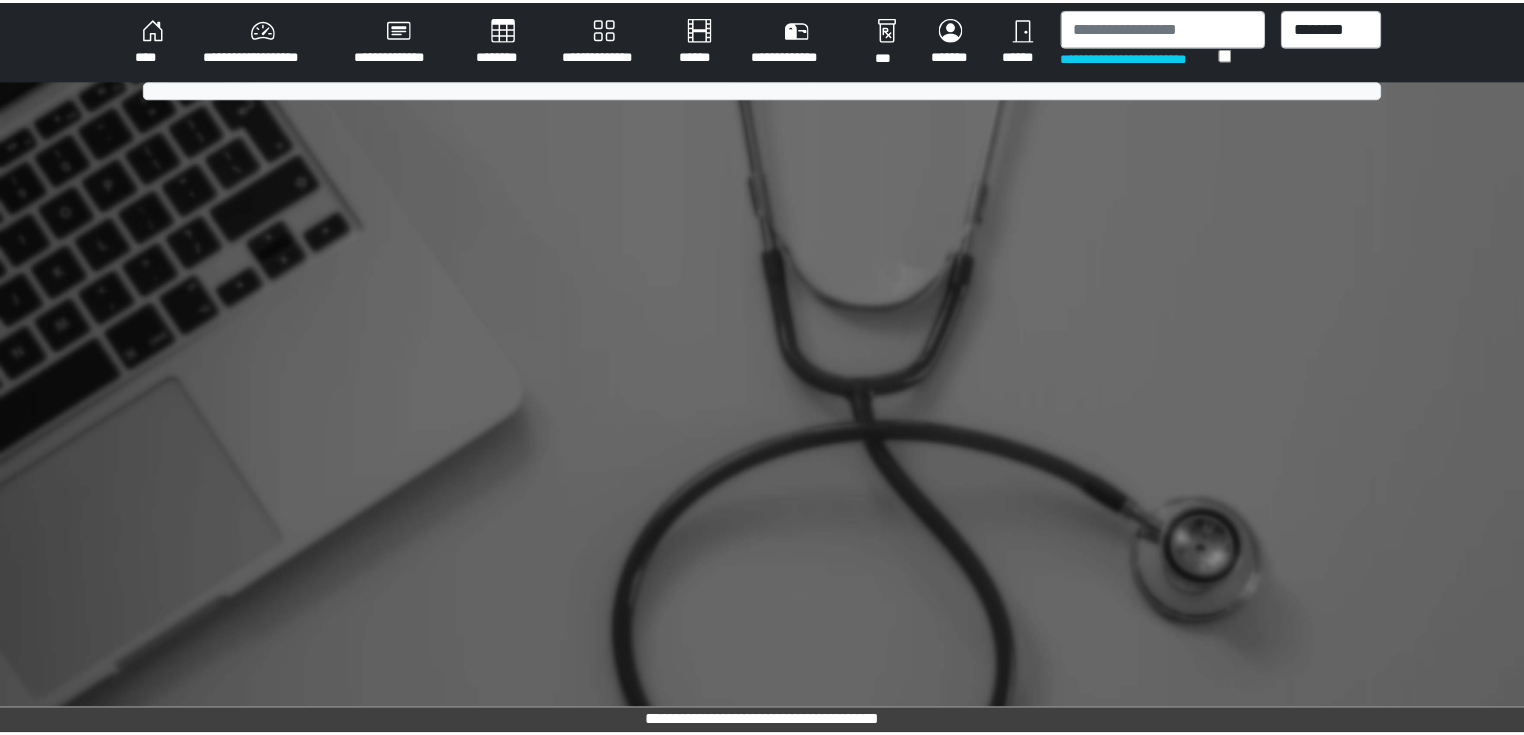 scroll, scrollTop: 0, scrollLeft: 0, axis: both 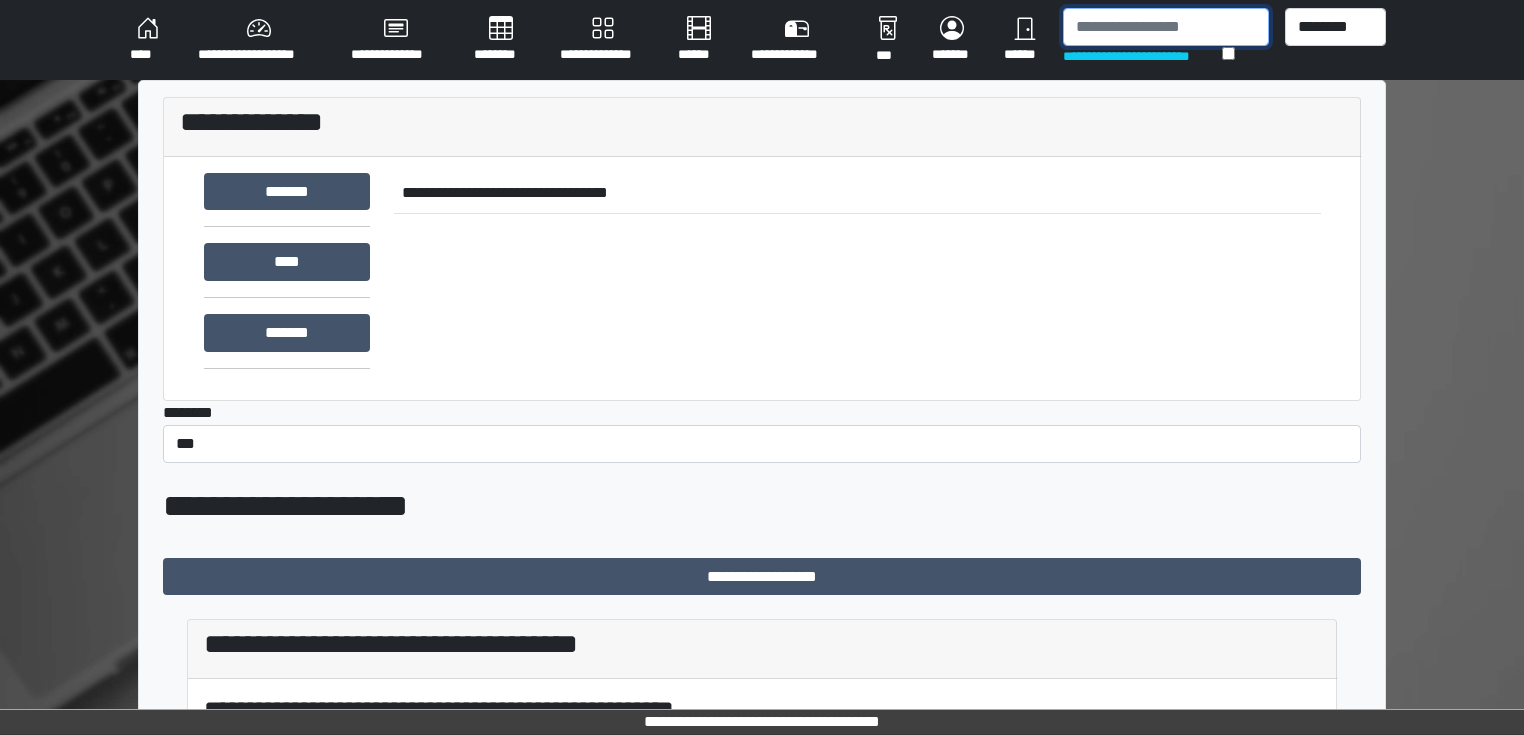 click at bounding box center (1166, 27) 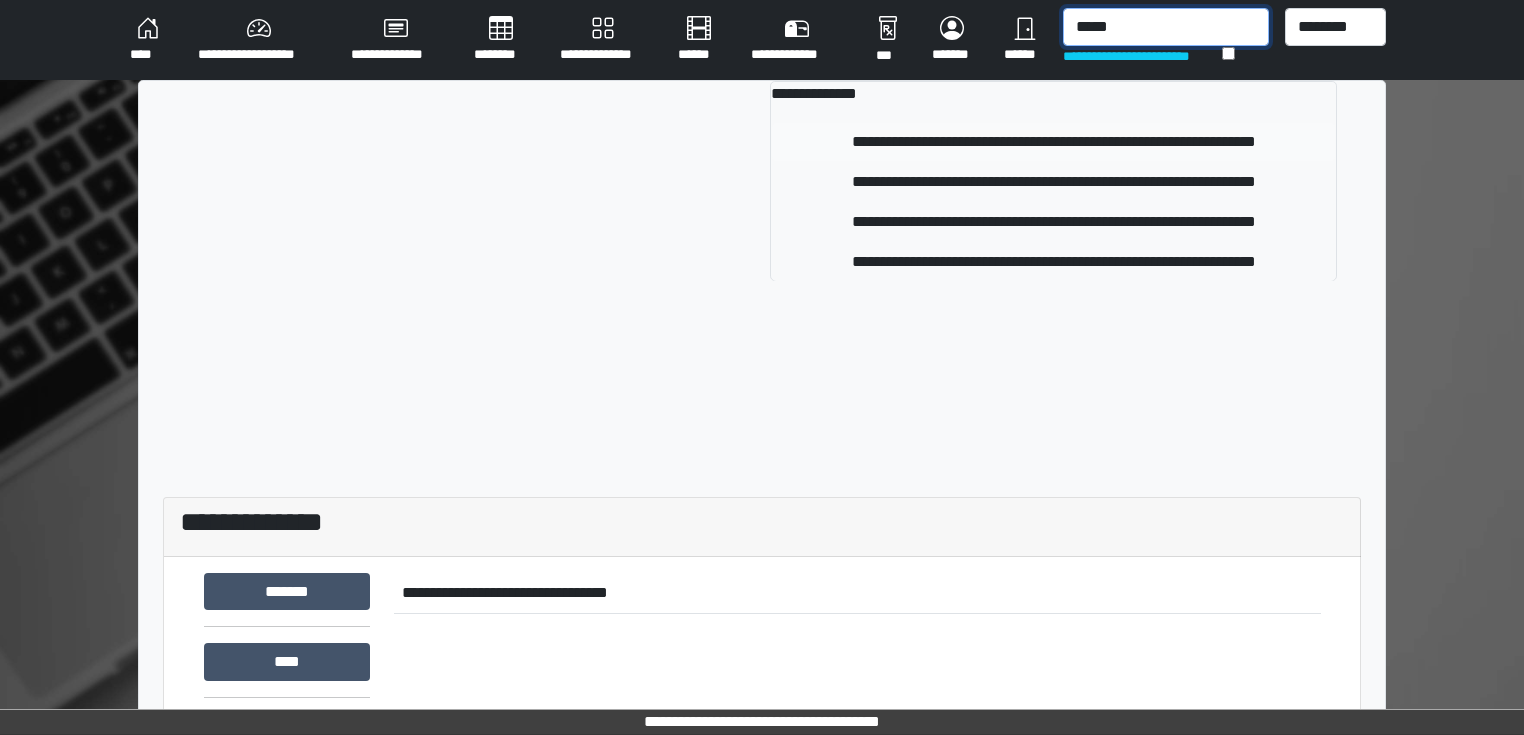 type on "*****" 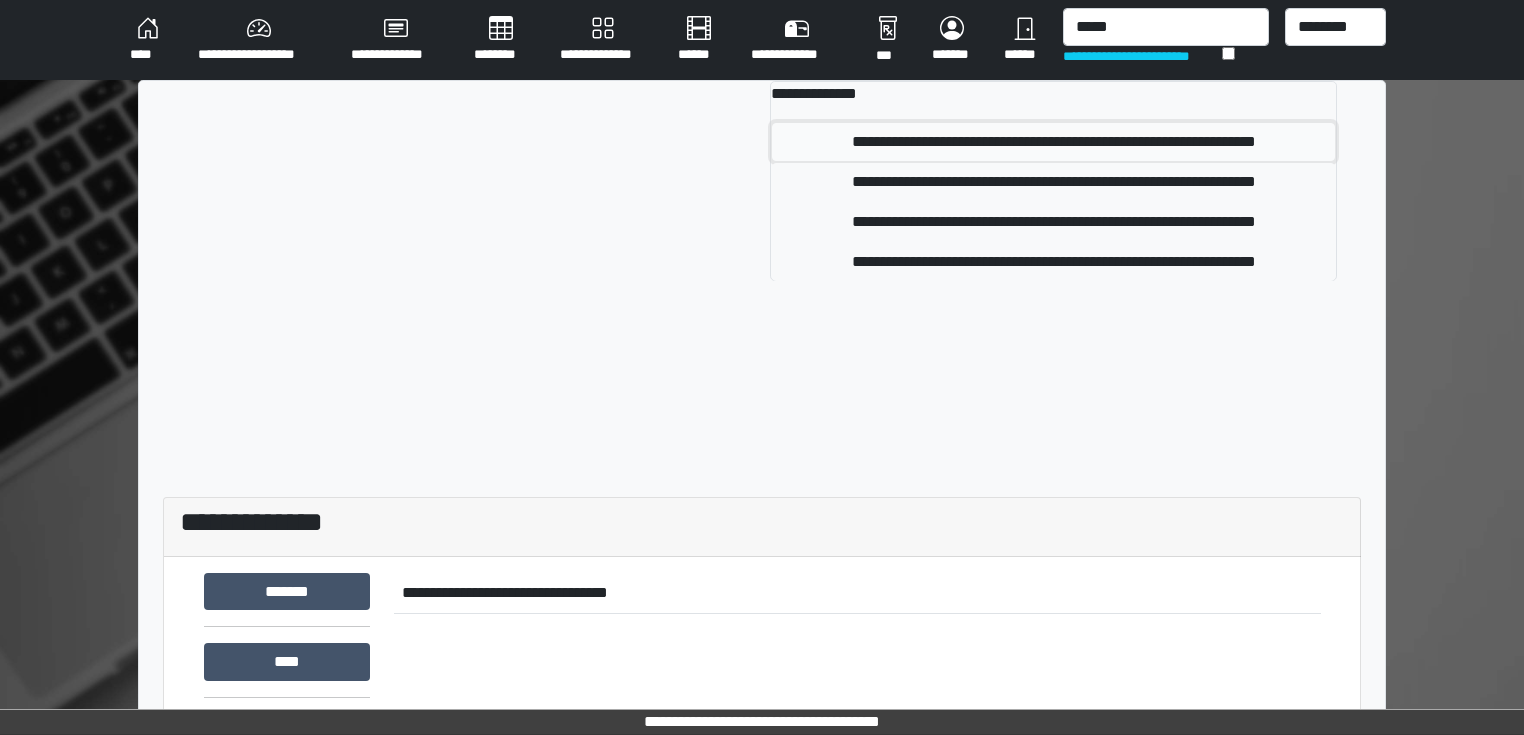 click on "**********" at bounding box center [1053, 142] 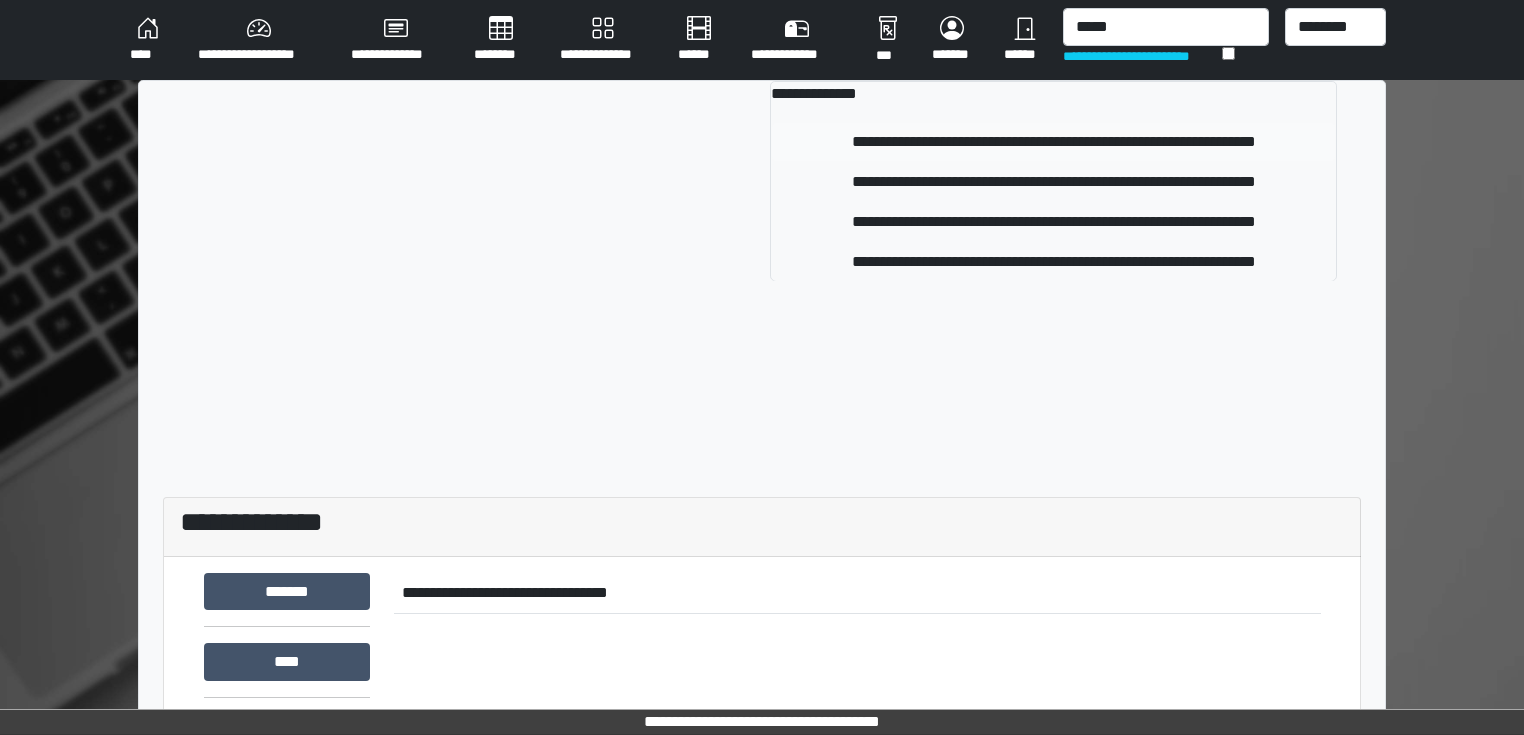 type 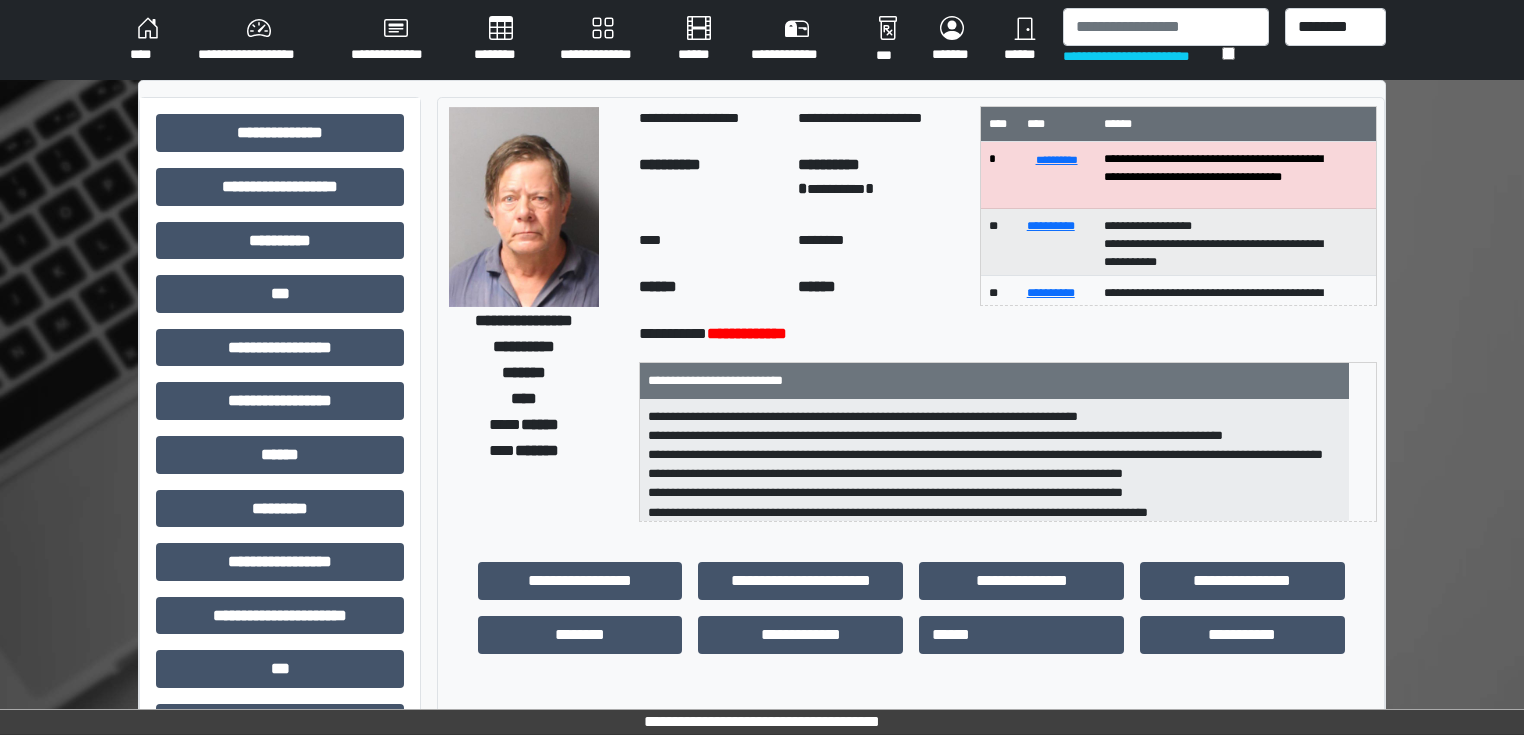 scroll, scrollTop: 80, scrollLeft: 0, axis: vertical 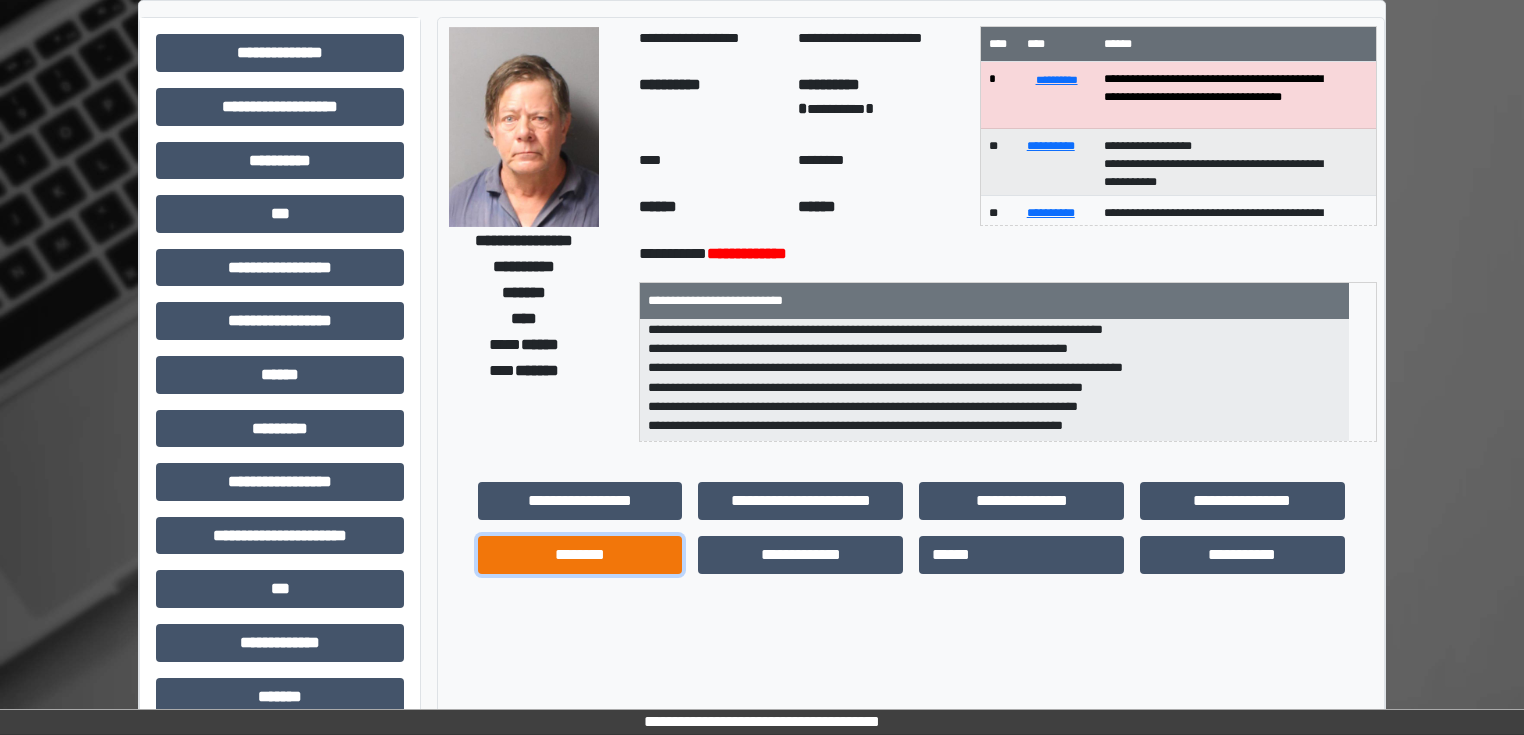 click on "********" at bounding box center [580, 555] 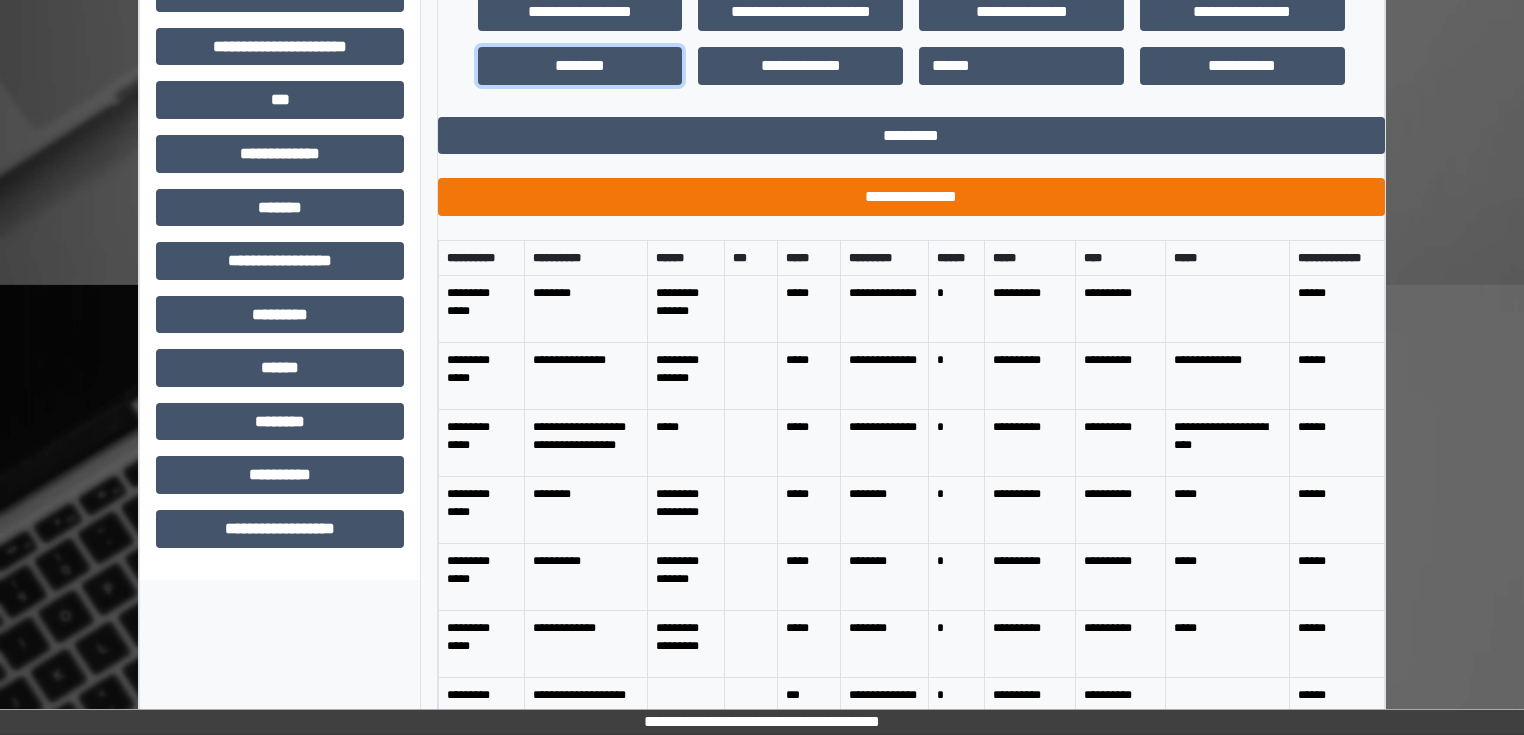 scroll, scrollTop: 571, scrollLeft: 0, axis: vertical 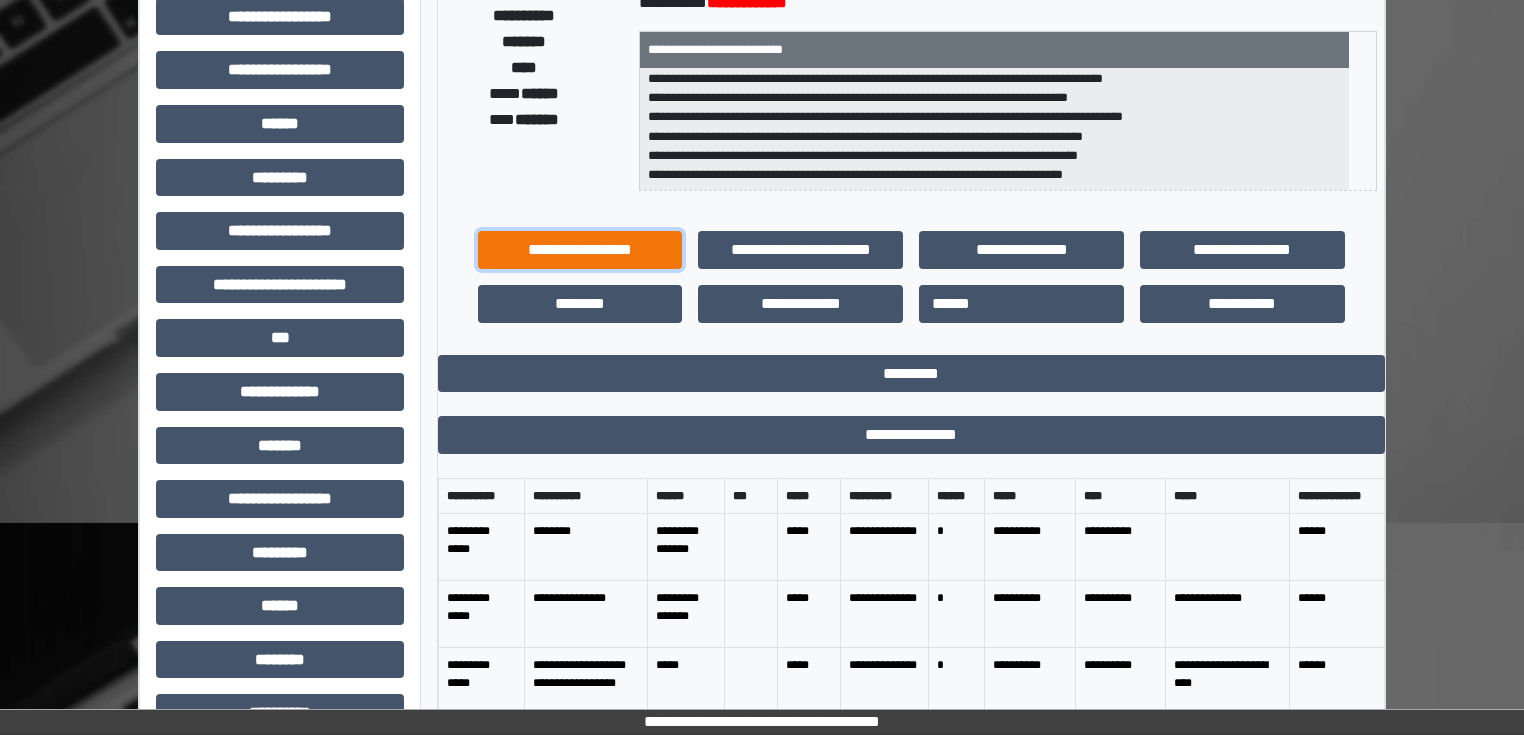 click on "**********" at bounding box center [580, 250] 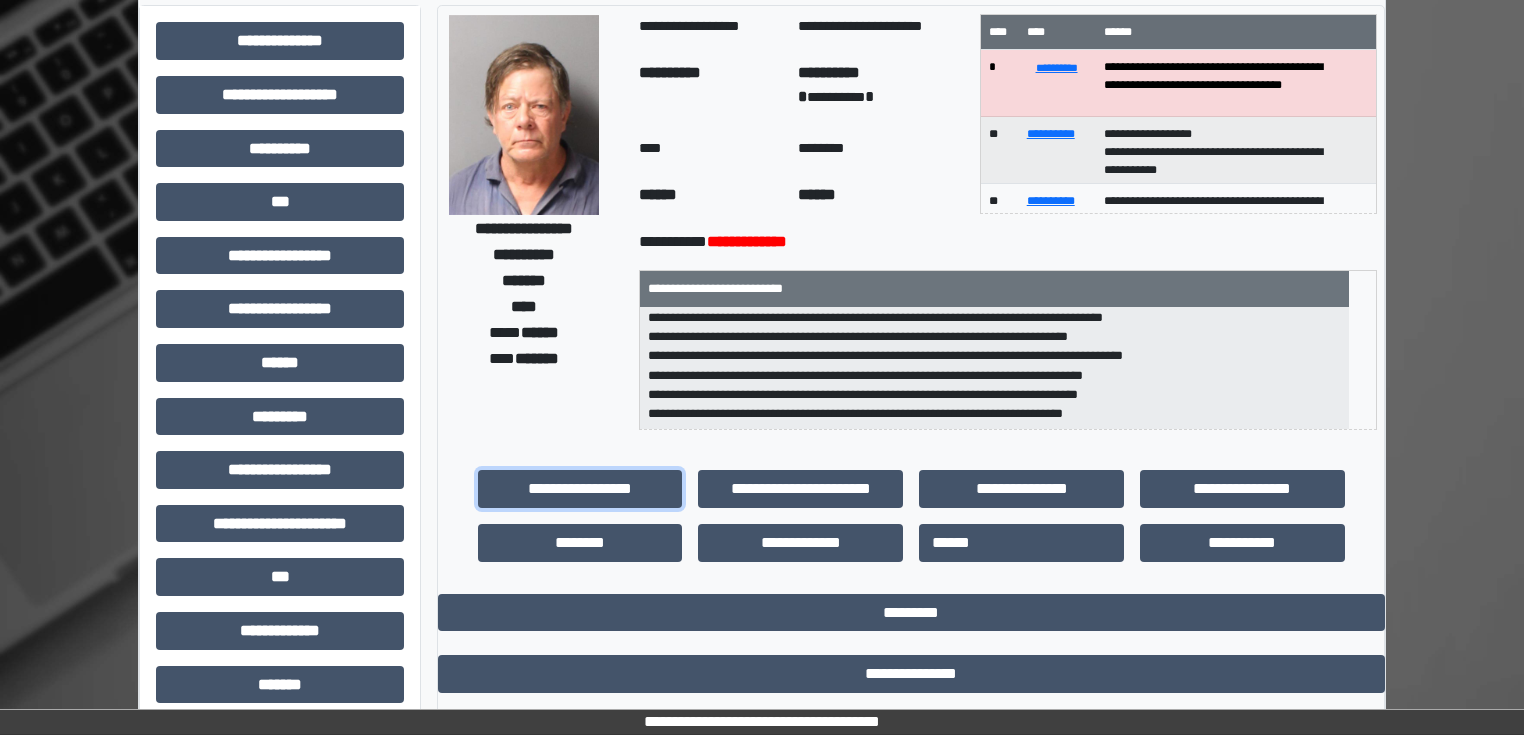 scroll, scrollTop: 91, scrollLeft: 0, axis: vertical 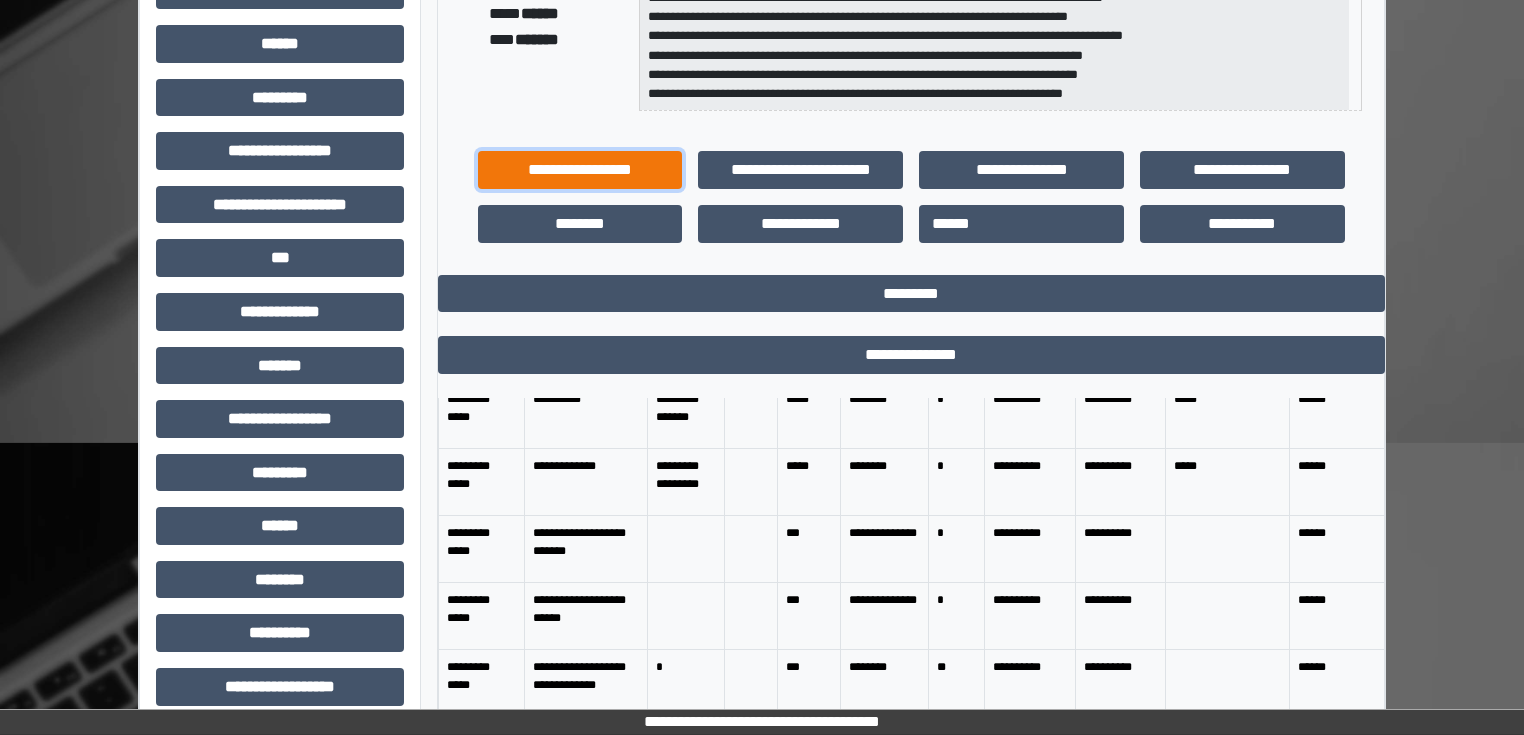 click on "**********" at bounding box center (580, 170) 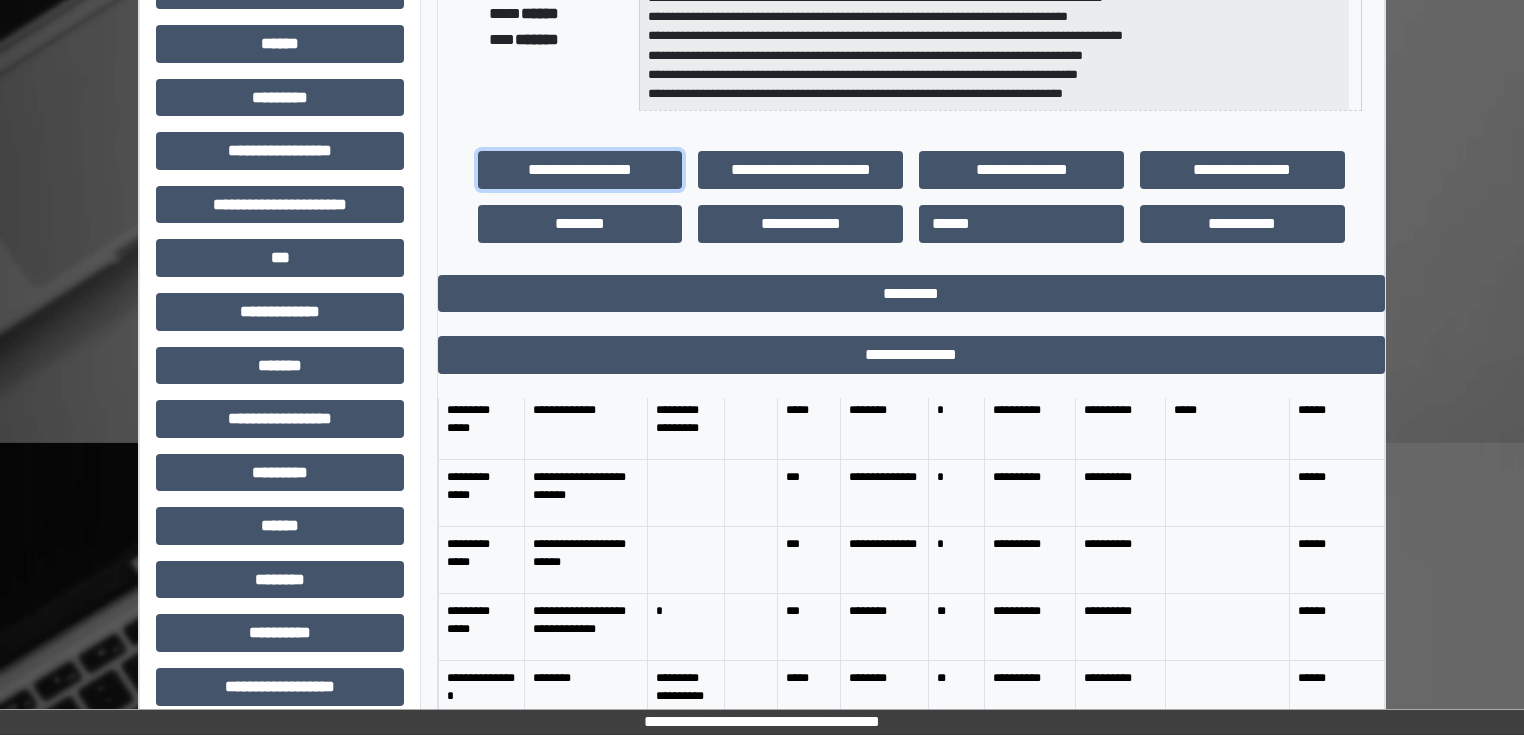scroll, scrollTop: 400, scrollLeft: 0, axis: vertical 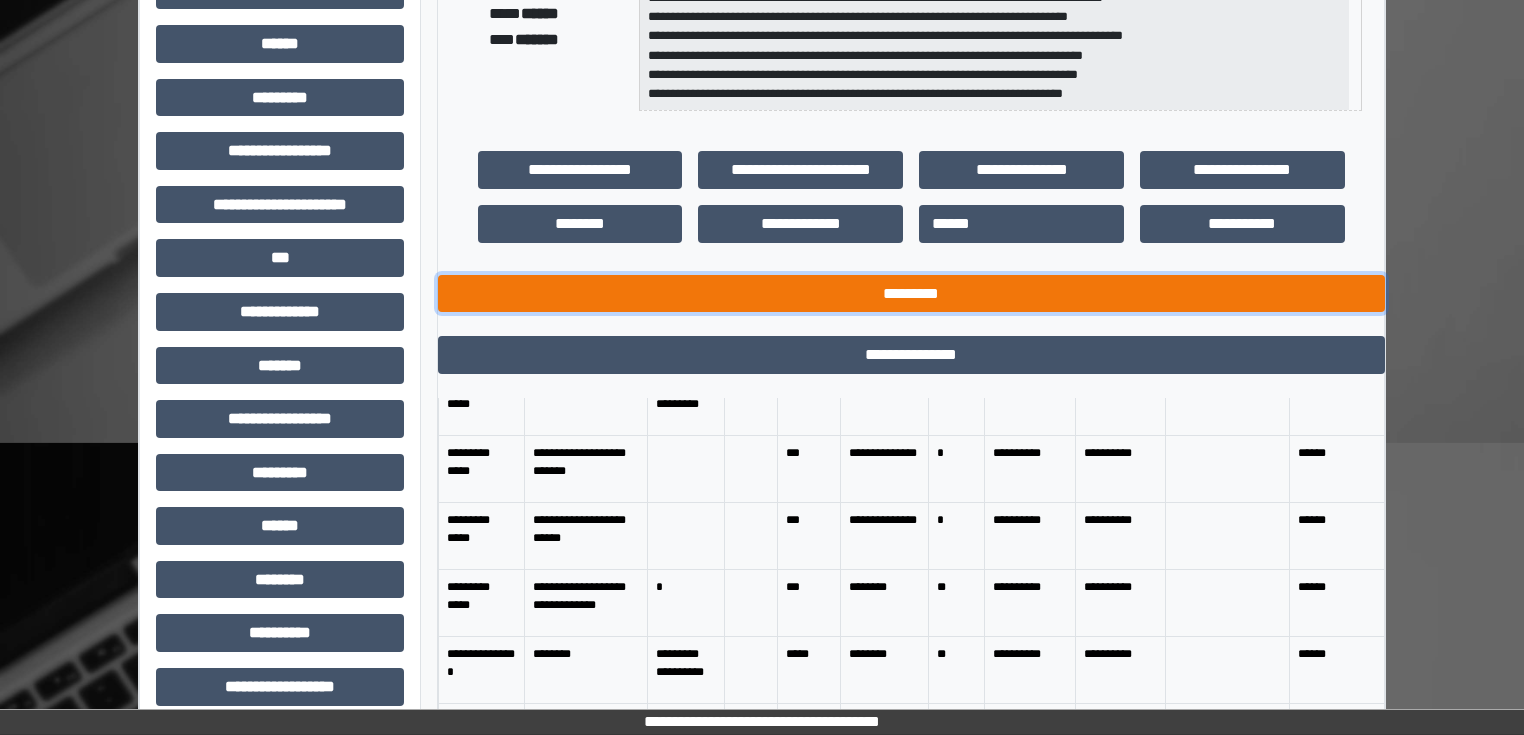click on "*********" at bounding box center (911, 294) 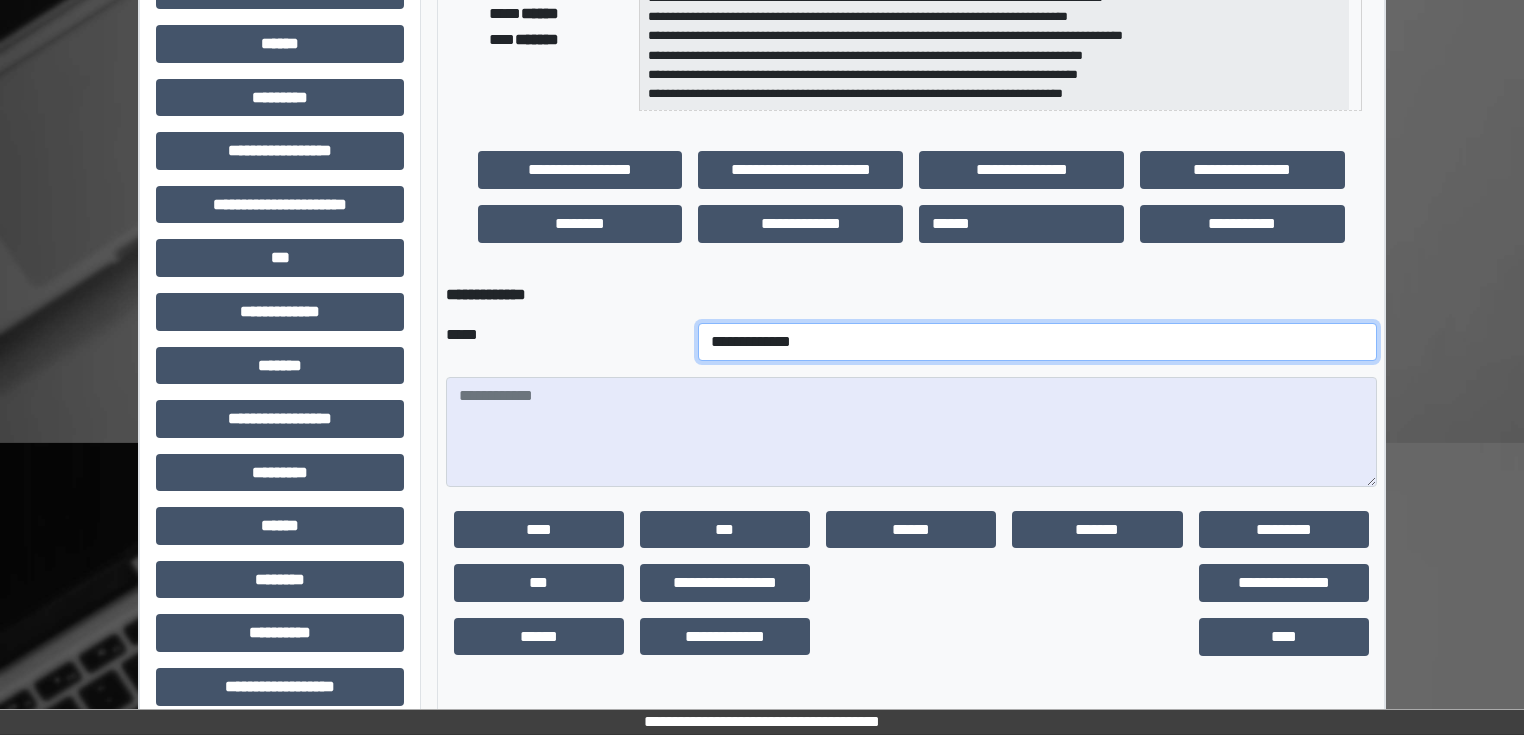 click on "**********" at bounding box center (1037, 342) 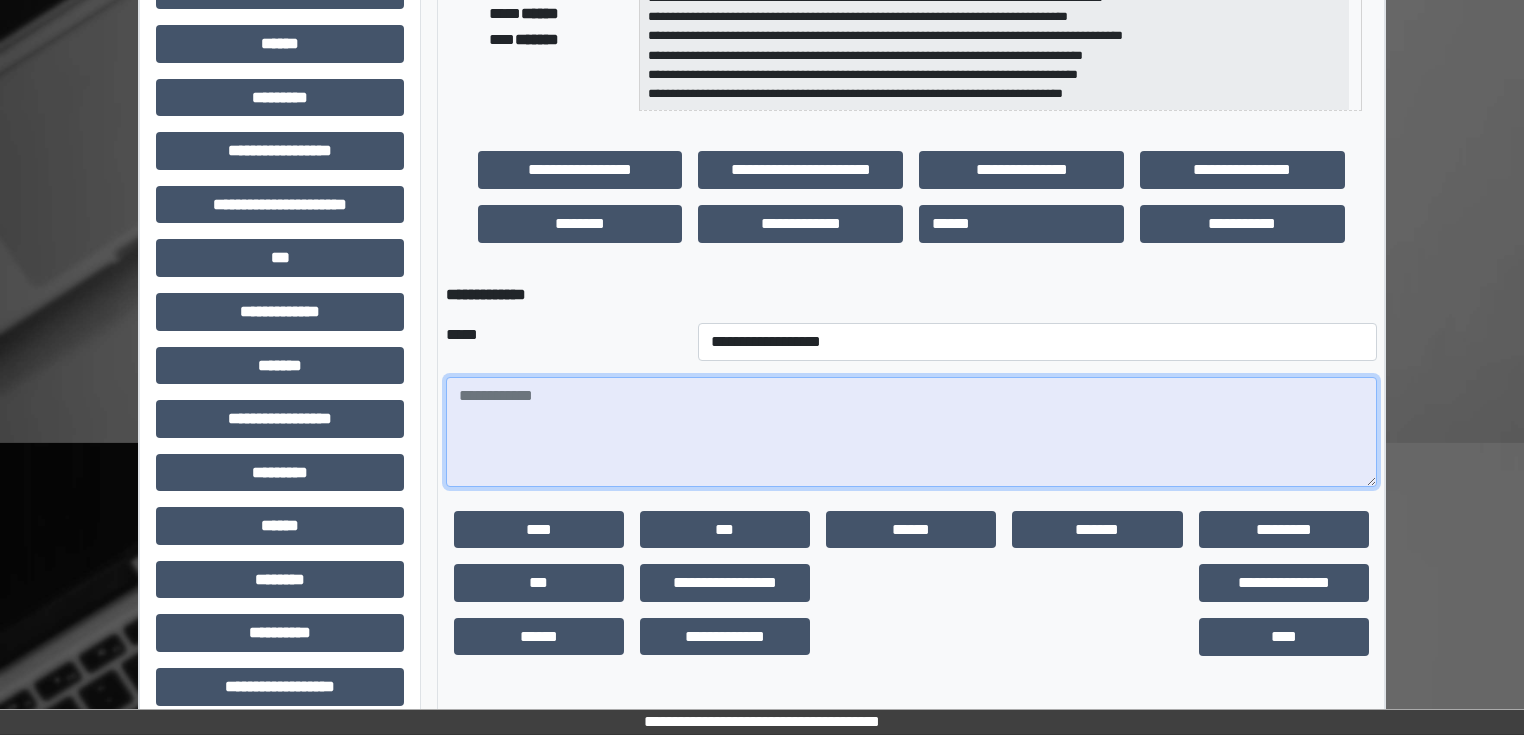 drag, startPoint x: 646, startPoint y: 391, endPoint x: 649, endPoint y: 403, distance: 12.369317 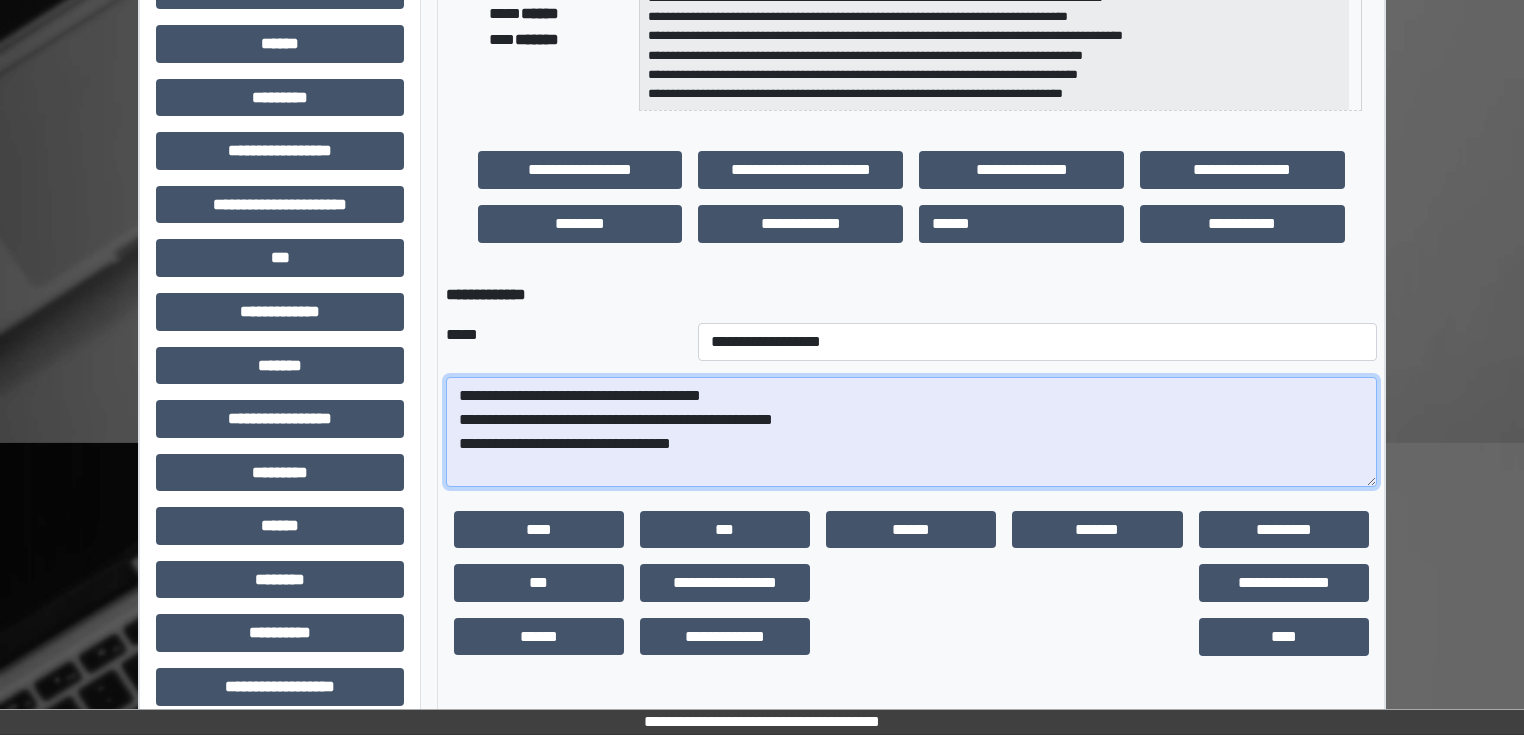 click on "**********" at bounding box center [911, 432] 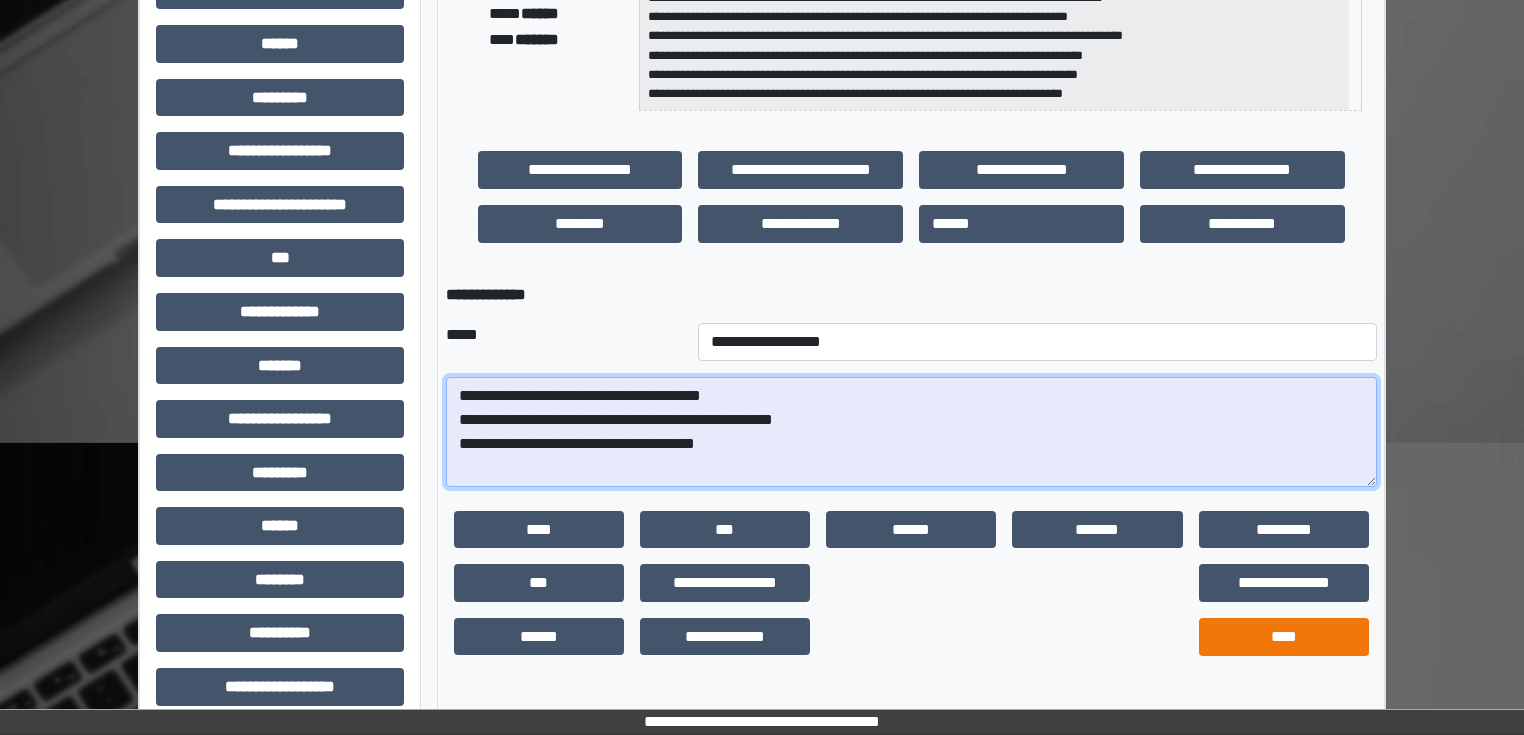 type on "**********" 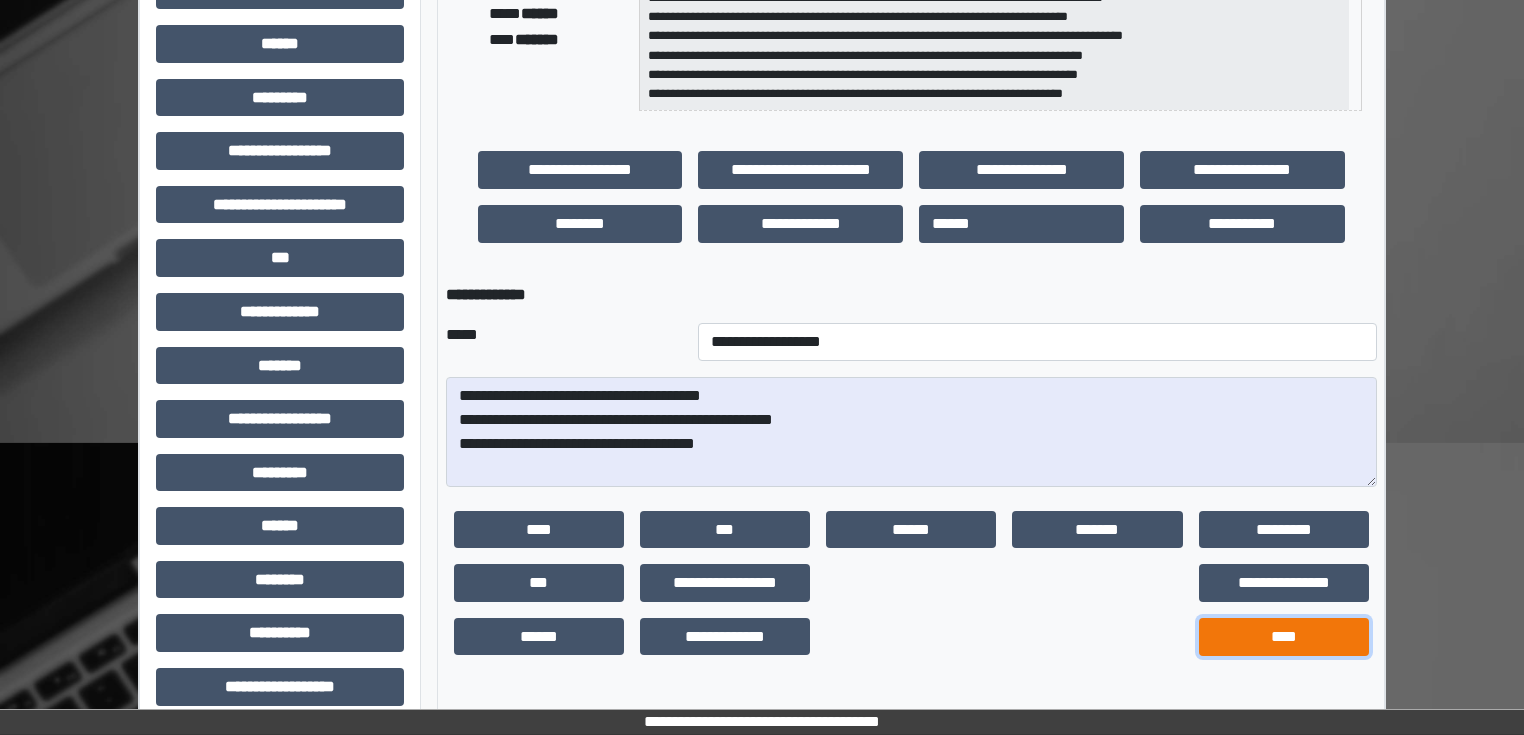 click on "****" at bounding box center (1284, 637) 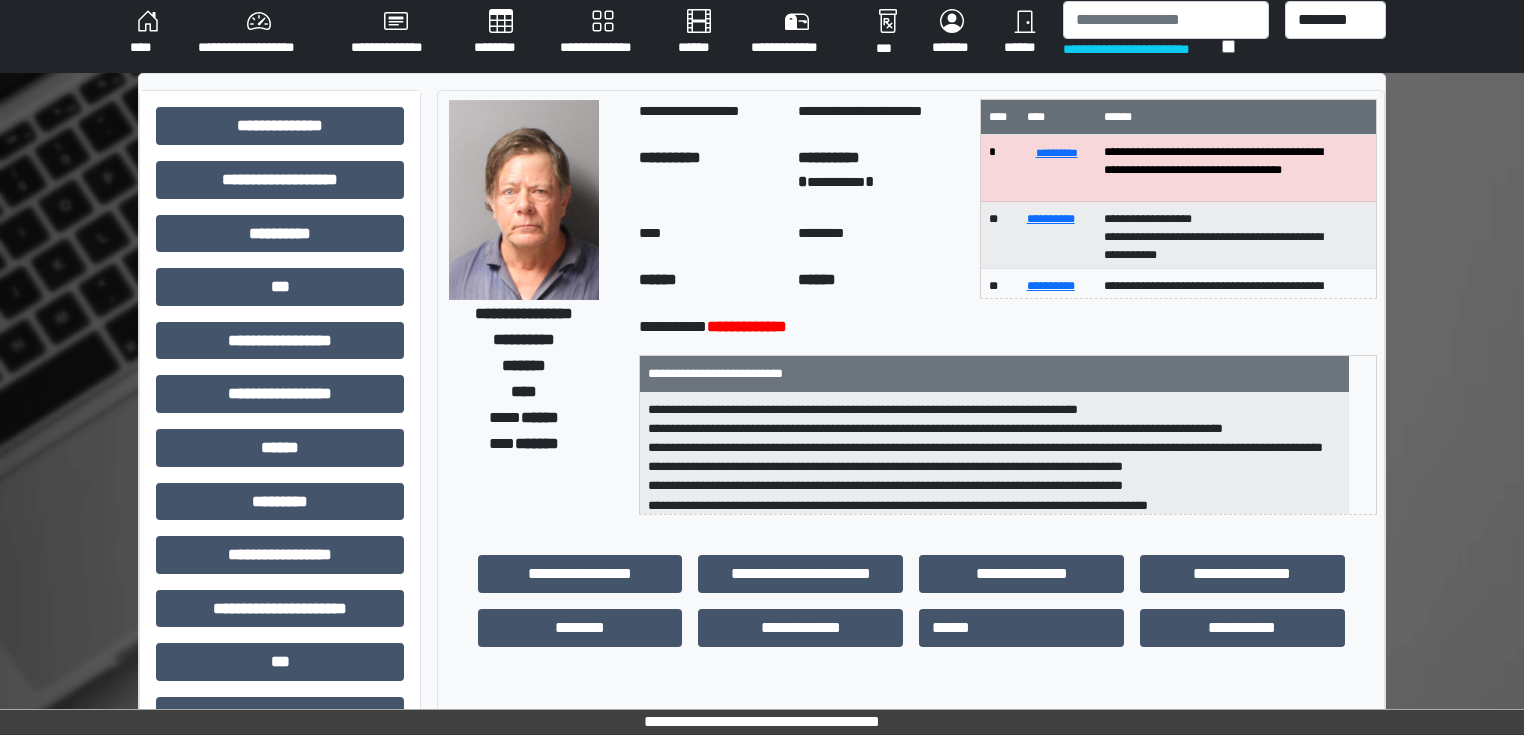 scroll, scrollTop: 0, scrollLeft: 0, axis: both 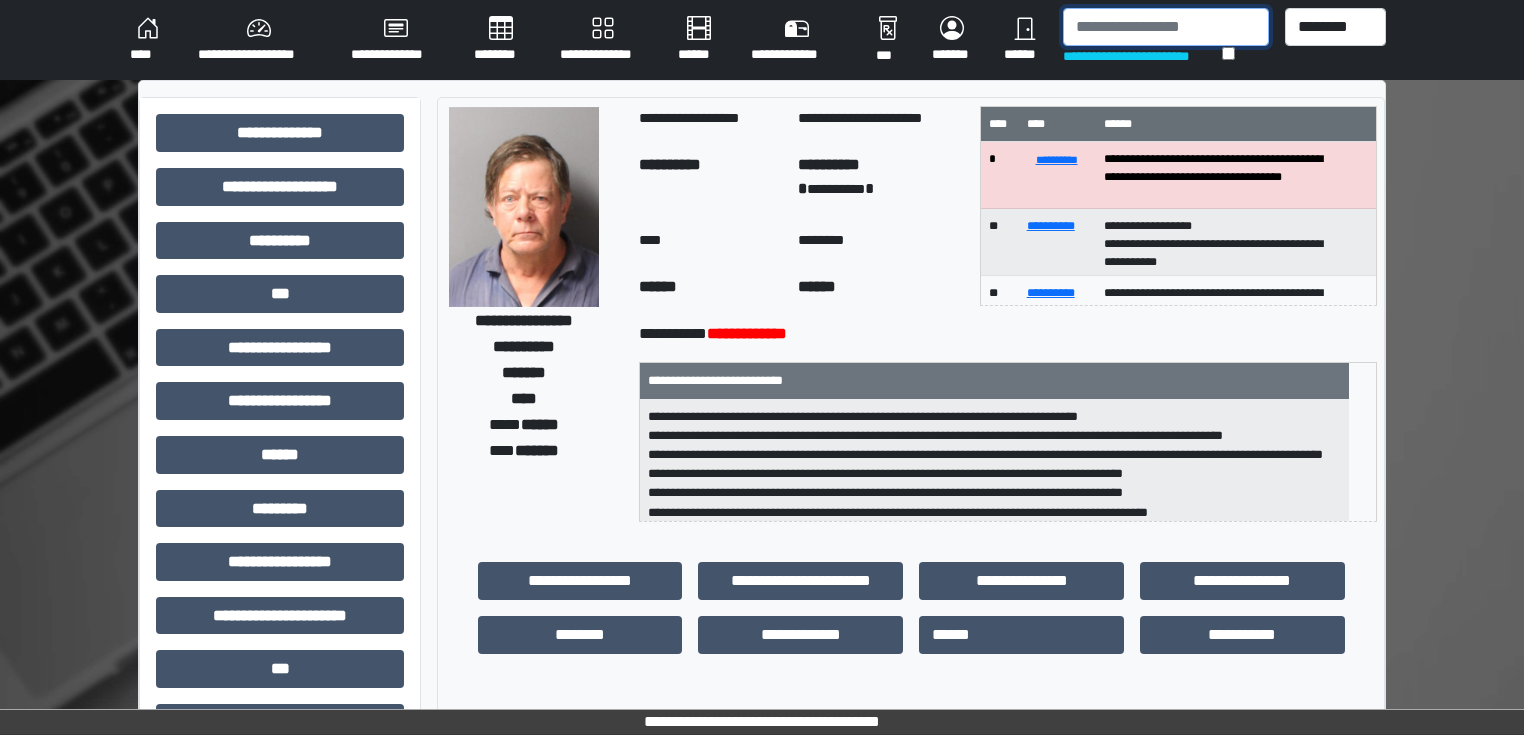 click at bounding box center (1166, 27) 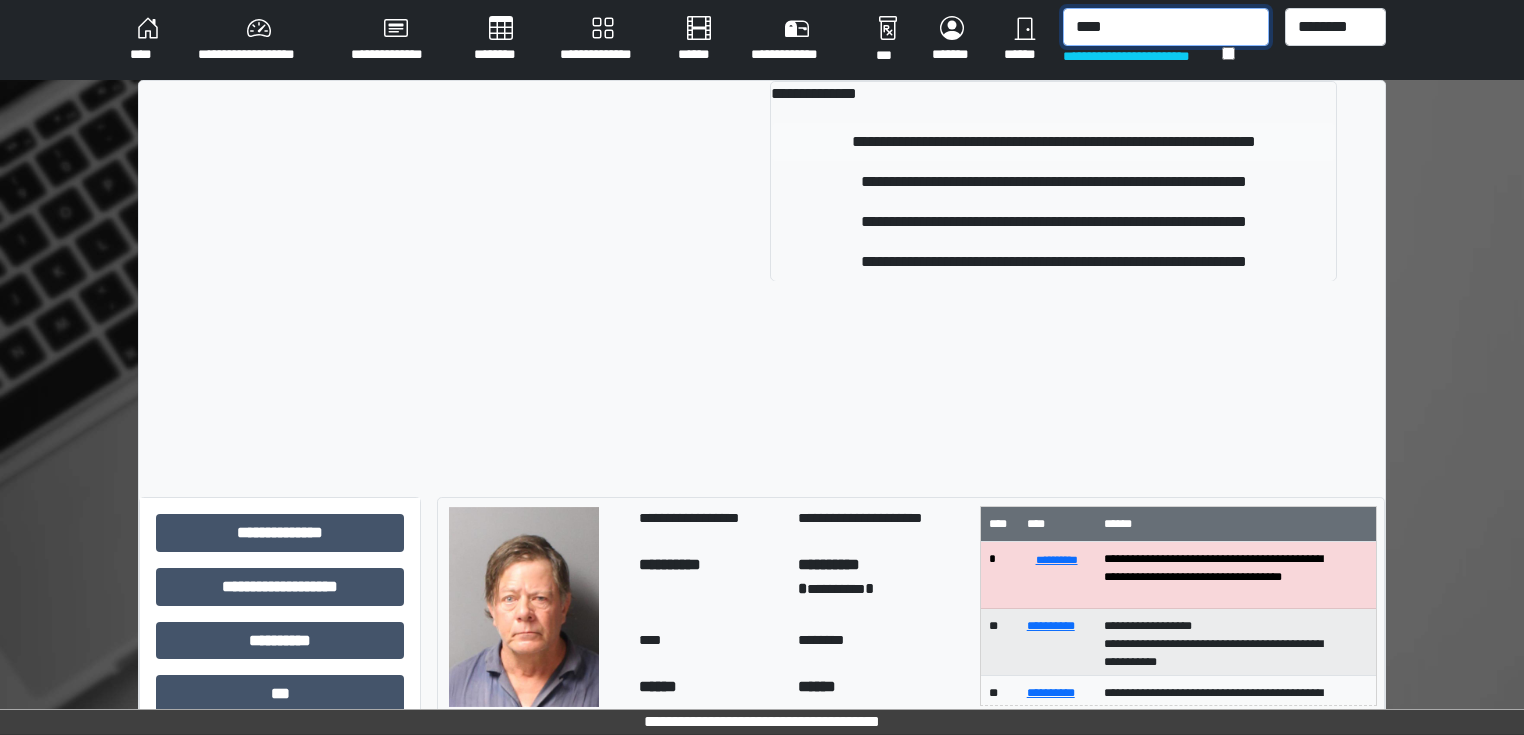 type on "****" 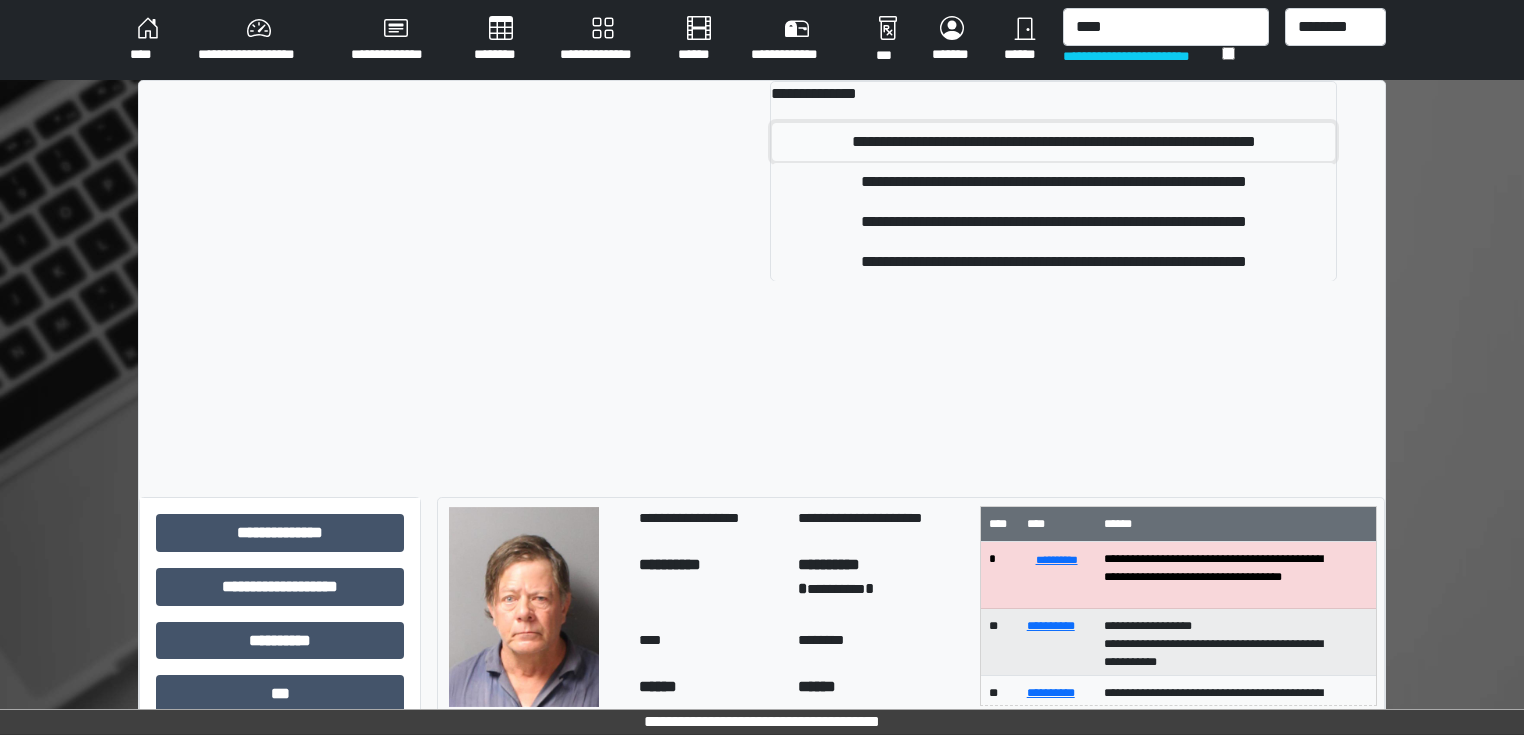 click on "**********" at bounding box center (1053, 142) 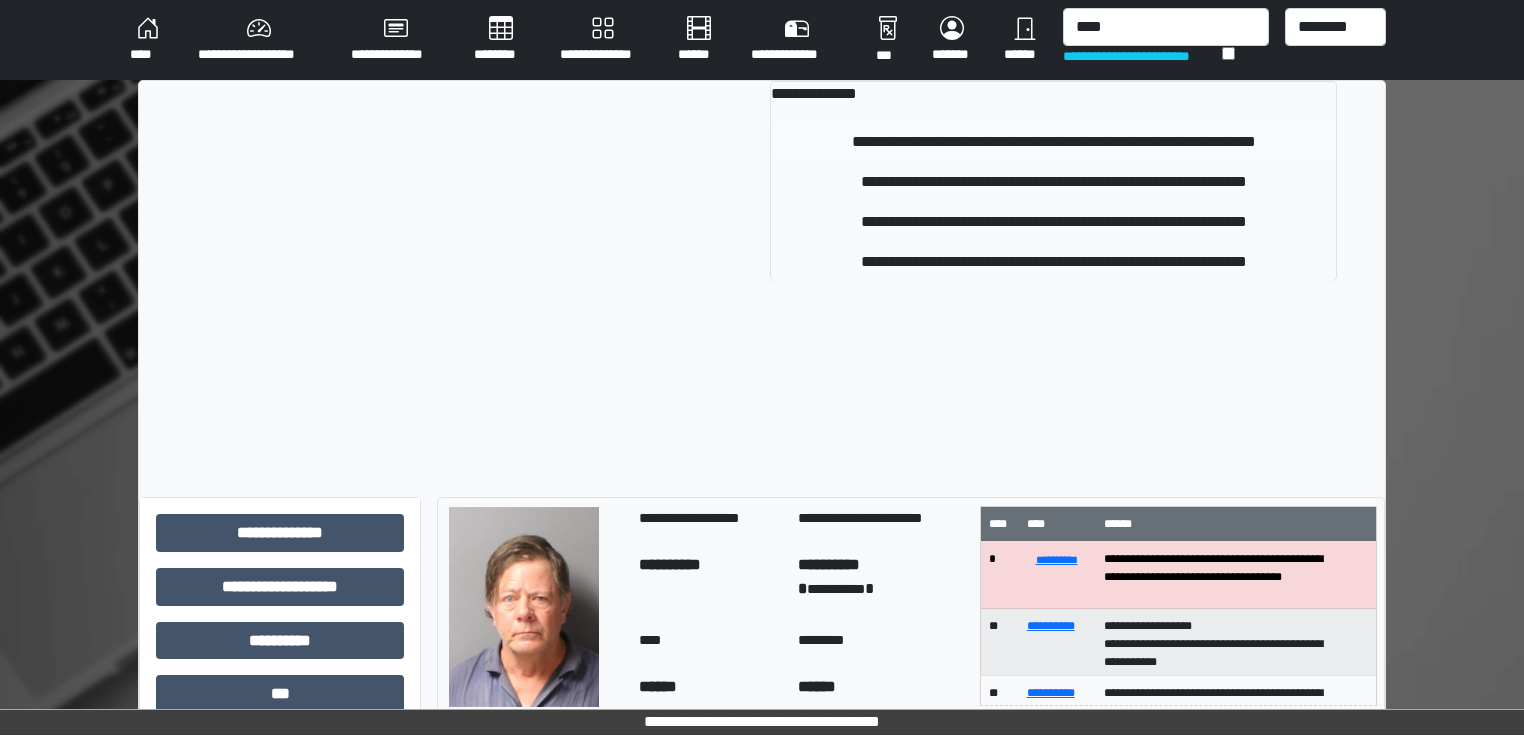 type 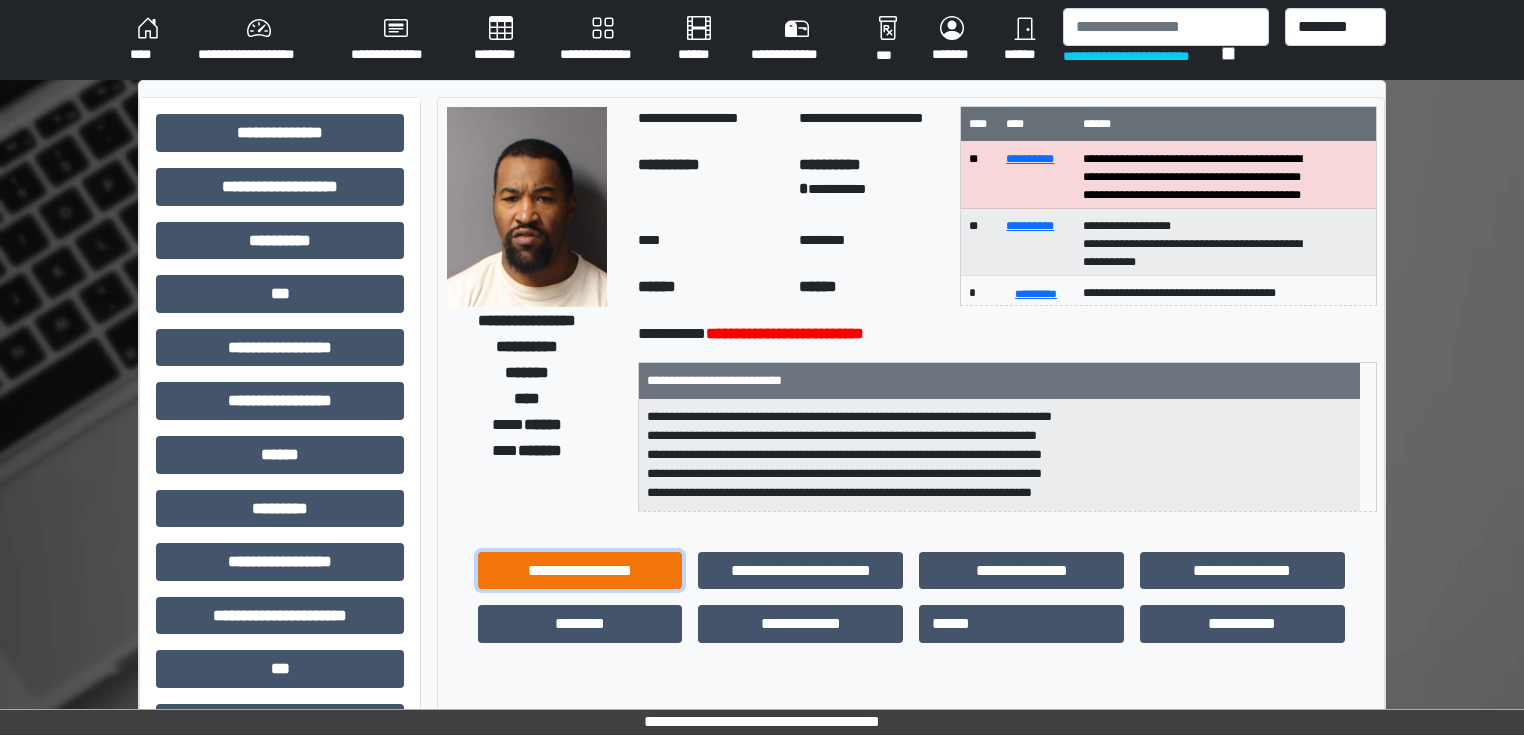 click on "**********" at bounding box center [580, 571] 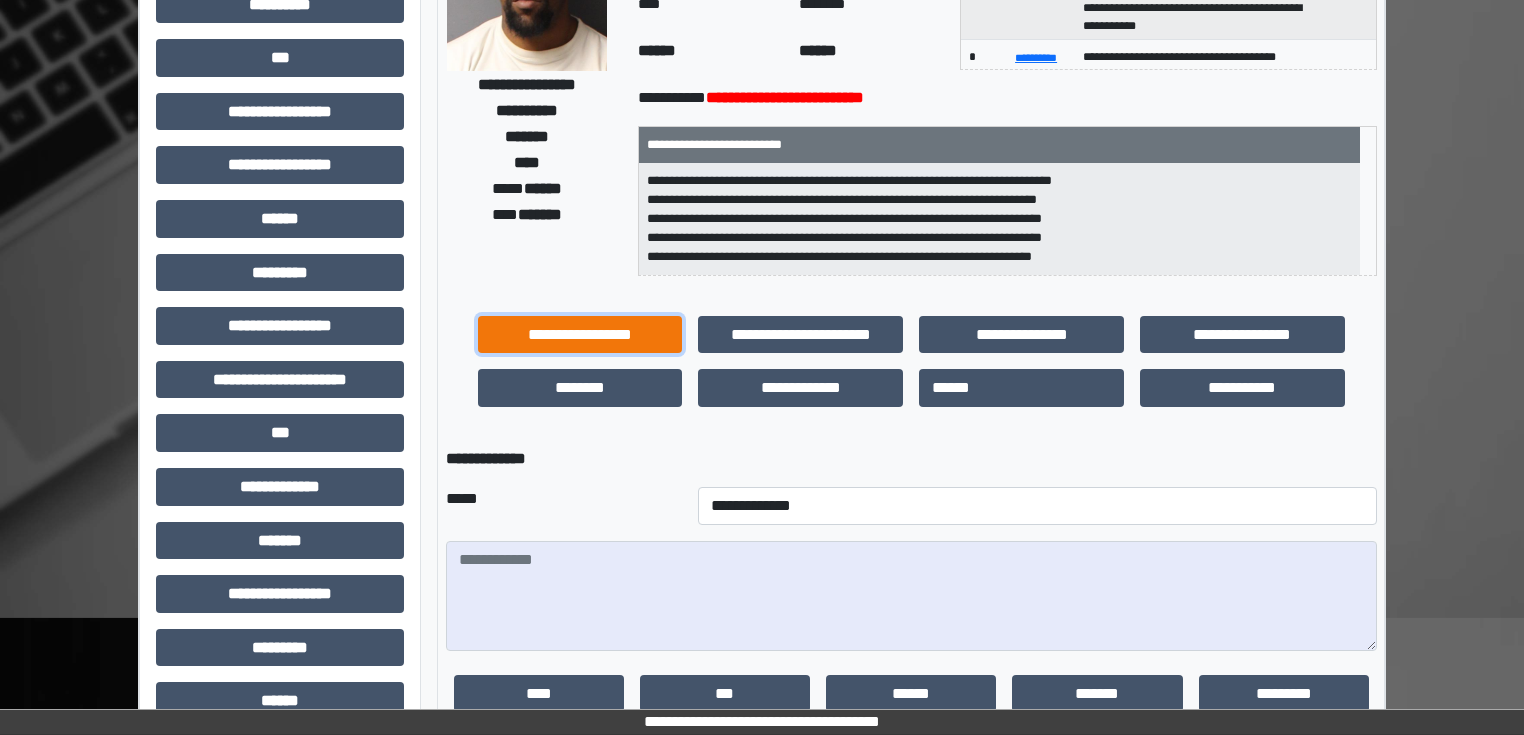 scroll, scrollTop: 320, scrollLeft: 0, axis: vertical 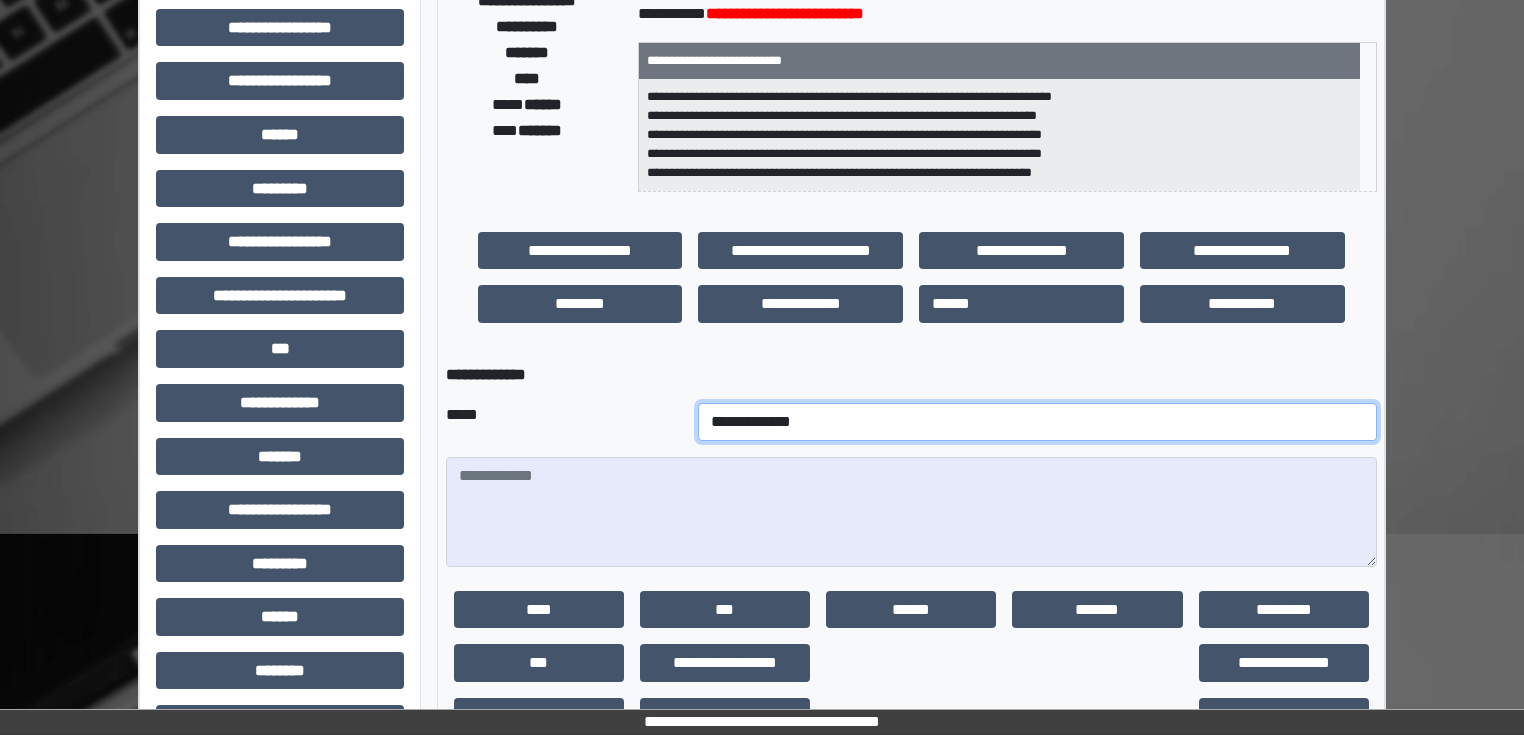click on "**********" at bounding box center [1037, 422] 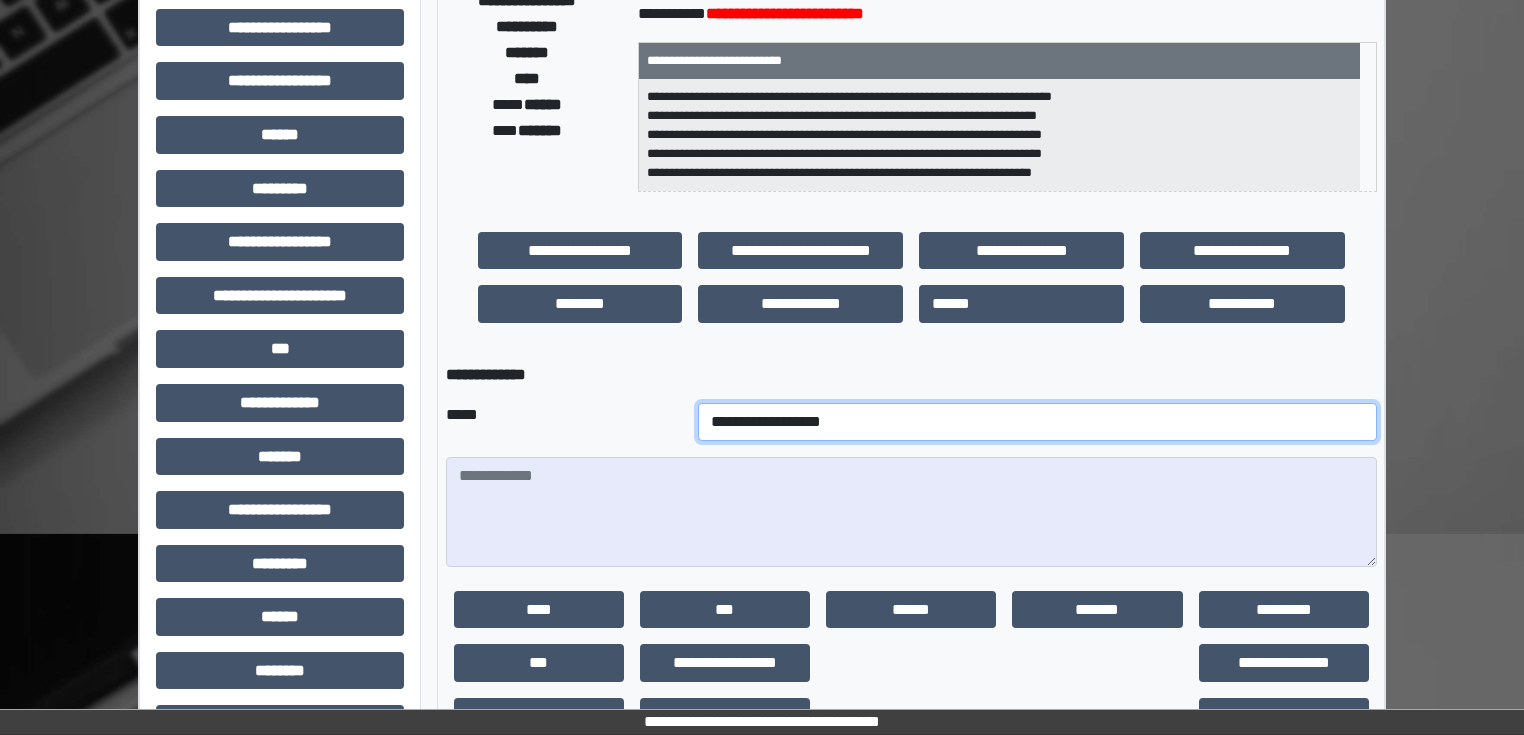 click on "**********" at bounding box center (1037, 422) 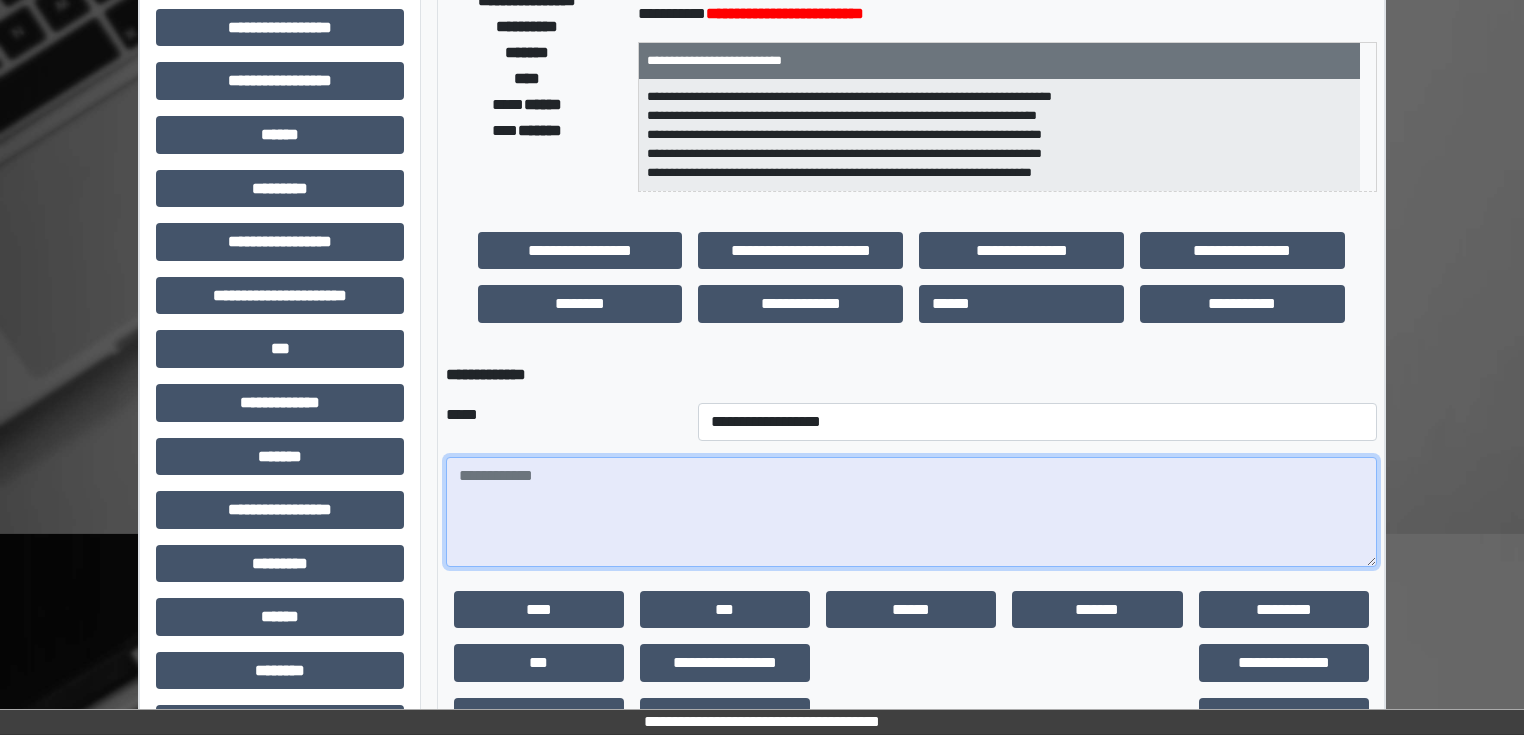 click at bounding box center [911, 512] 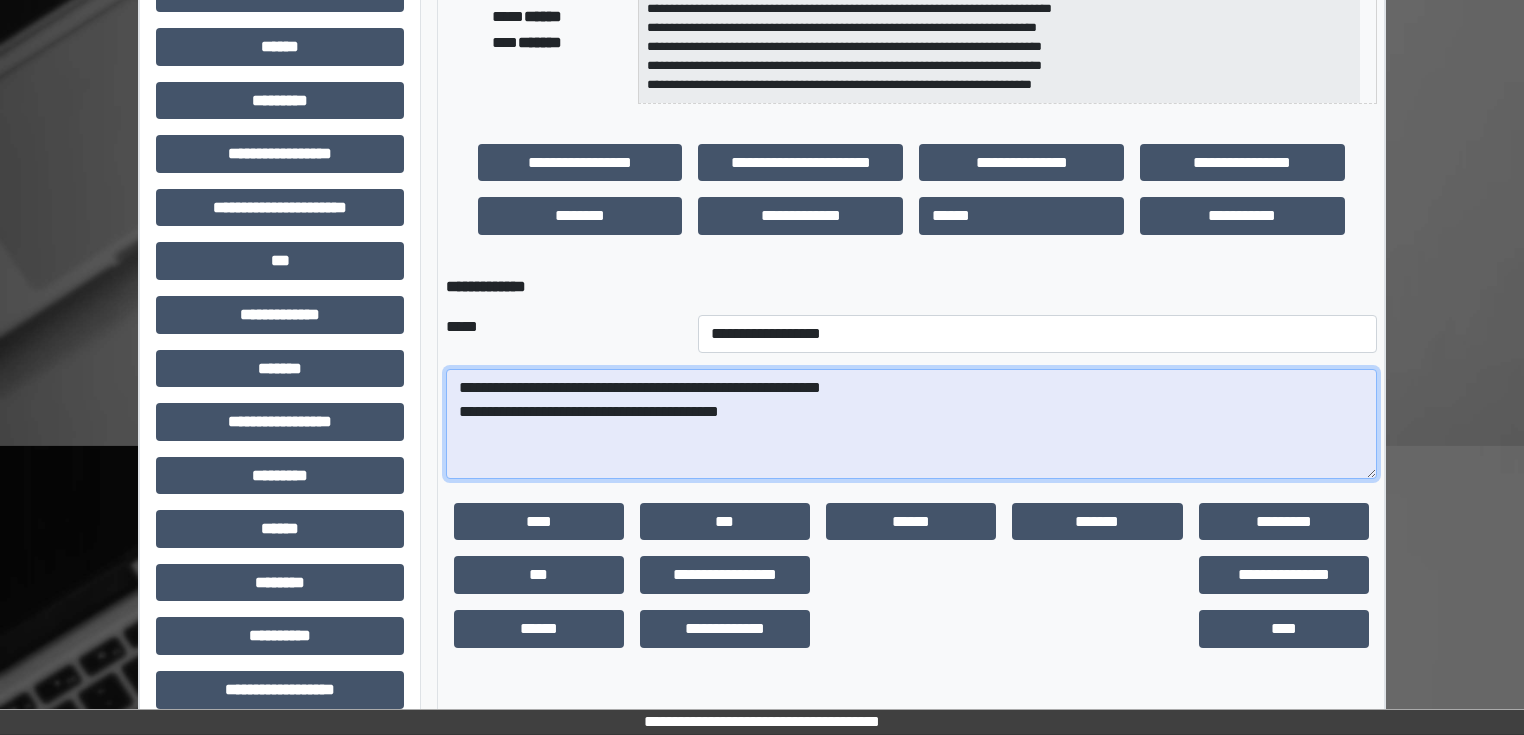 scroll, scrollTop: 431, scrollLeft: 0, axis: vertical 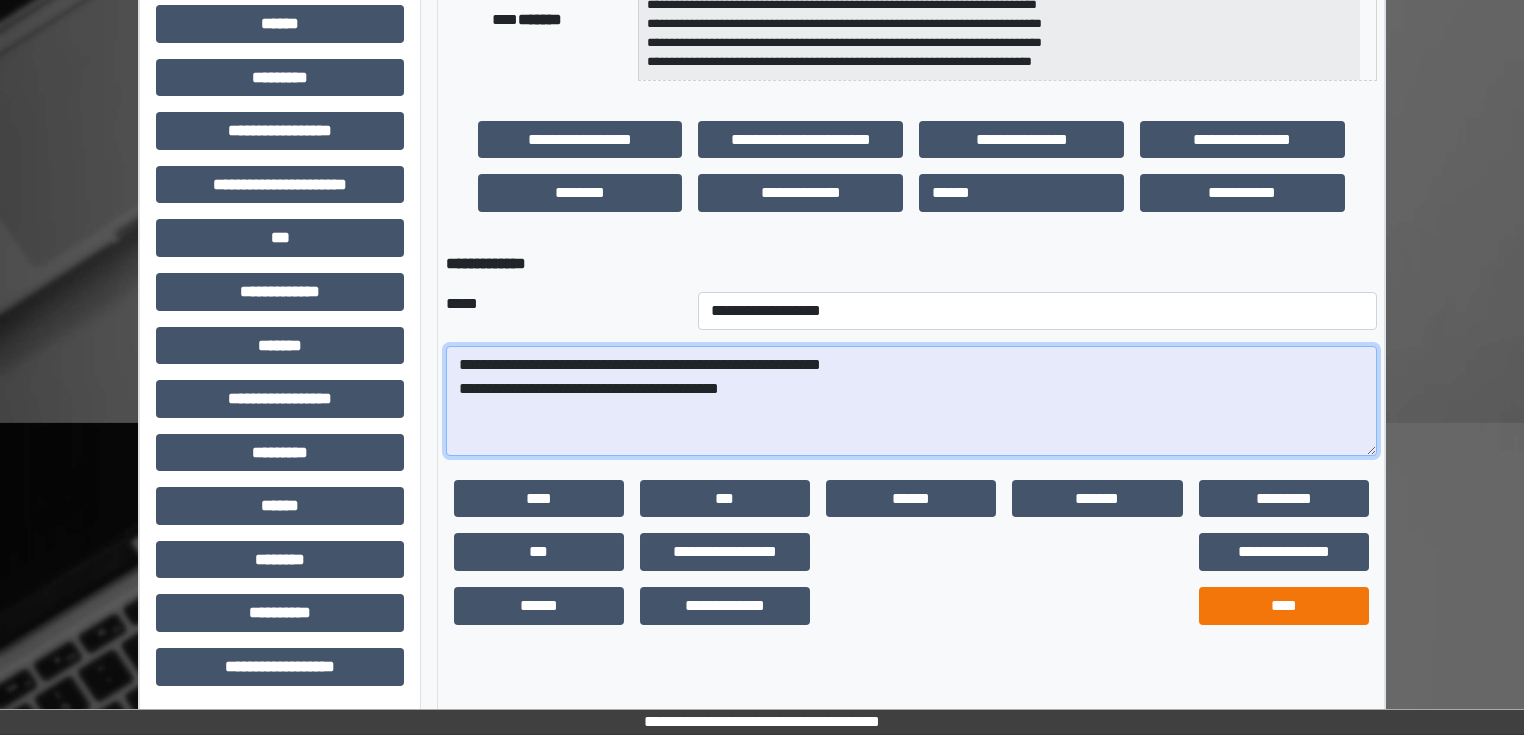 type on "**********" 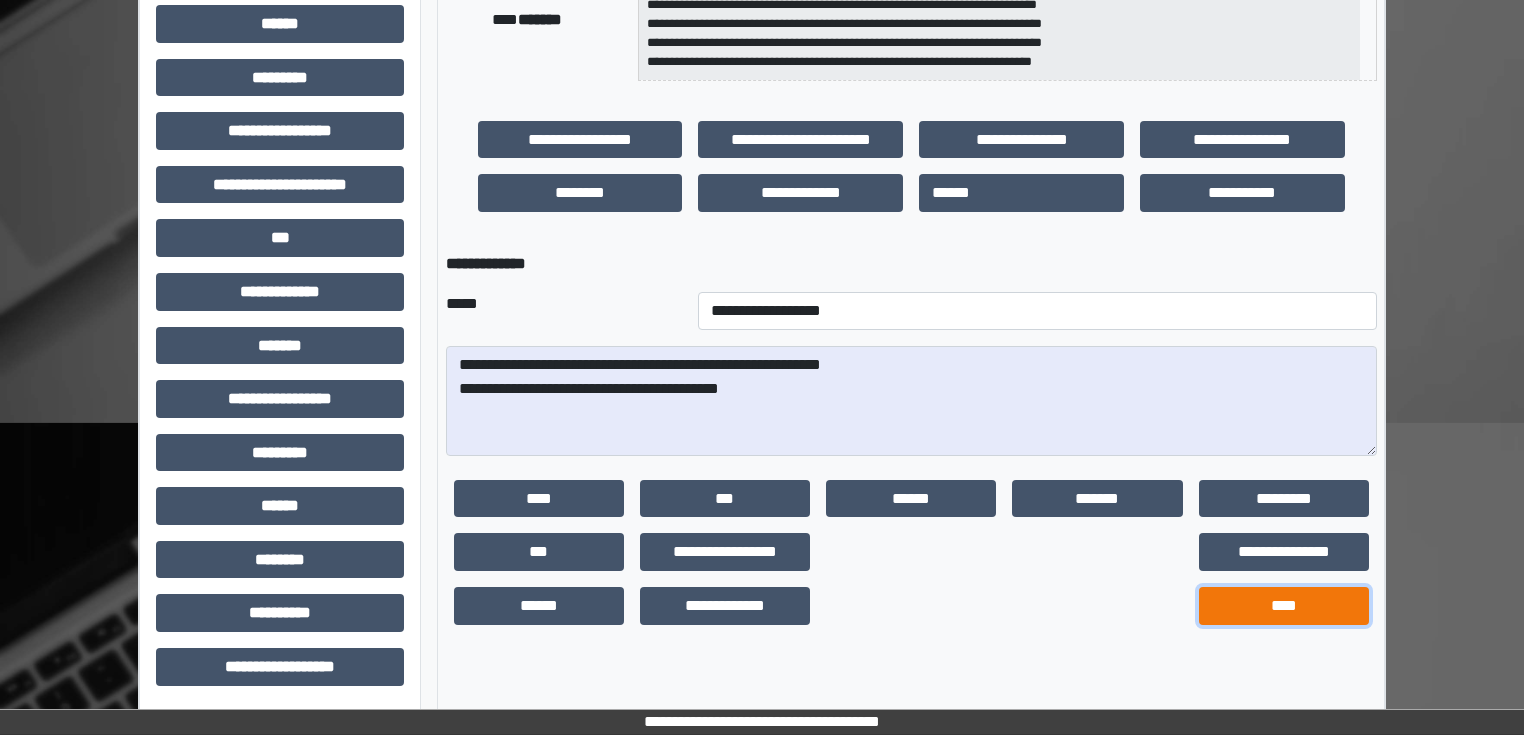 click on "****" at bounding box center (1284, 606) 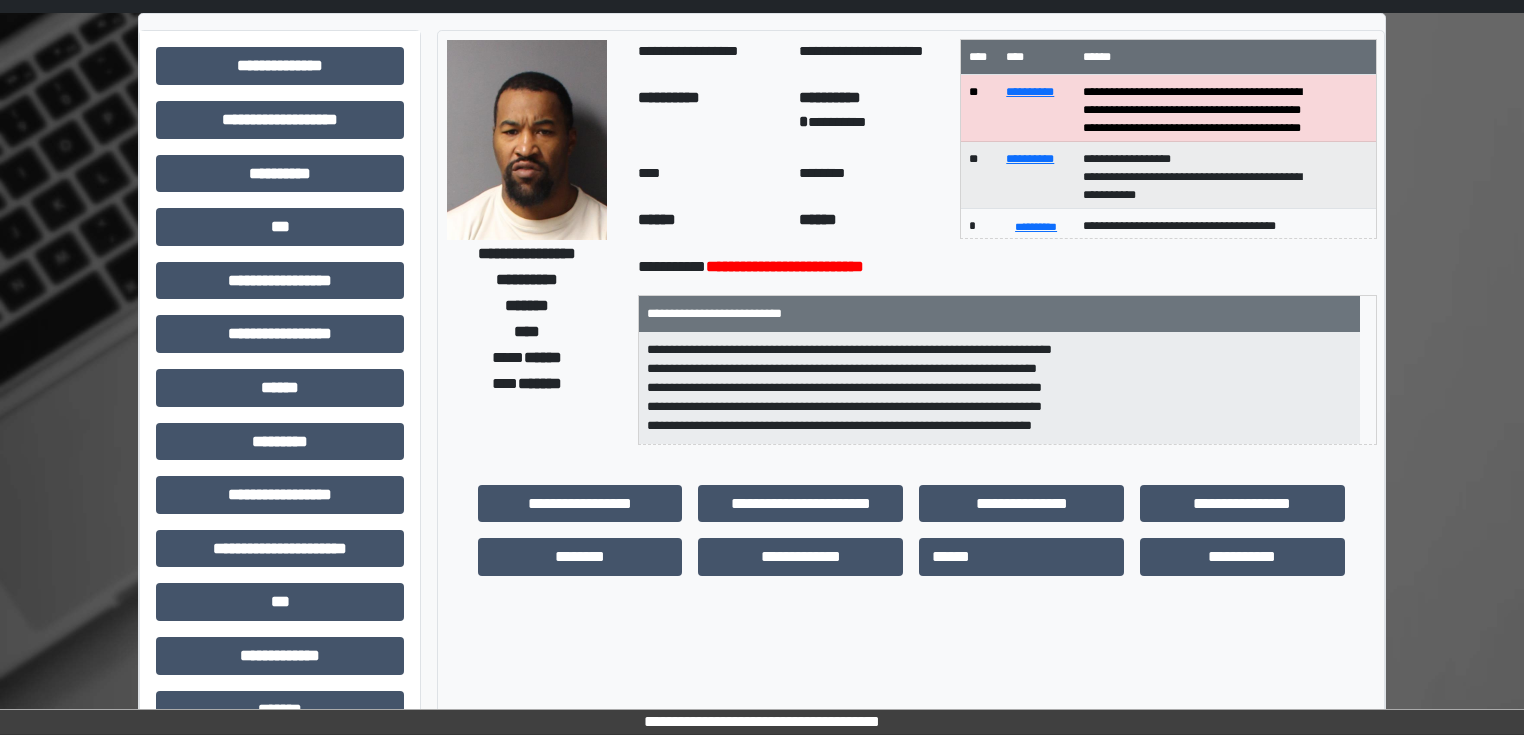 scroll, scrollTop: 0, scrollLeft: 0, axis: both 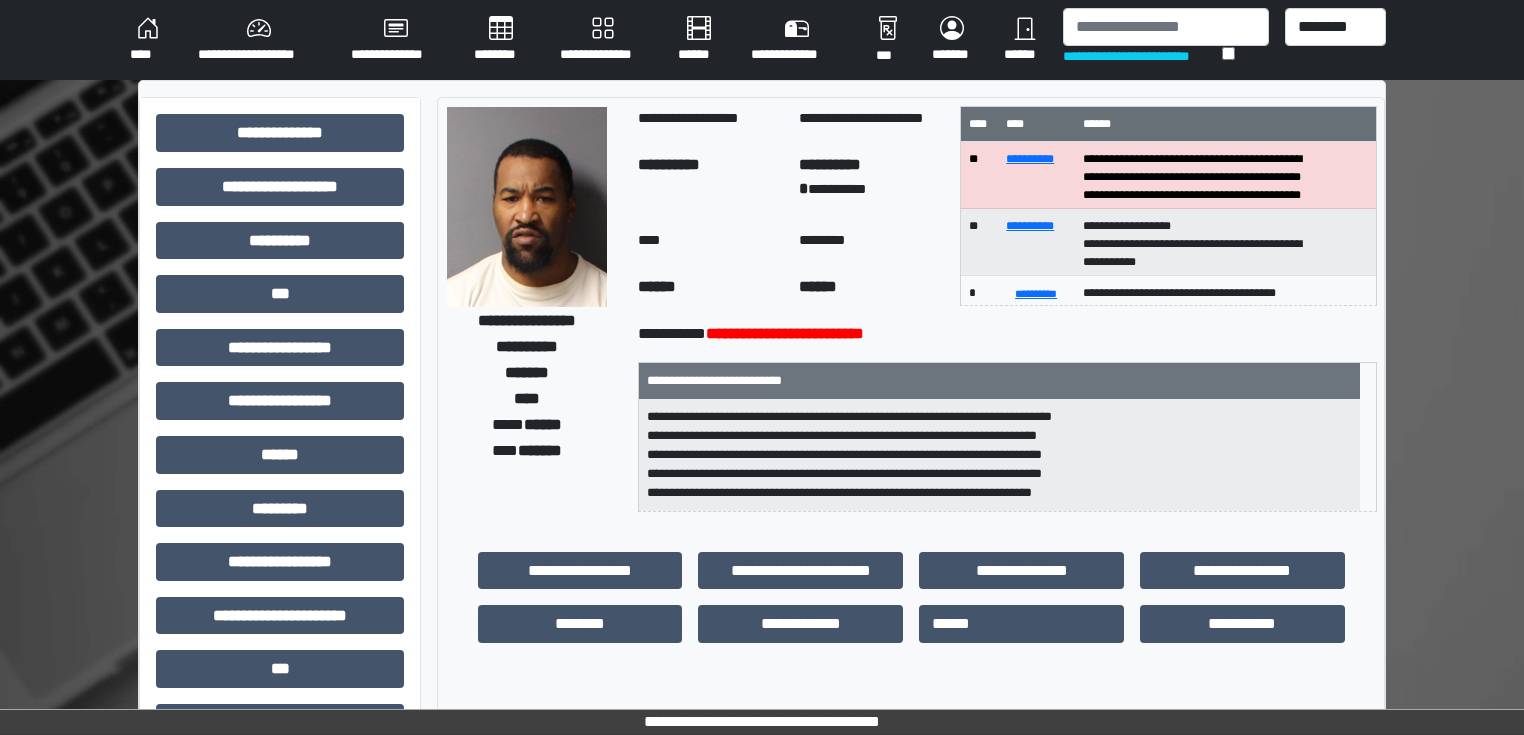 click on "******" at bounding box center (1025, 40) 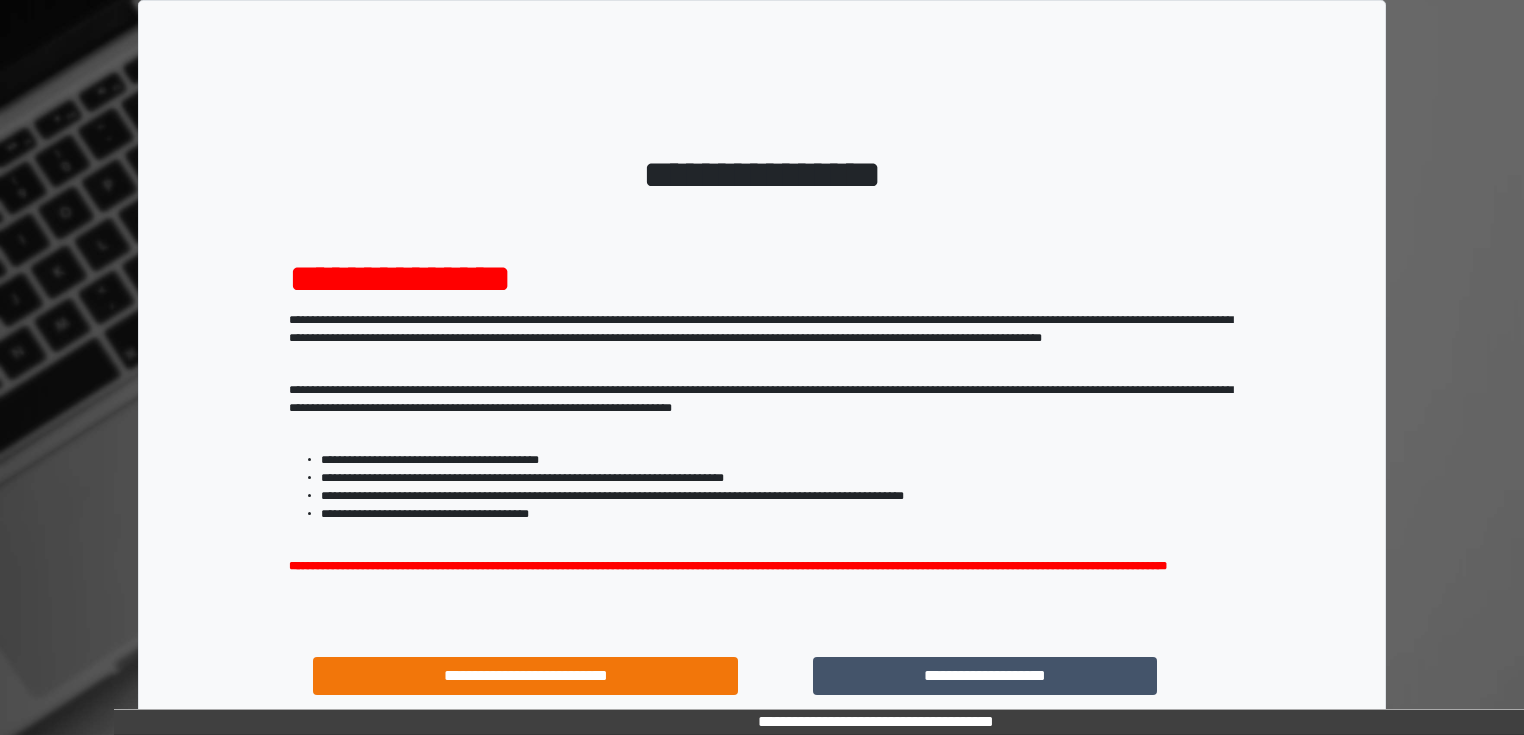 scroll, scrollTop: 0, scrollLeft: 0, axis: both 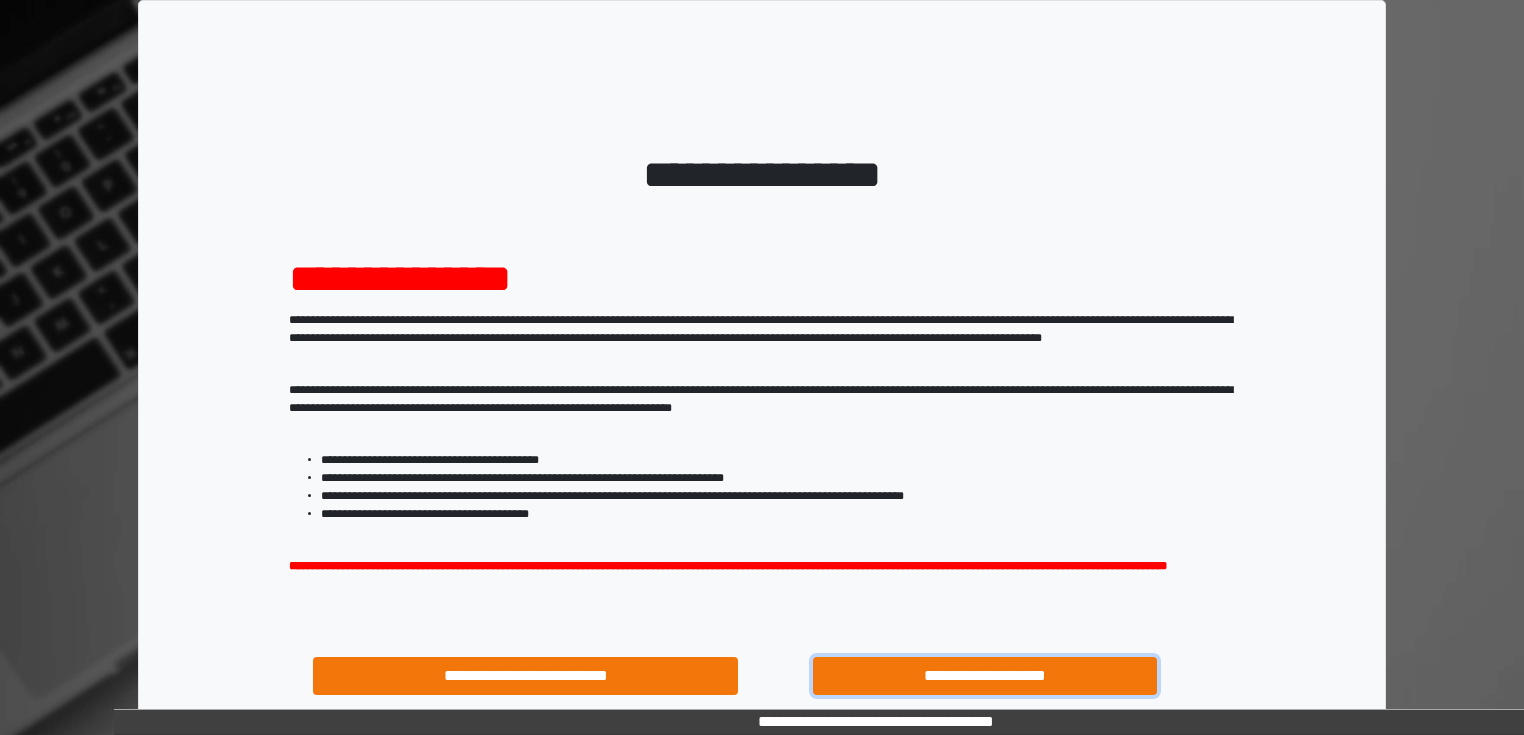 click on "**********" at bounding box center (985, 676) 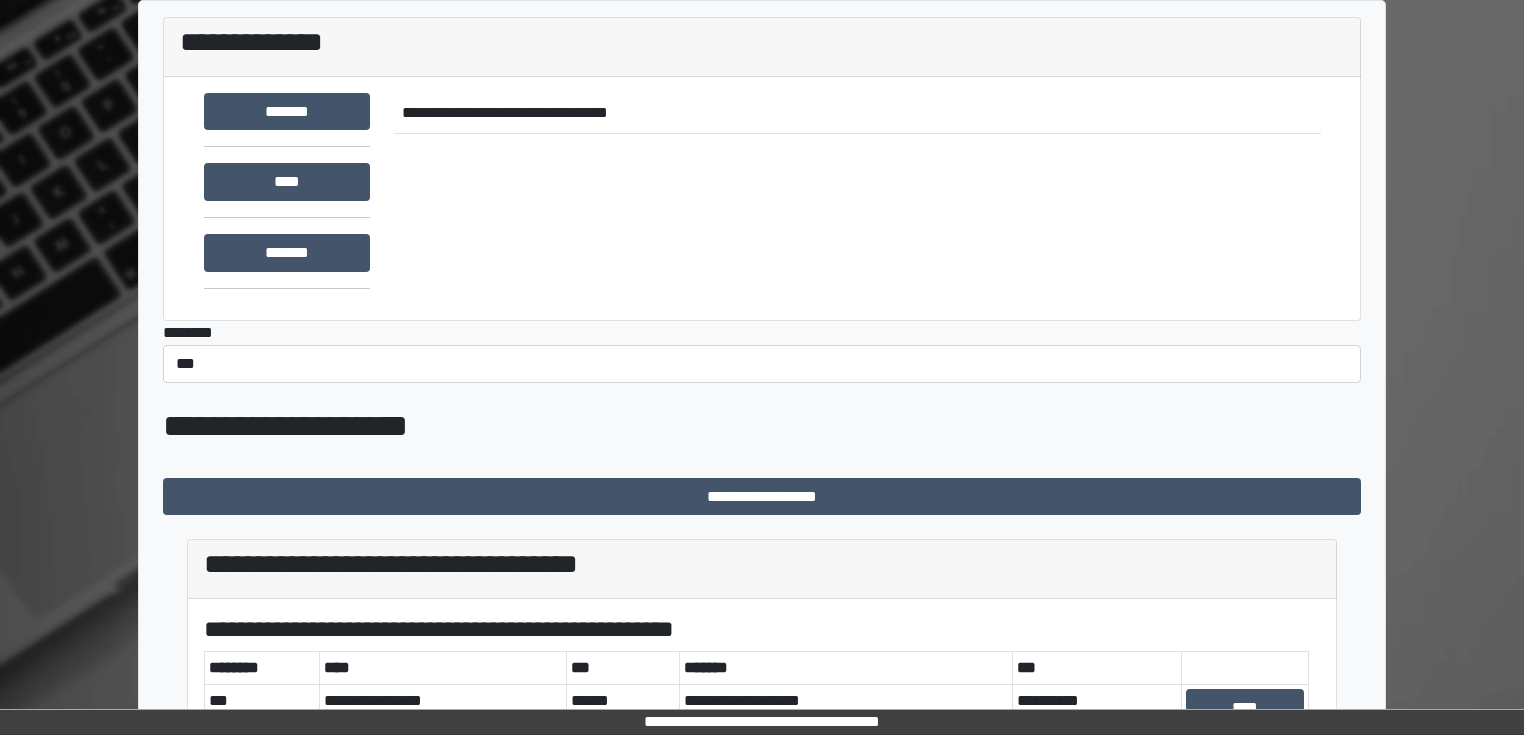 scroll, scrollTop: 0, scrollLeft: 0, axis: both 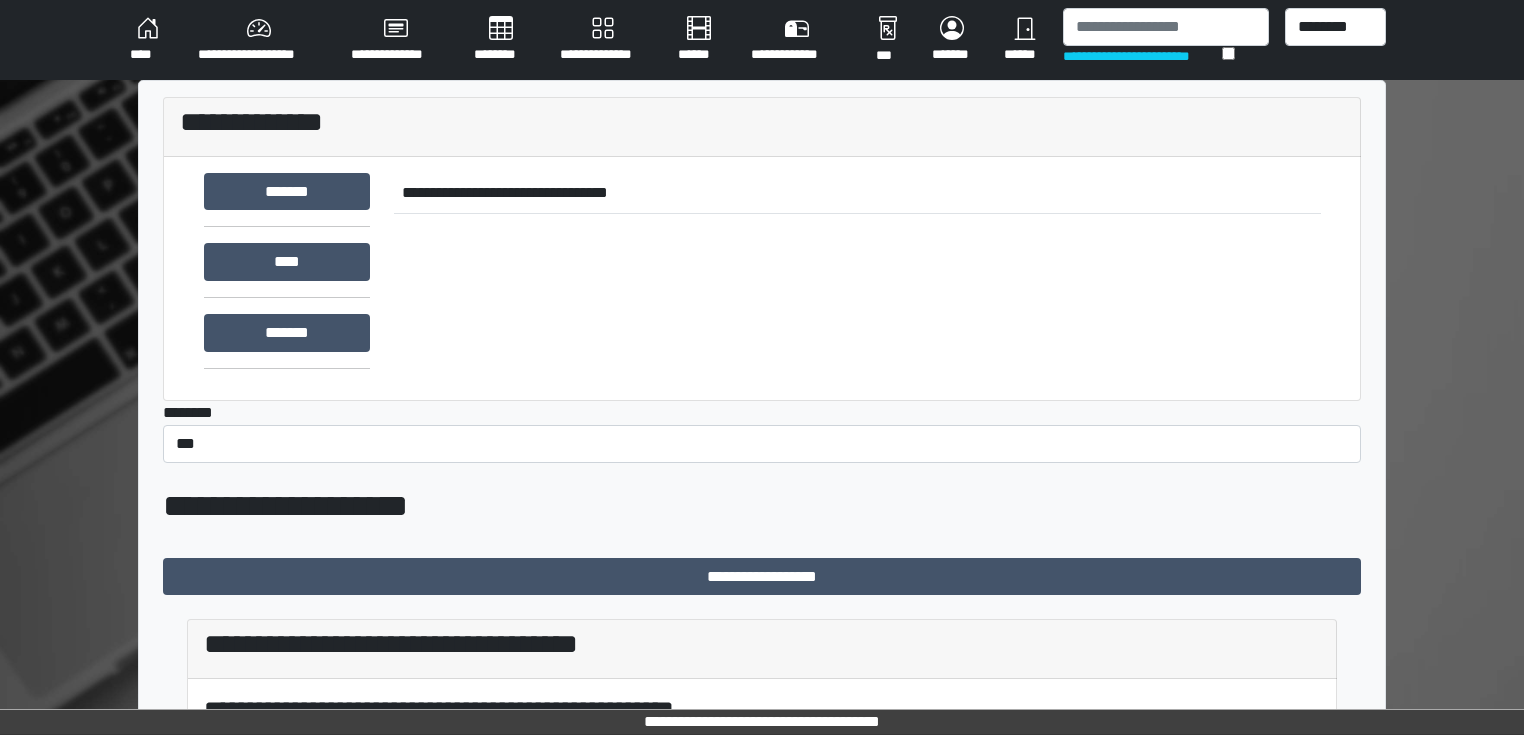 drag, startPoint x: 1136, startPoint y: 6, endPoint x: 1132, endPoint y: 21, distance: 15.524175 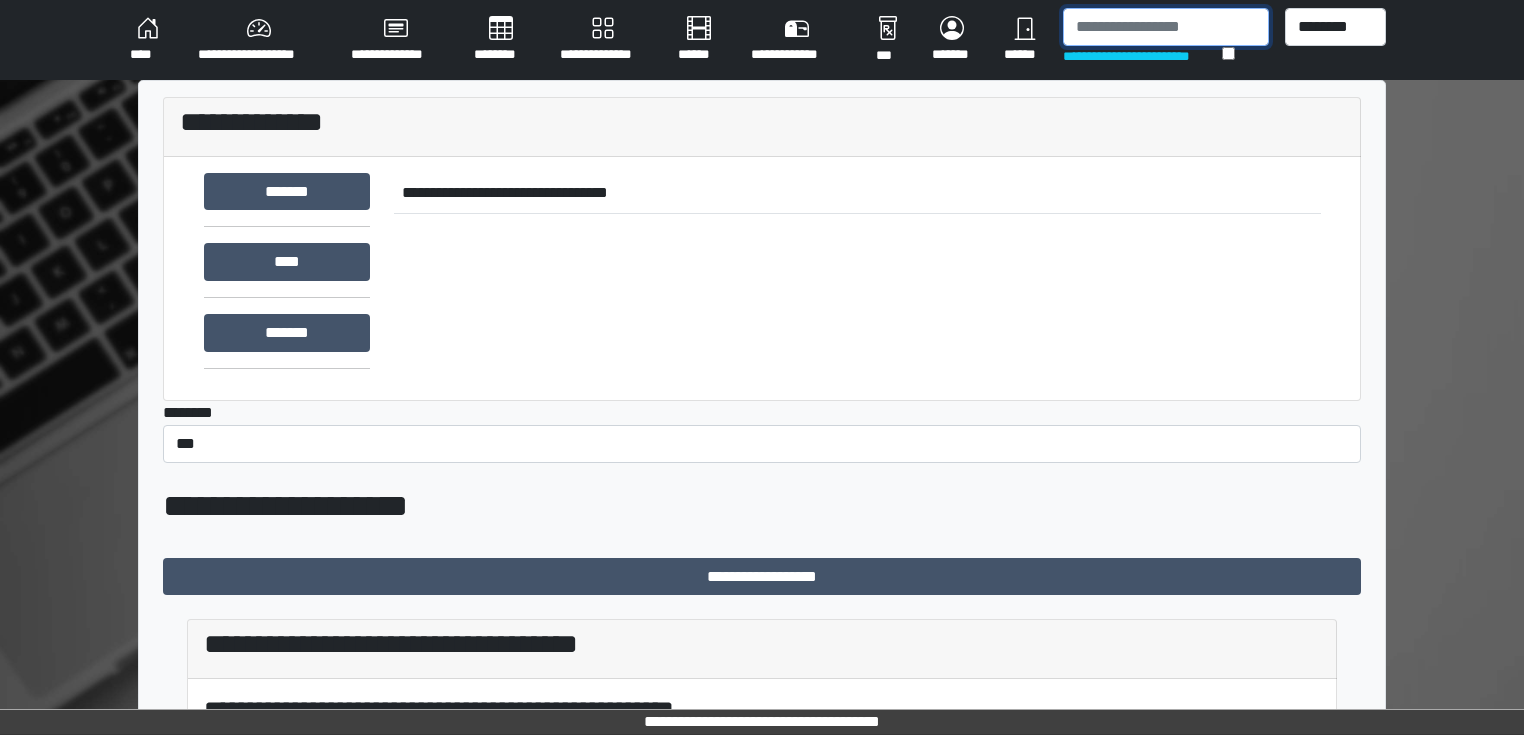 click at bounding box center (1166, 27) 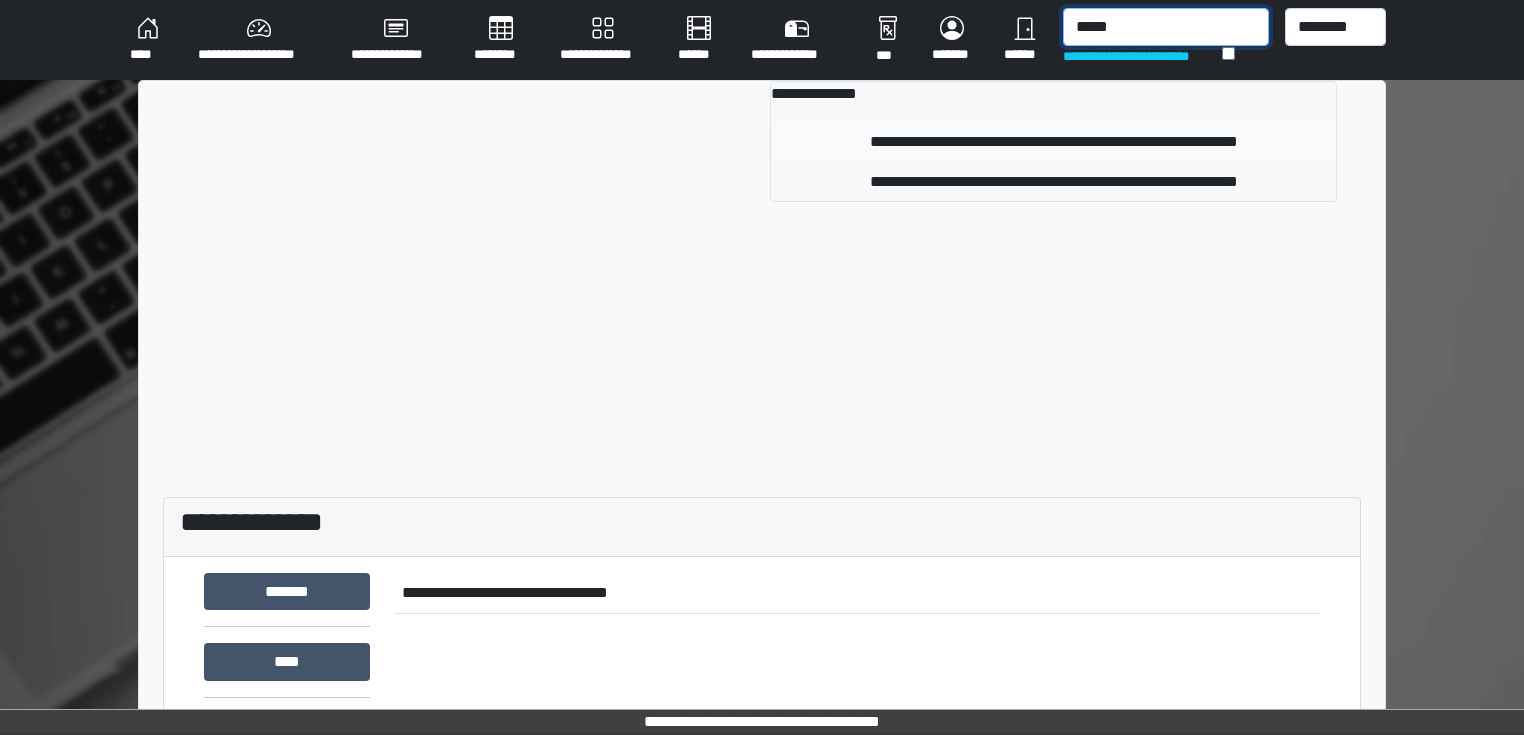 type on "*****" 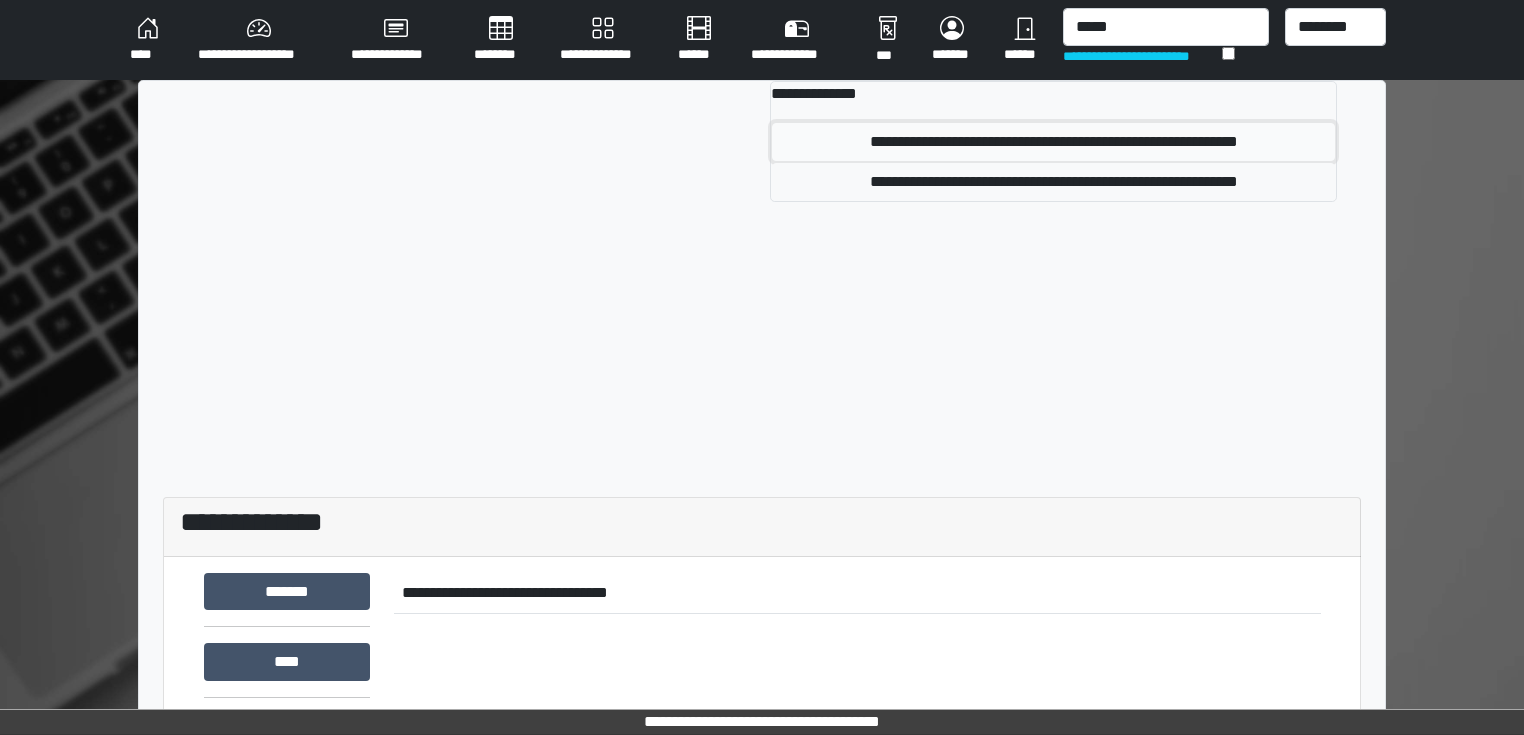 click on "**********" at bounding box center (1053, 142) 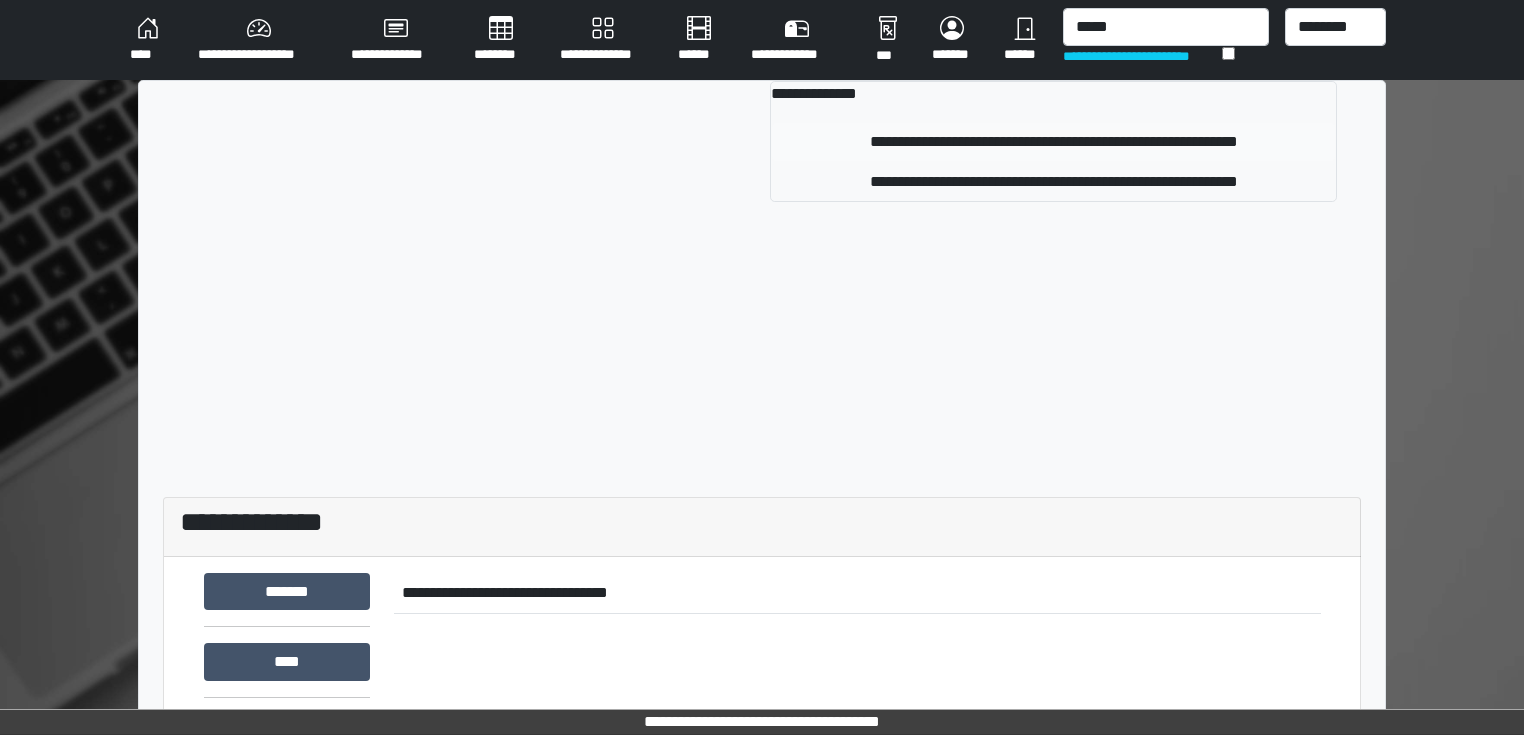 type 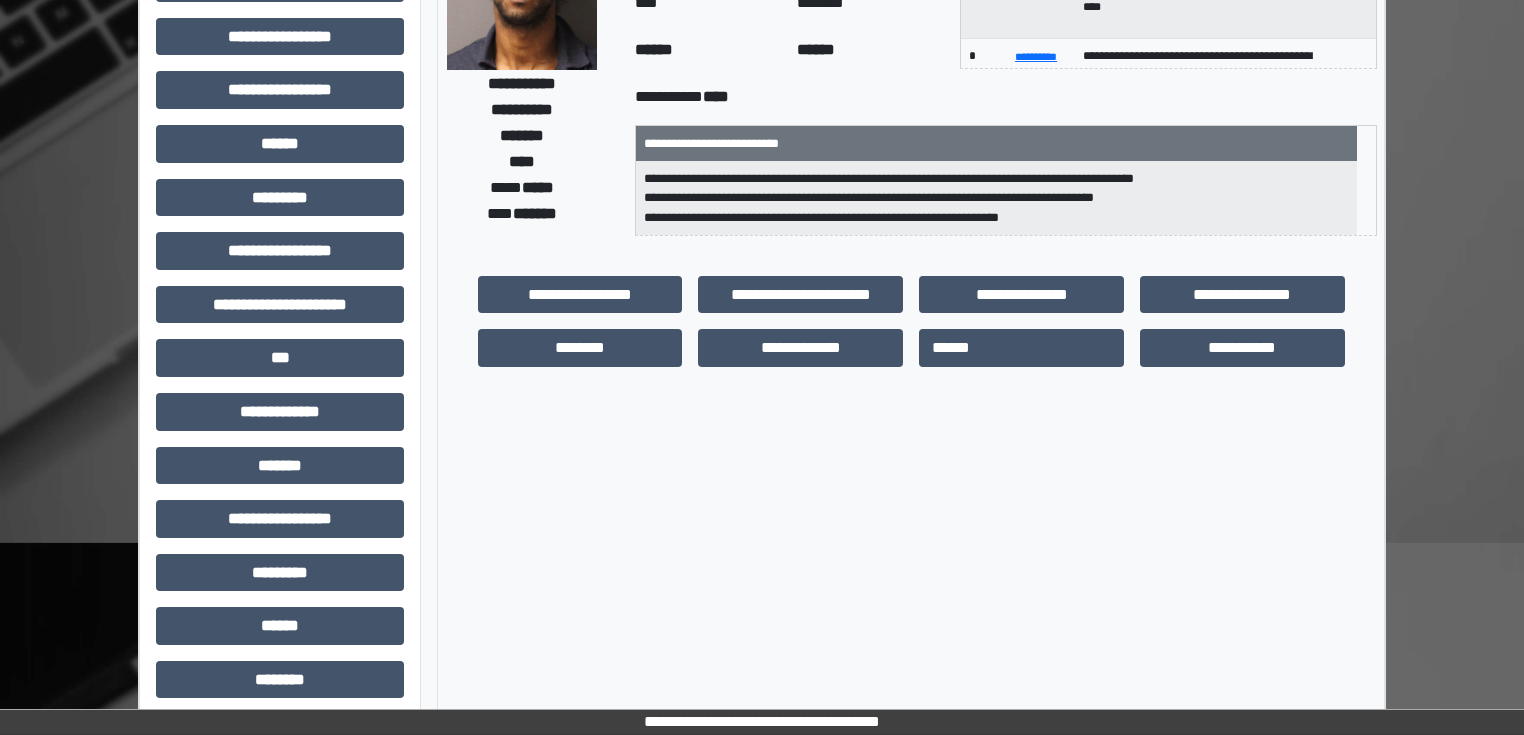 scroll, scrollTop: 320, scrollLeft: 0, axis: vertical 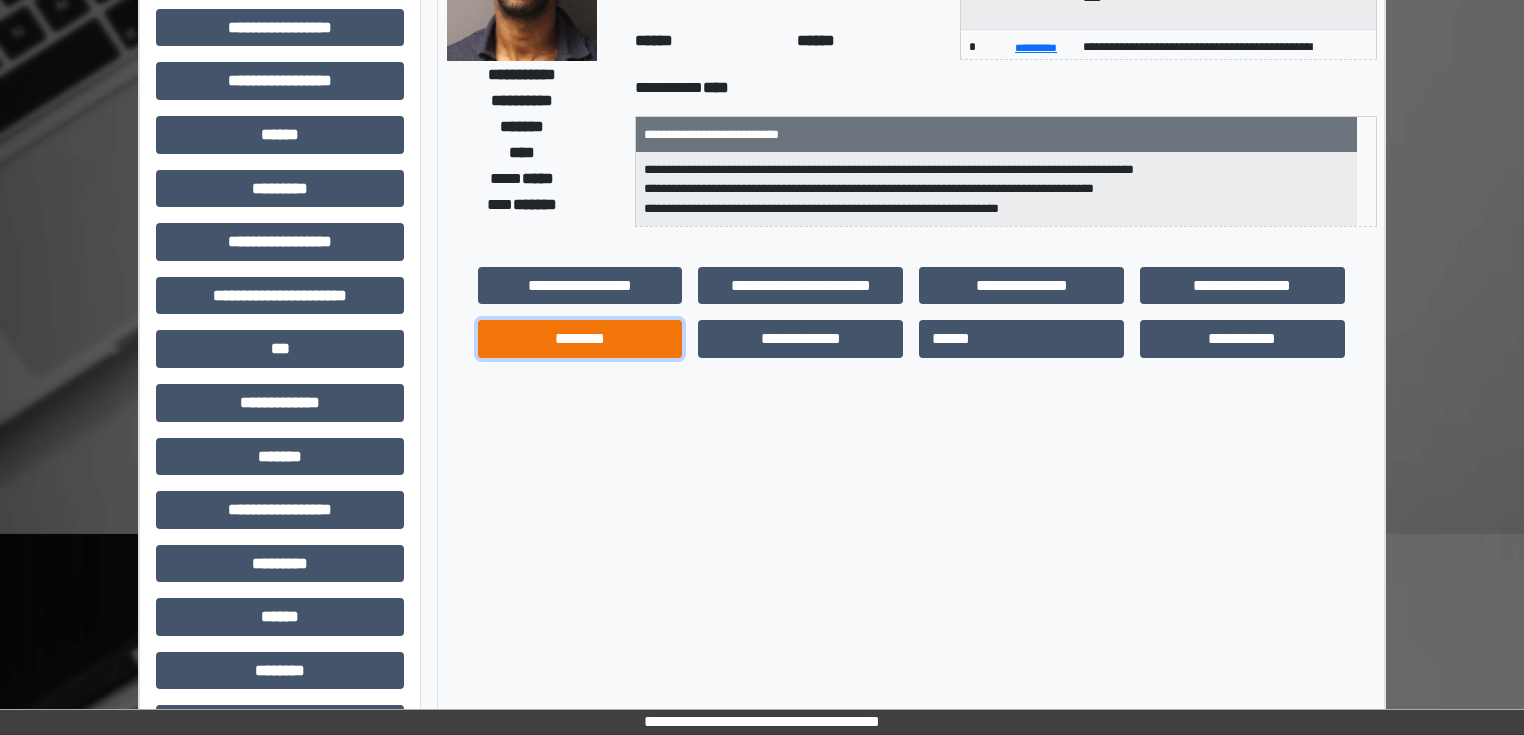 click on "********" at bounding box center [580, 339] 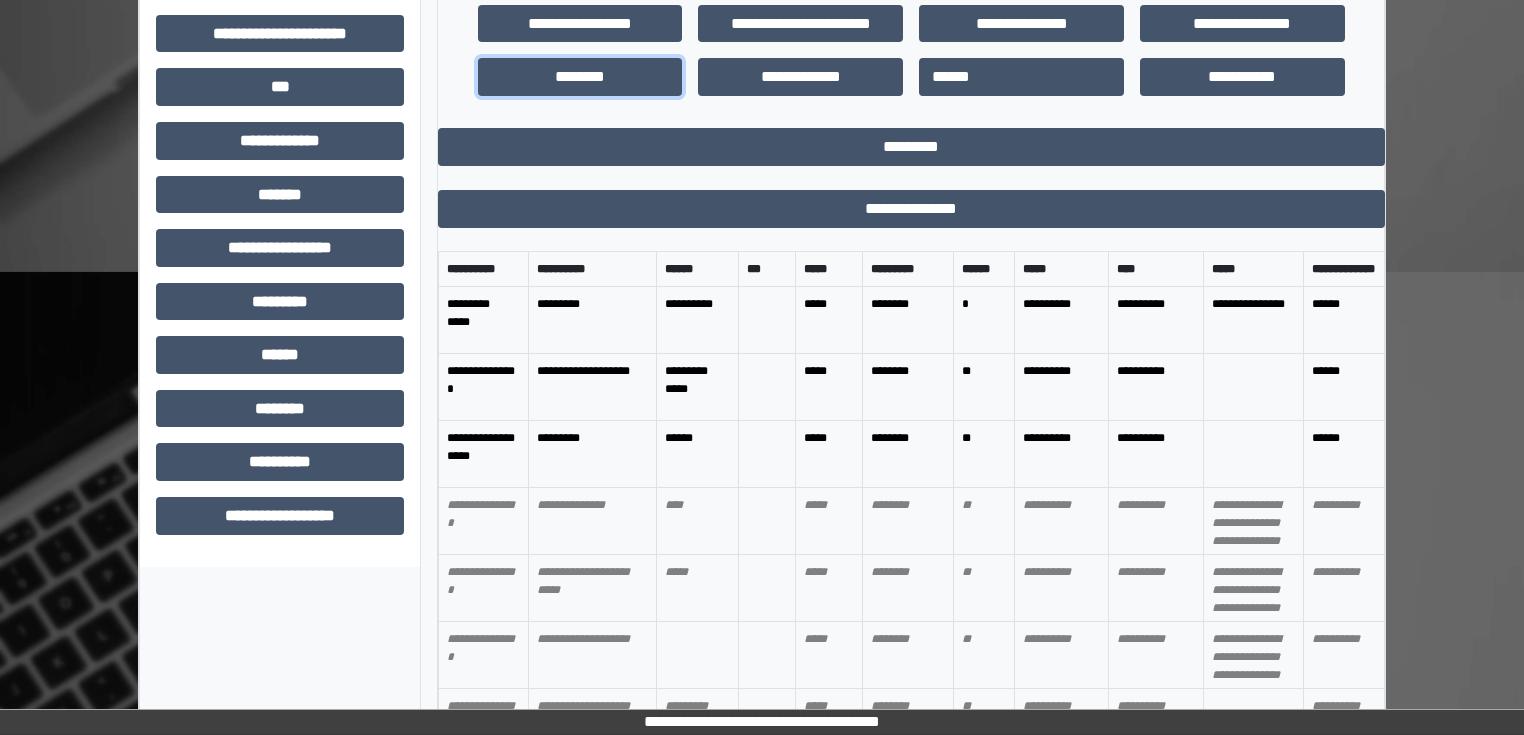 scroll, scrollTop: 595, scrollLeft: 0, axis: vertical 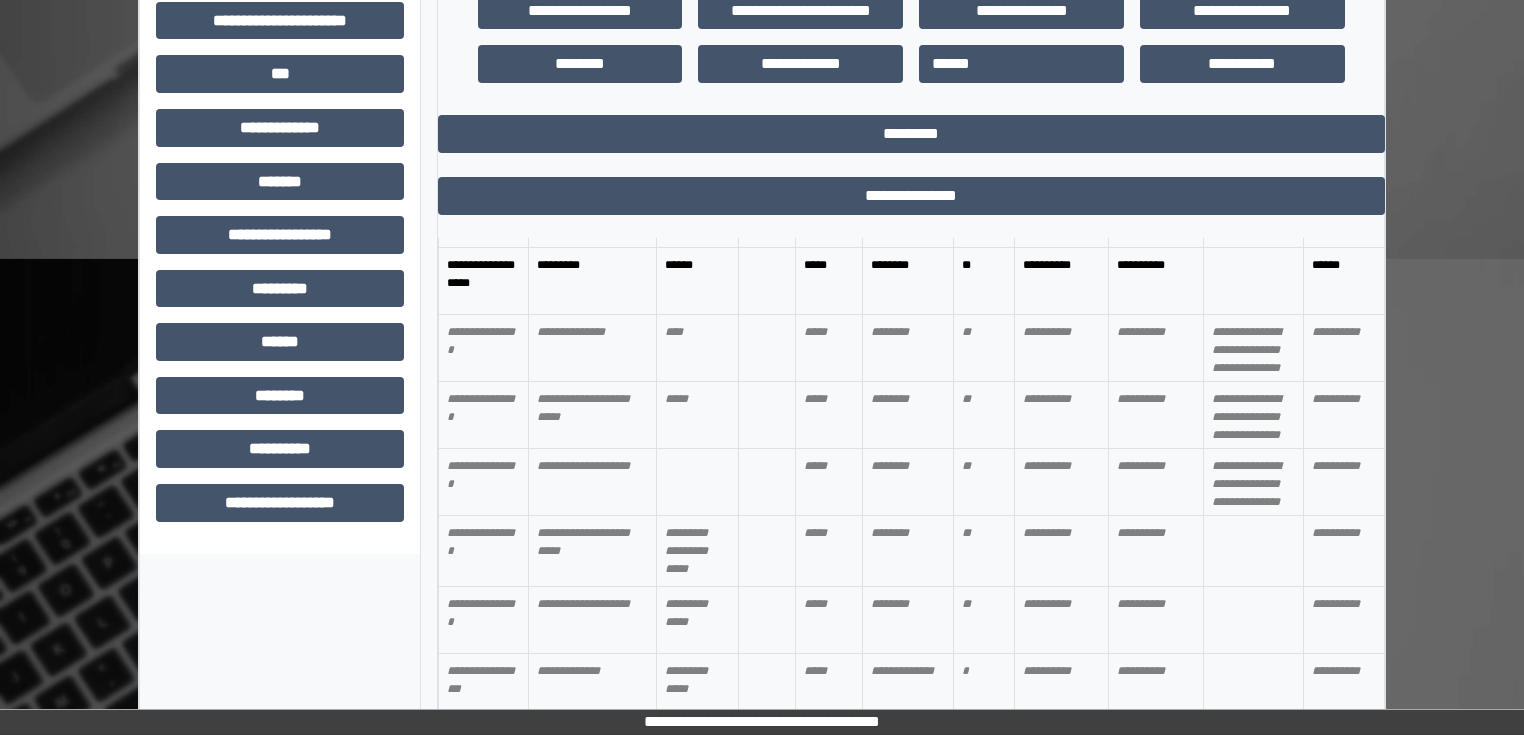 click on "**********" at bounding box center (592, 415) 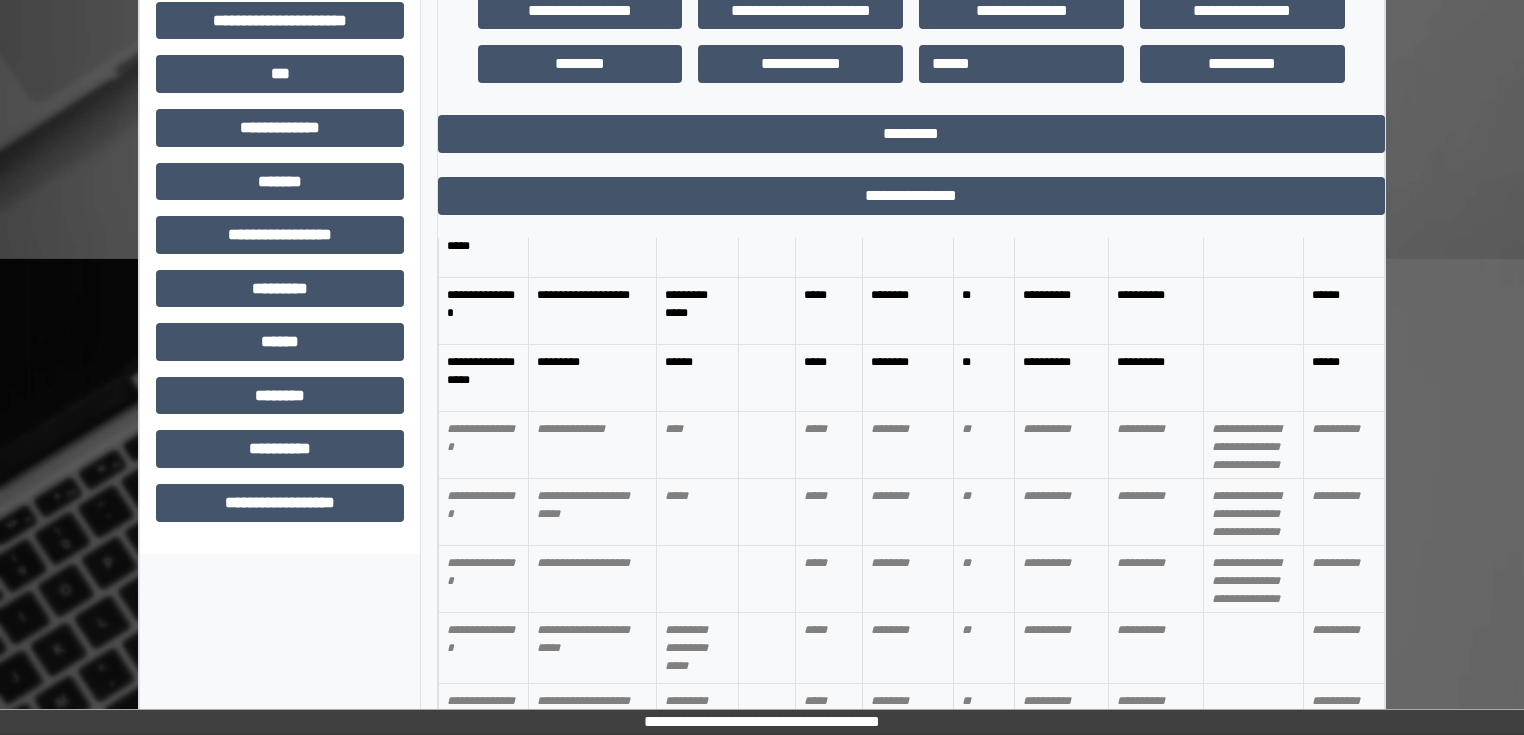 scroll, scrollTop: 0, scrollLeft: 0, axis: both 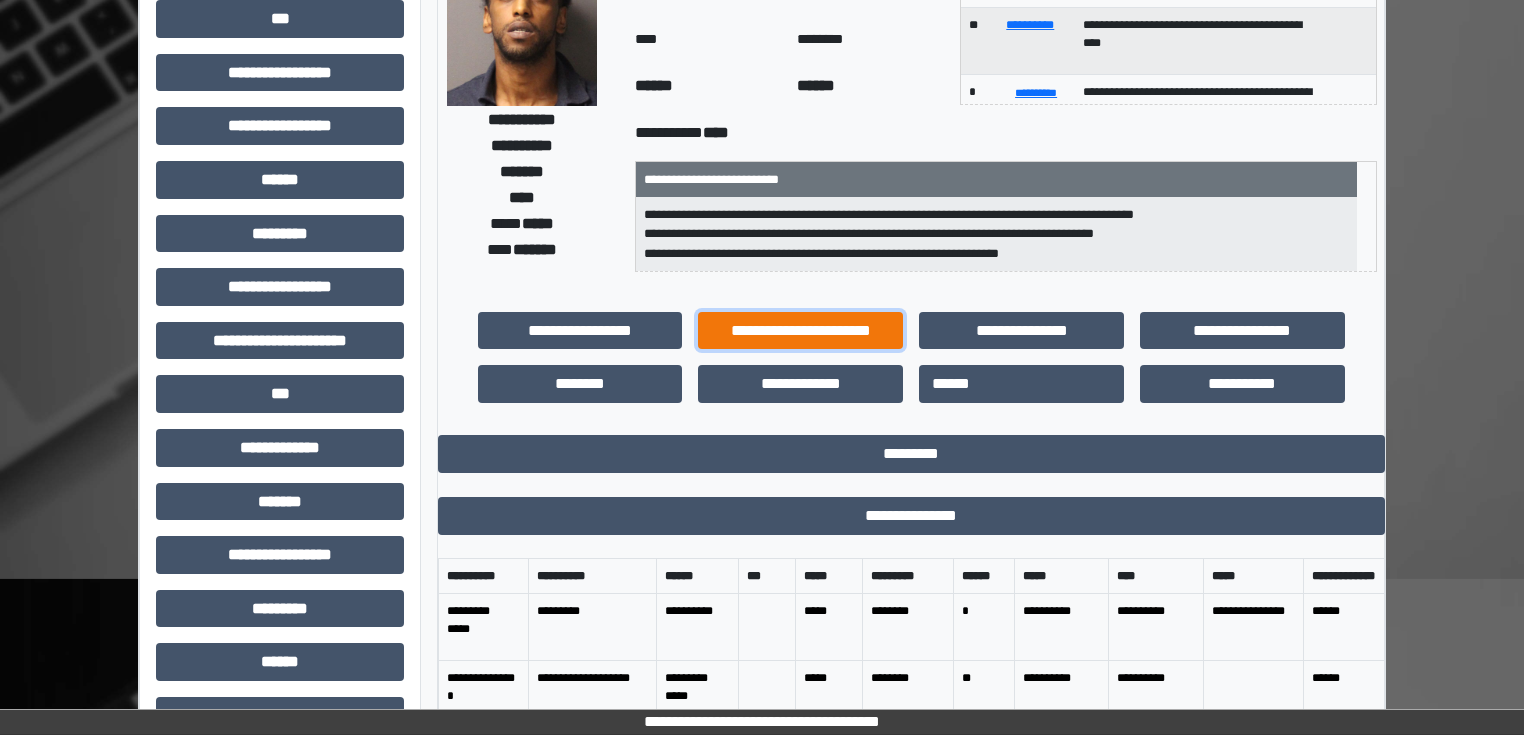 click on "**********" at bounding box center [800, 331] 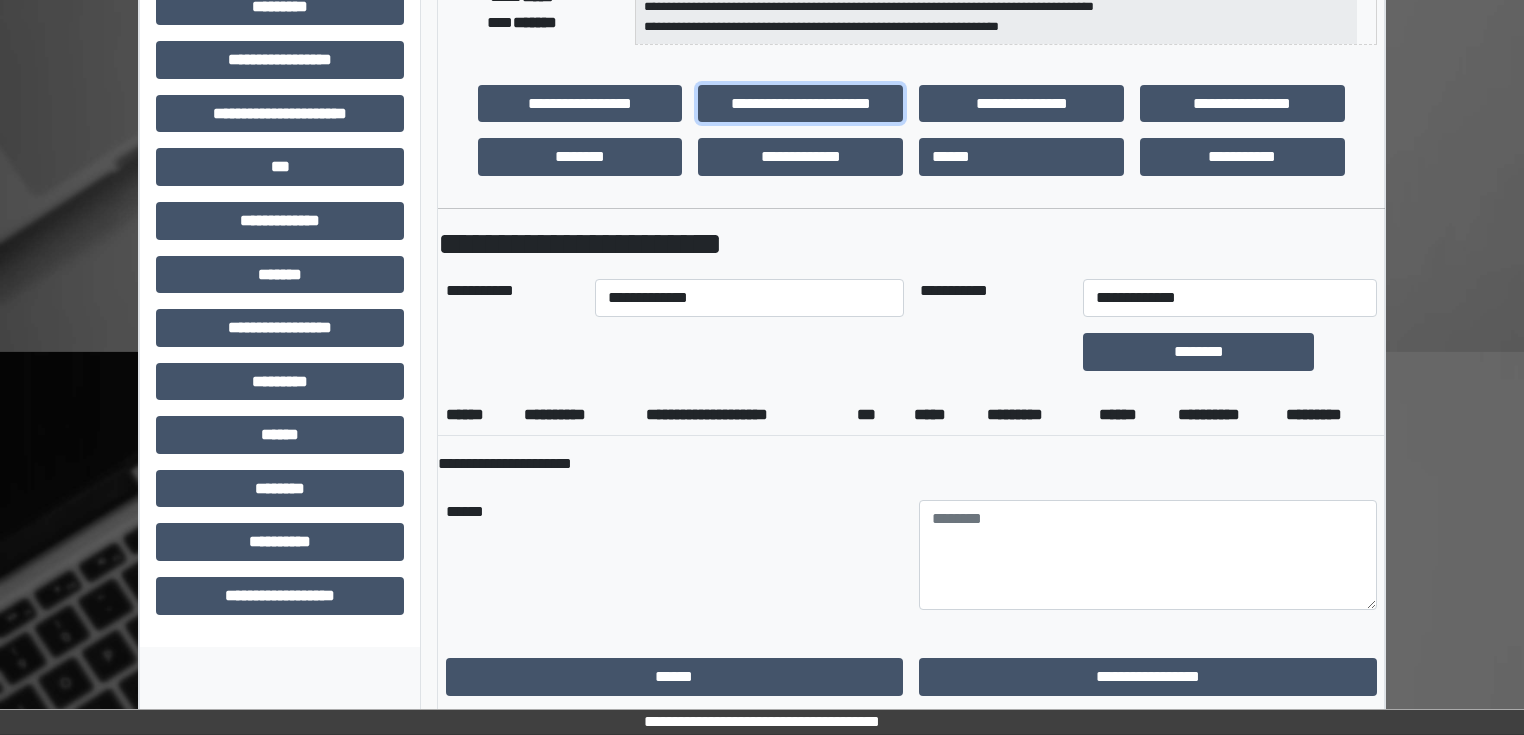 scroll, scrollTop: 463, scrollLeft: 0, axis: vertical 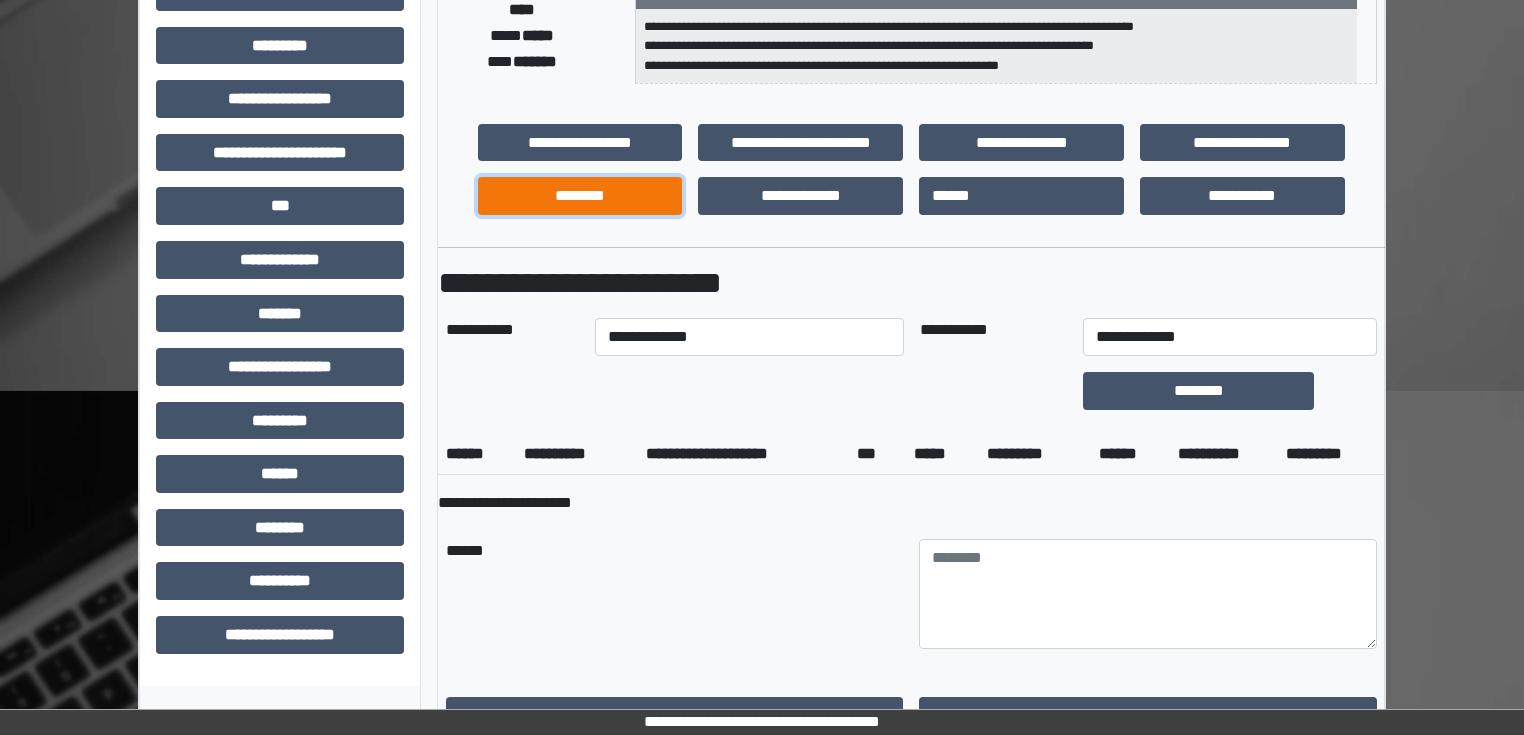 click on "********" at bounding box center (580, 196) 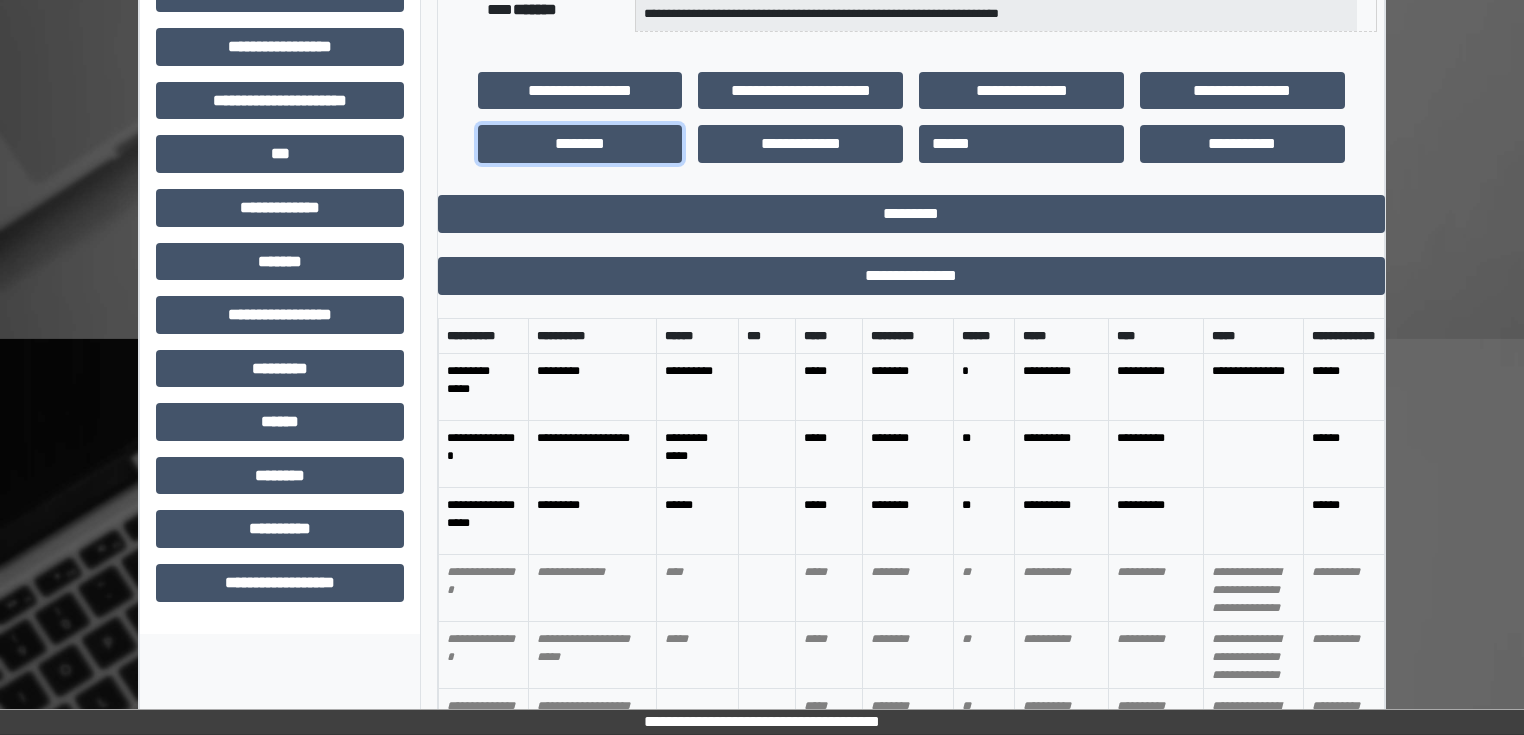 scroll, scrollTop: 543, scrollLeft: 0, axis: vertical 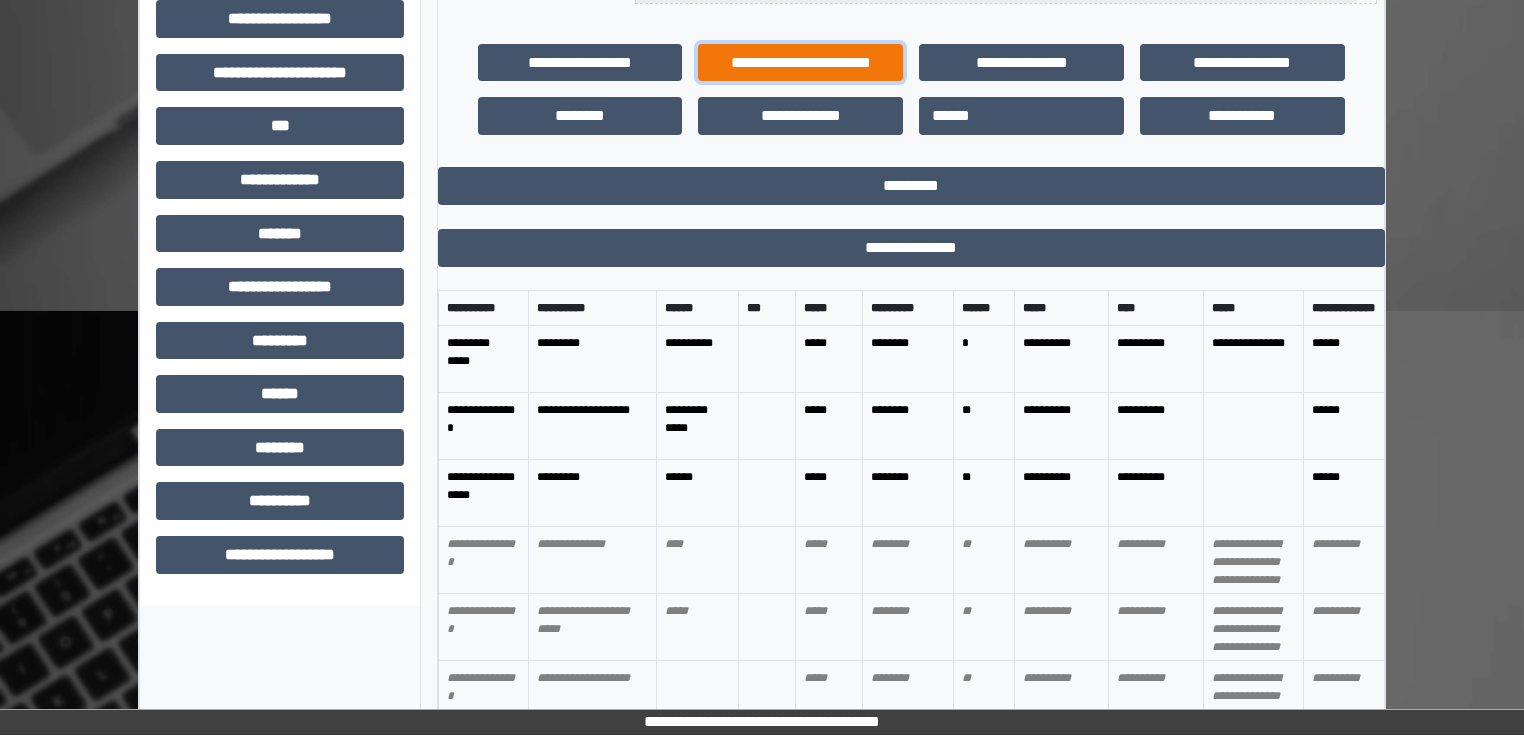 click on "**********" at bounding box center [800, 63] 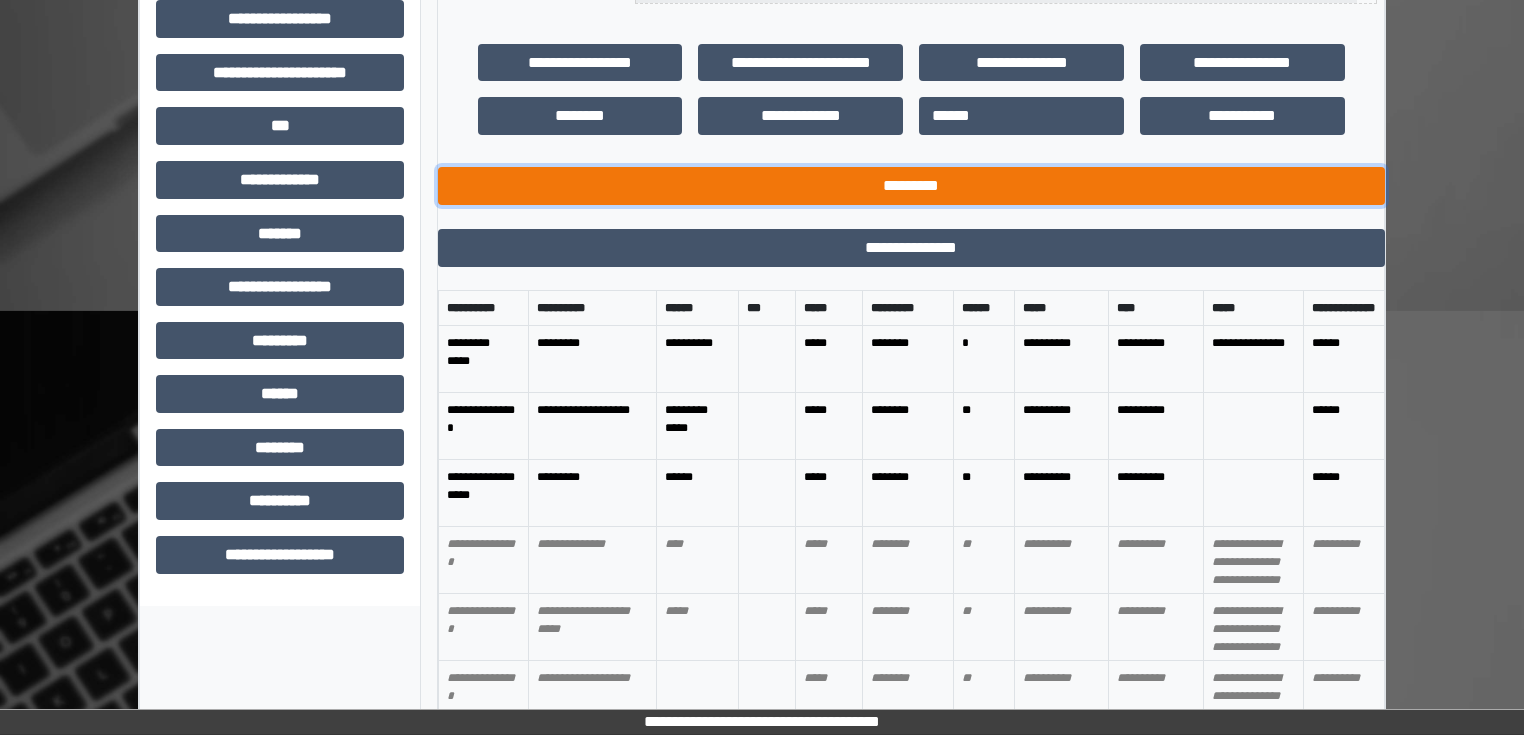 click on "*********" at bounding box center (911, 186) 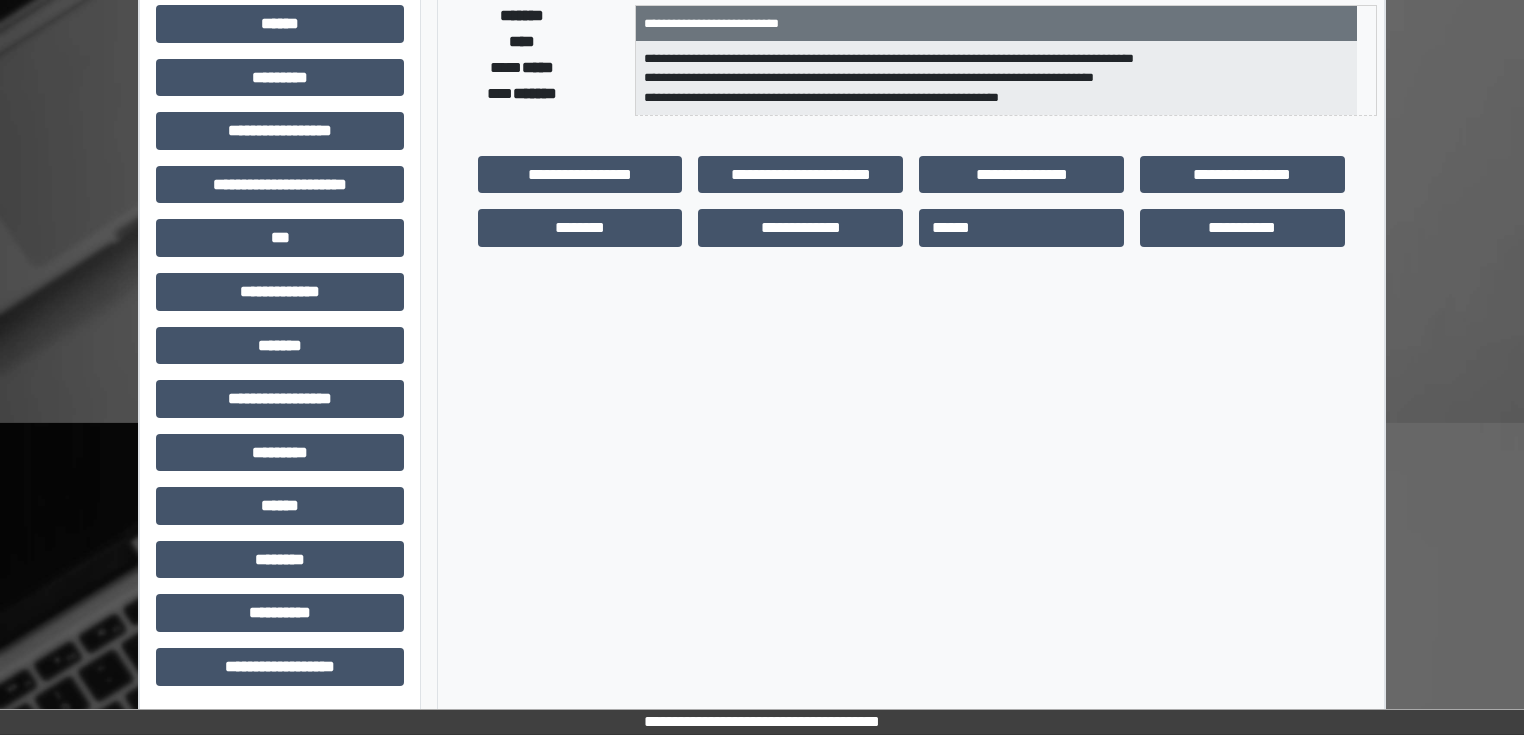 scroll, scrollTop: 431, scrollLeft: 0, axis: vertical 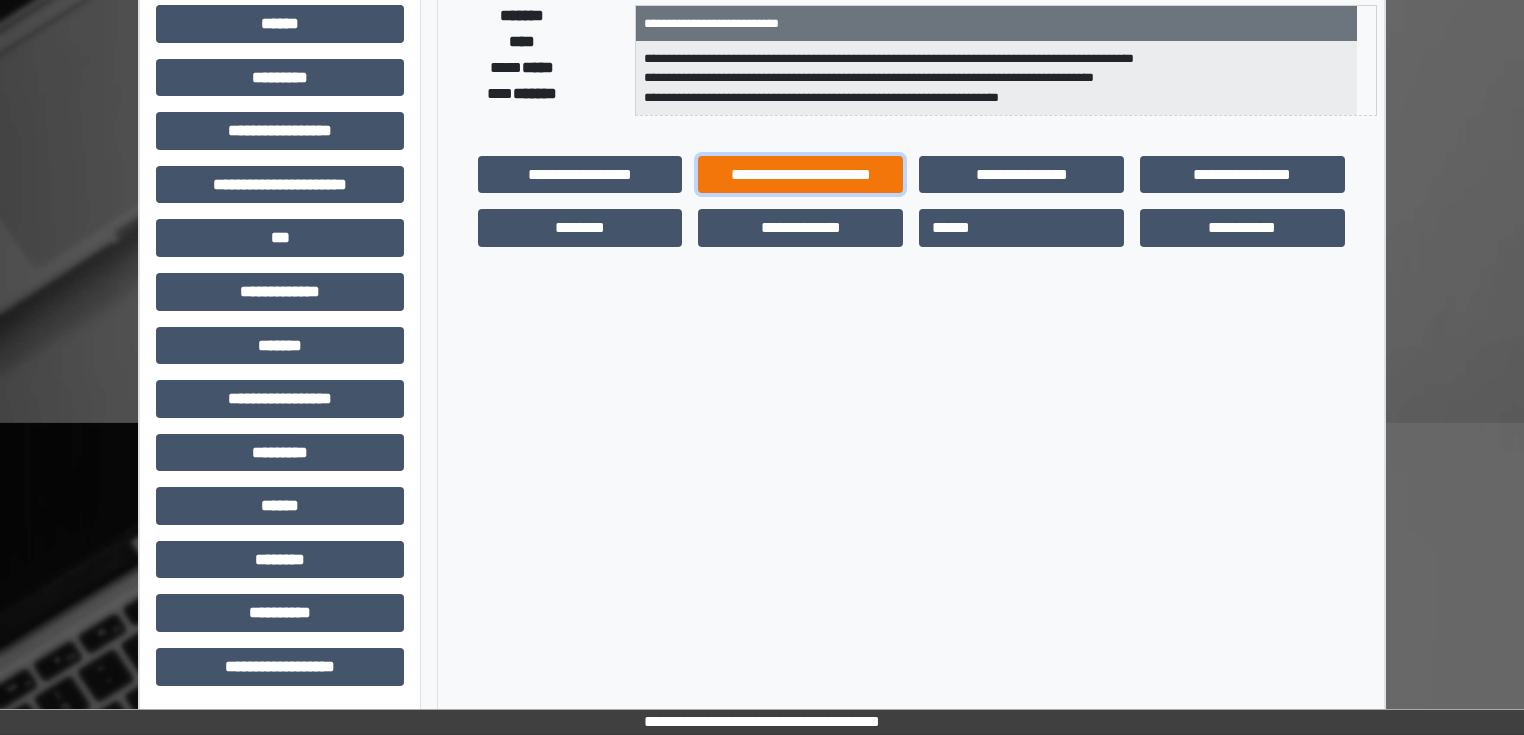 click on "**********" at bounding box center [800, 175] 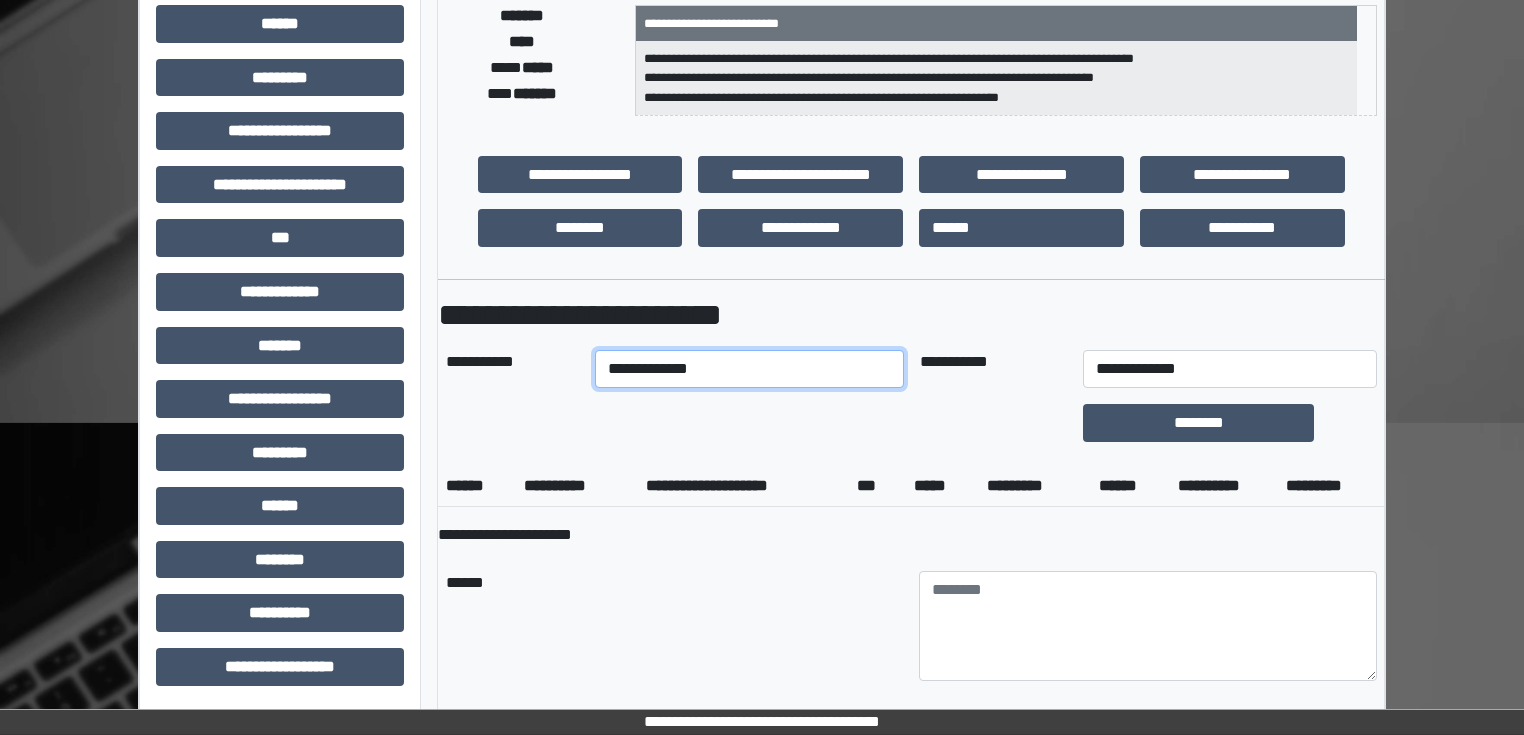 drag, startPoint x: 733, startPoint y: 365, endPoint x: 750, endPoint y: 363, distance: 17.117243 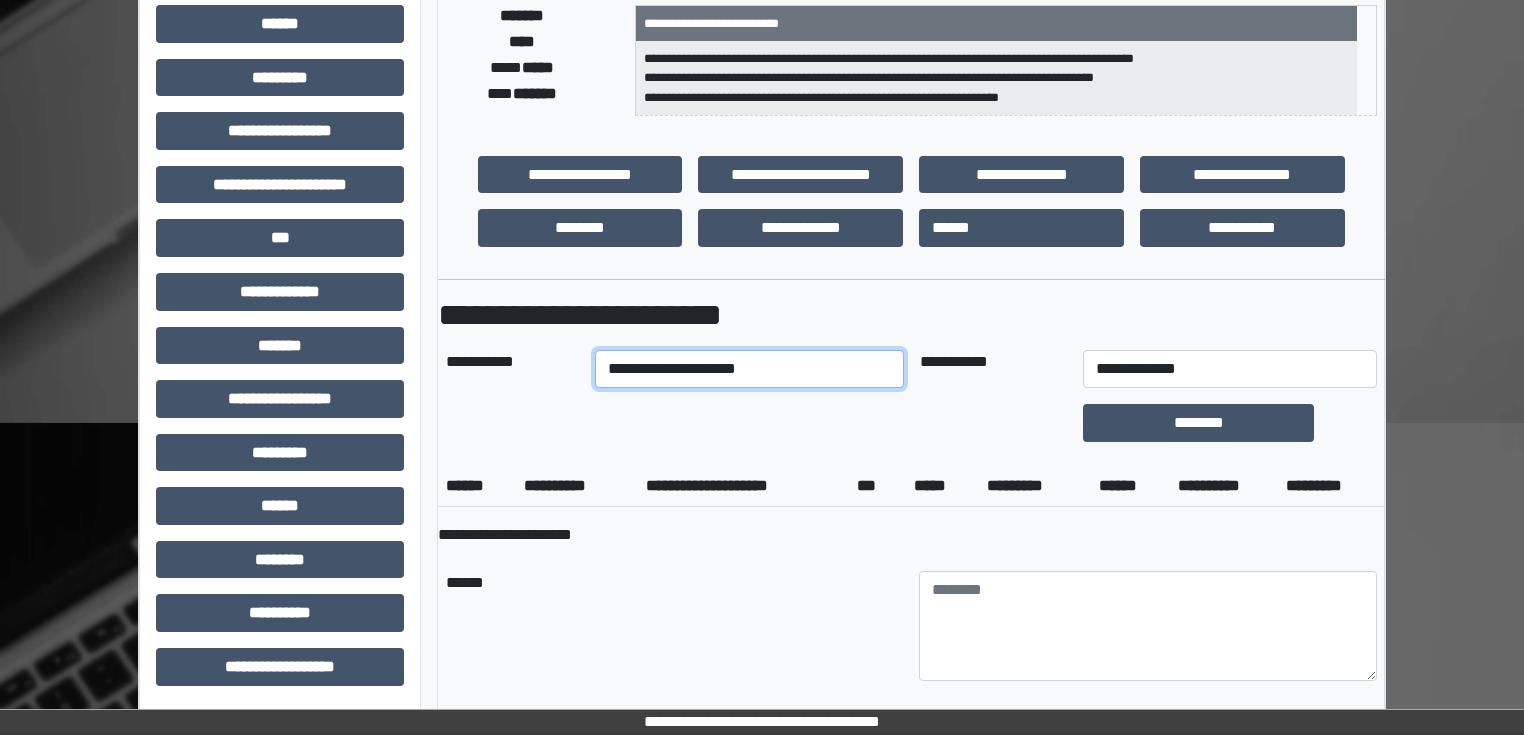 click on "**********" at bounding box center [750, 369] 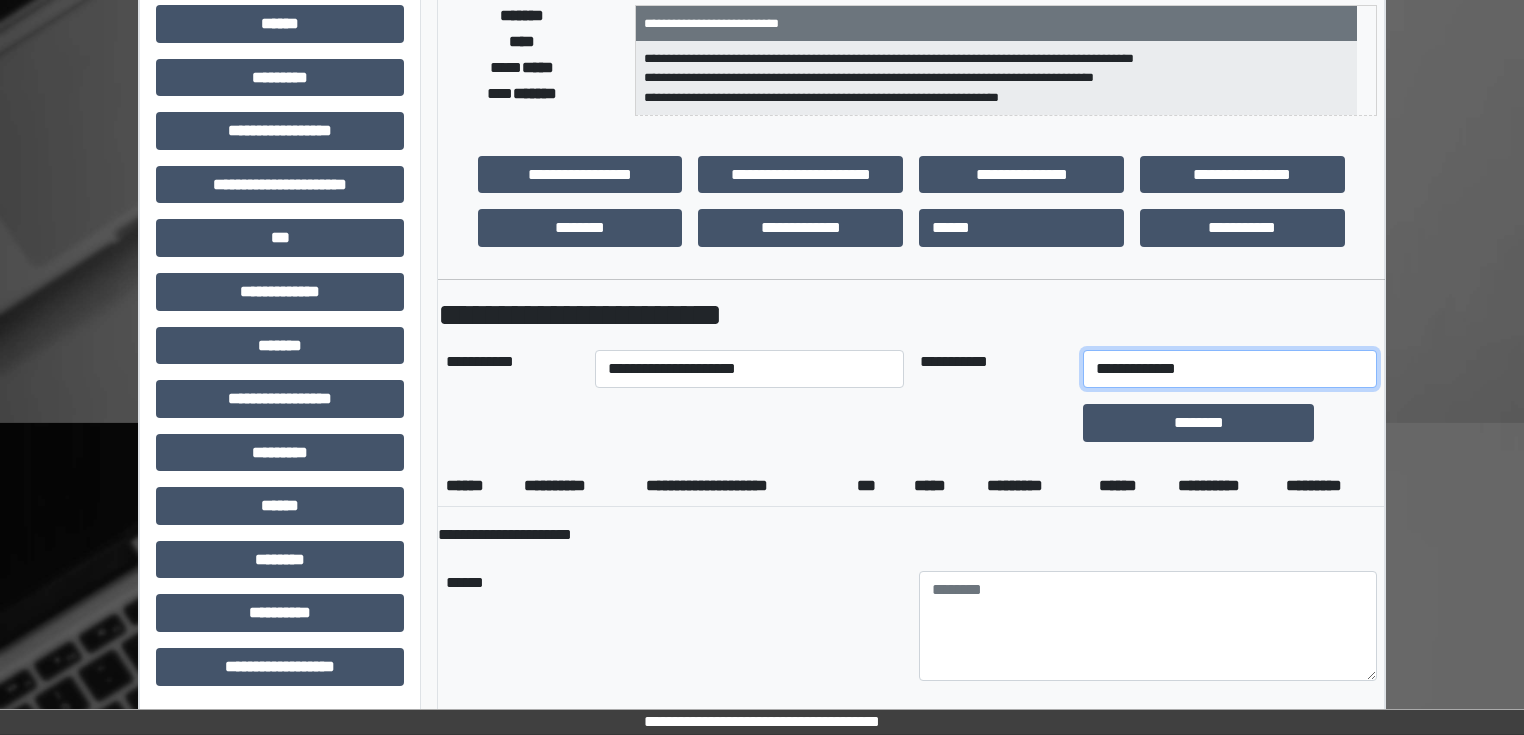 click on "**********" at bounding box center [1230, 369] 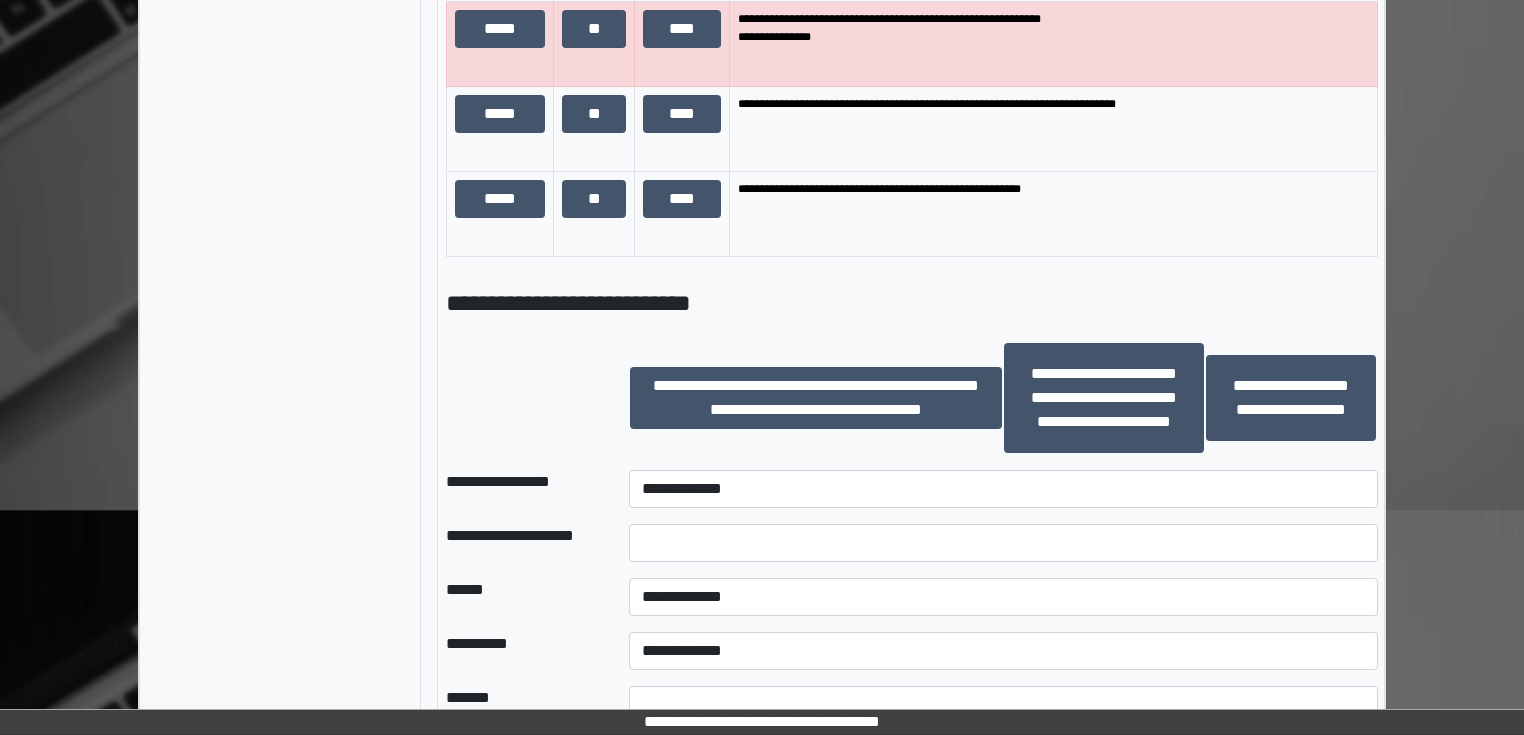 scroll, scrollTop: 1391, scrollLeft: 0, axis: vertical 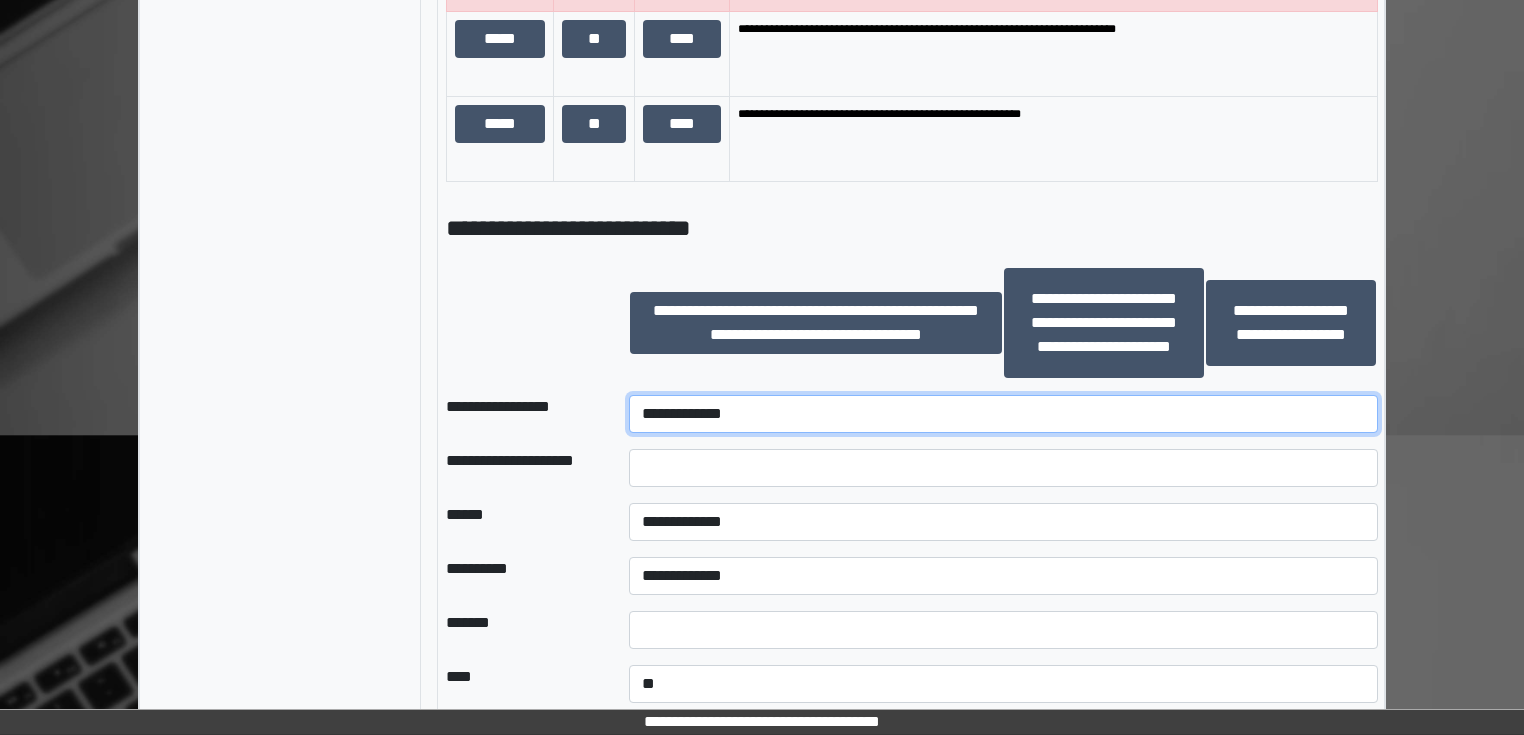 click on "**********" at bounding box center (1003, 414) 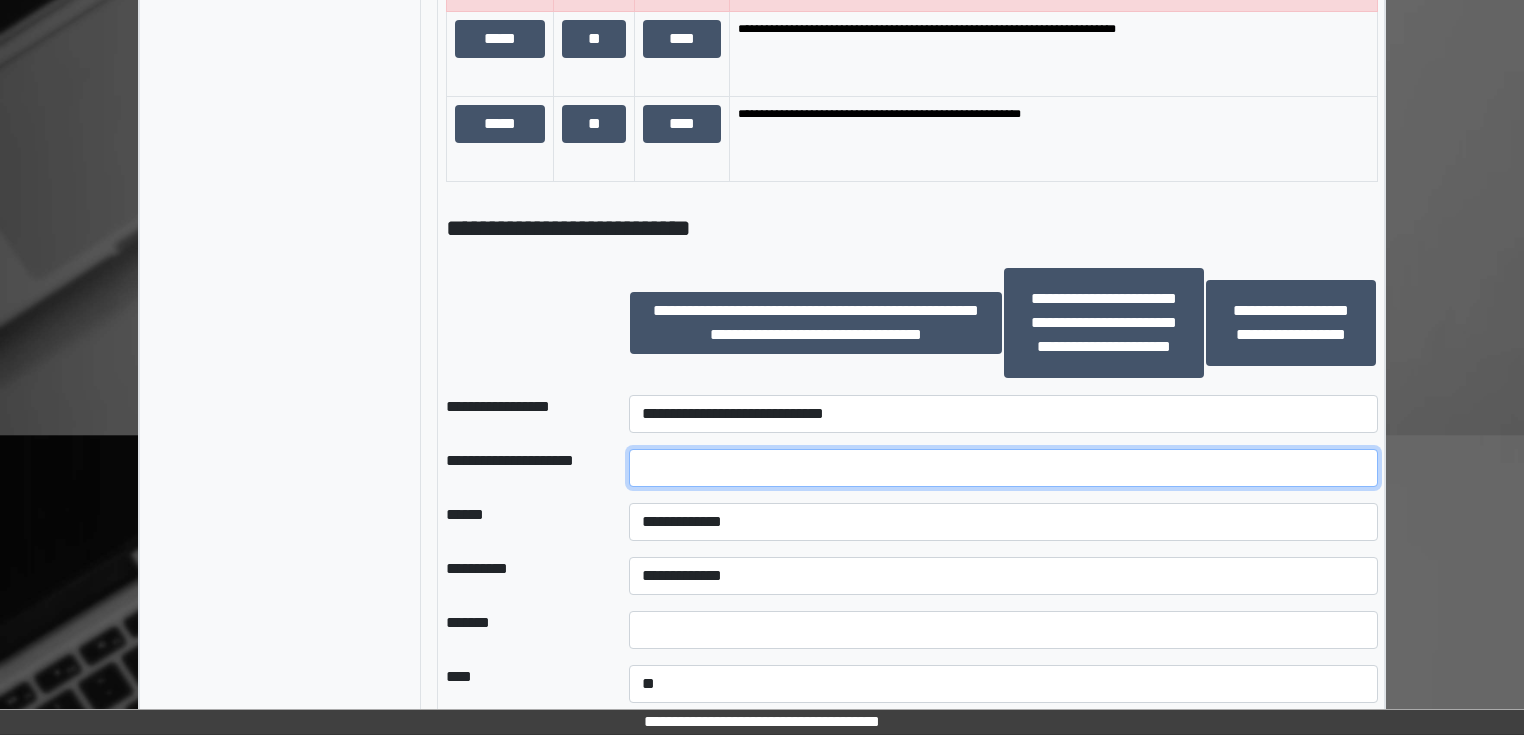 click at bounding box center (1003, 468) 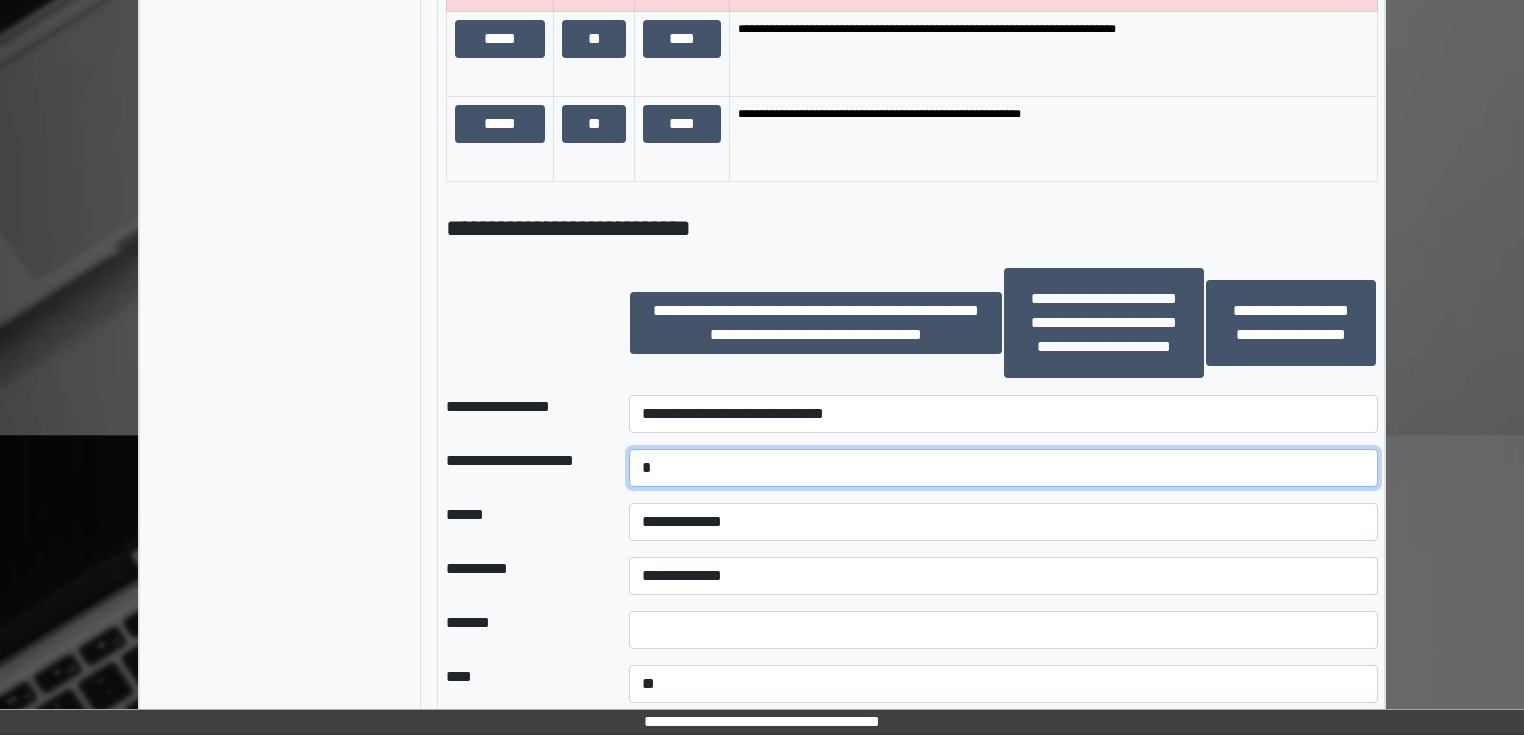 type on "*" 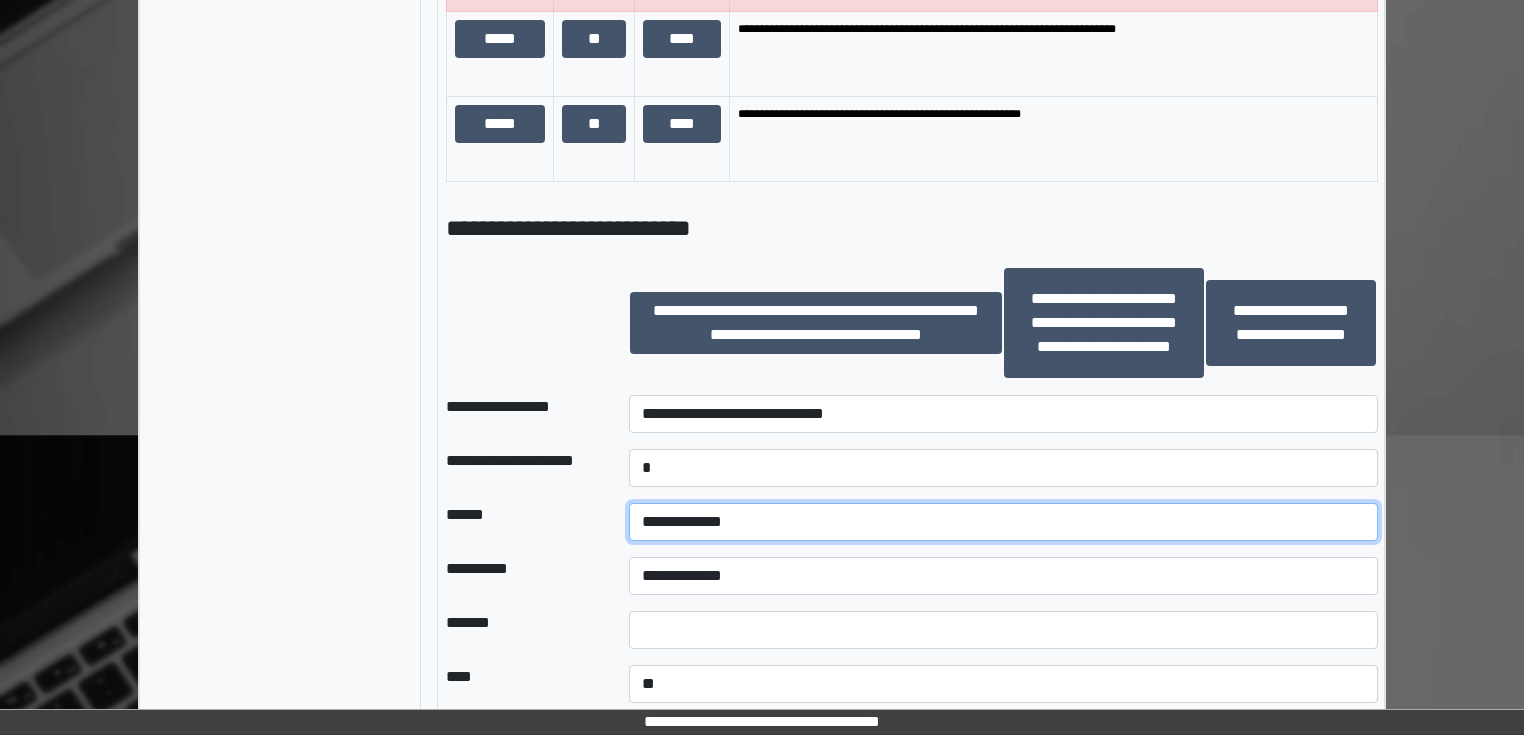 click on "**********" at bounding box center (1003, 522) 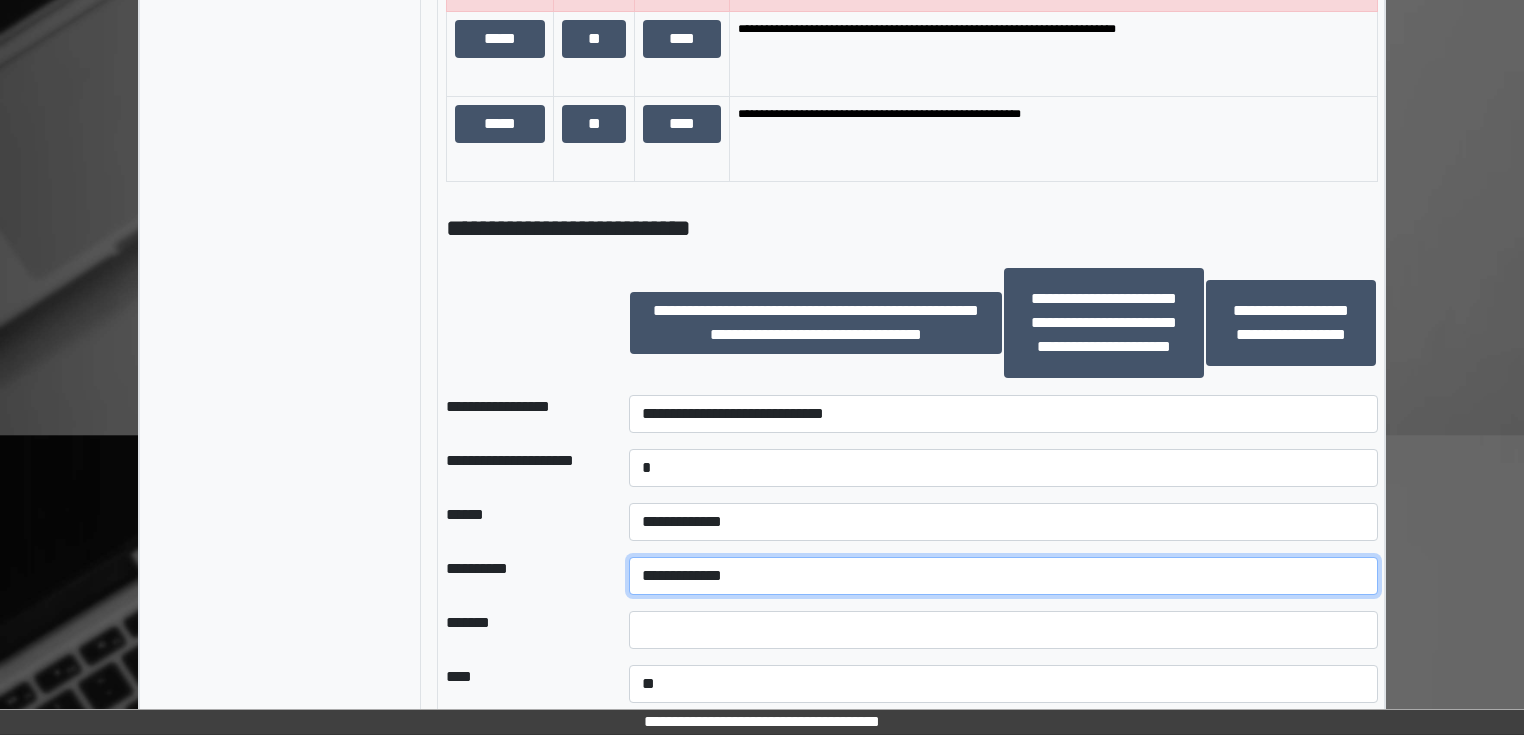 click on "**********" at bounding box center (1003, 576) 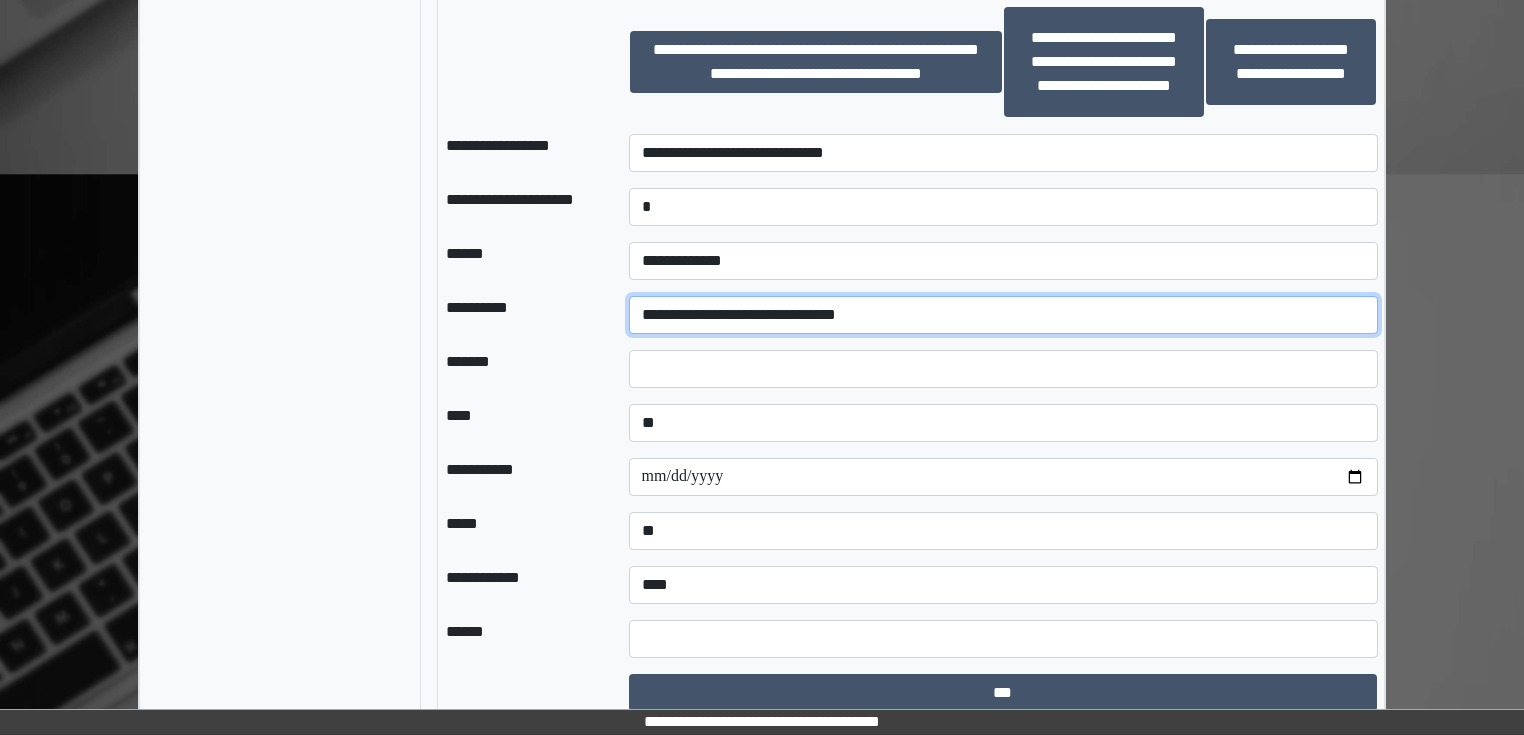 scroll, scrollTop: 1663, scrollLeft: 0, axis: vertical 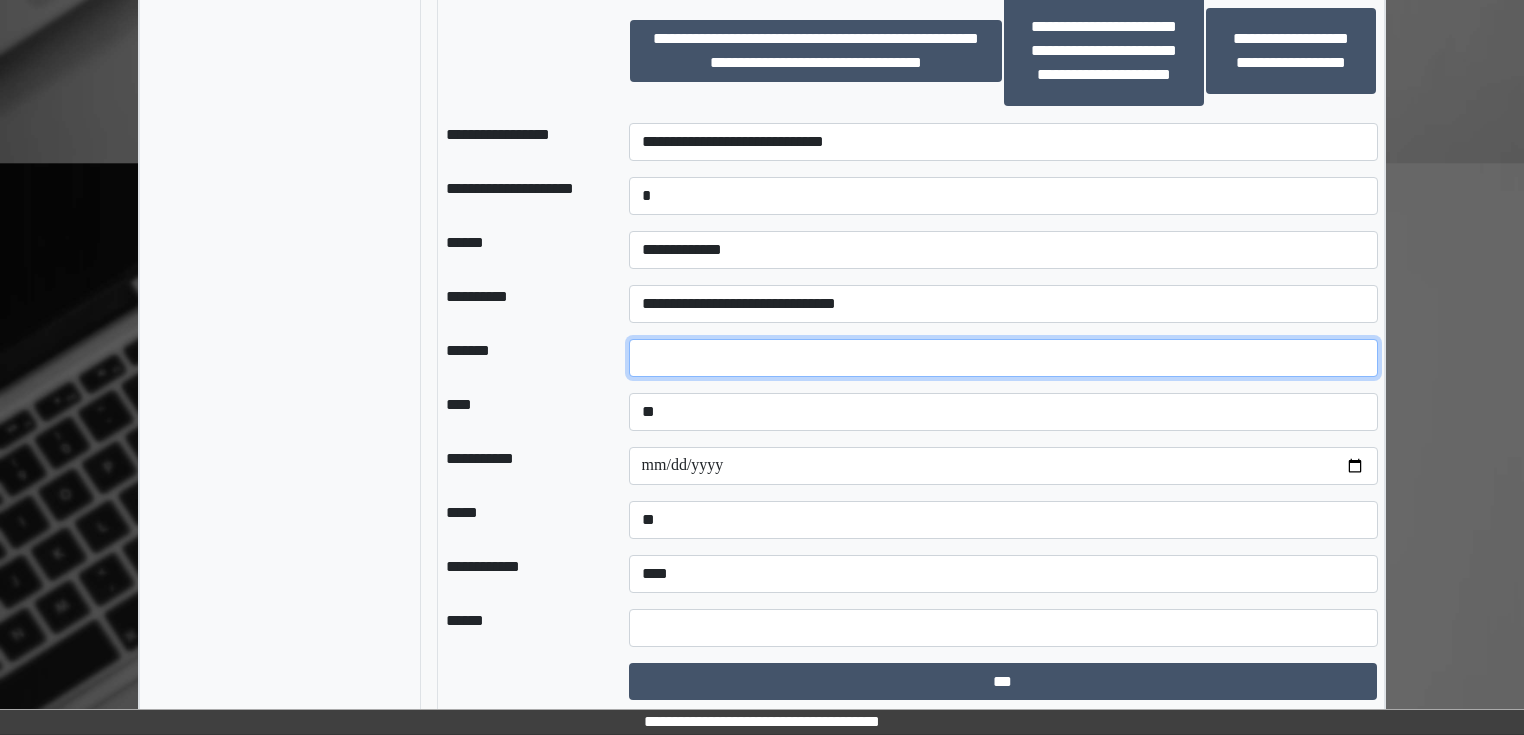 click at bounding box center (1003, 358) 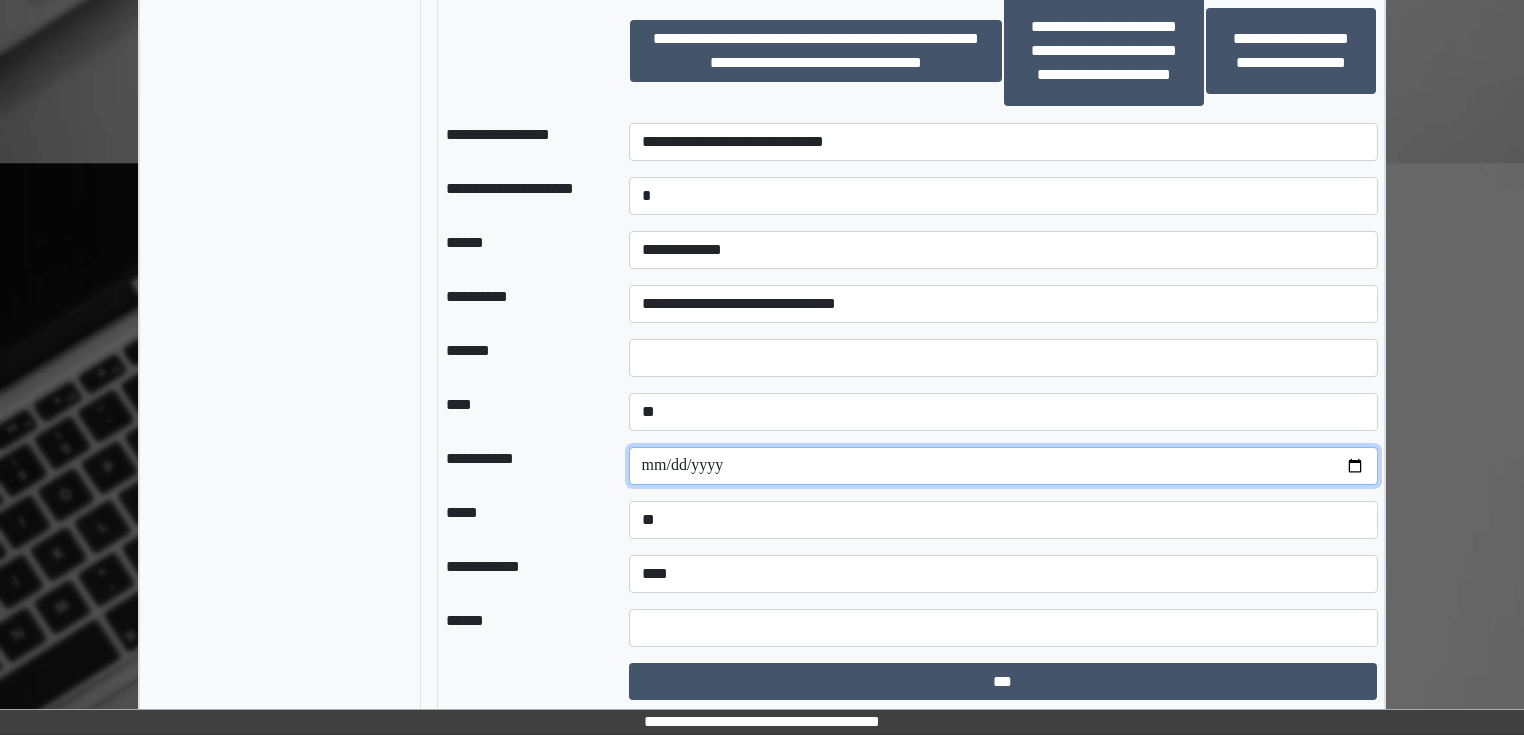 click at bounding box center [1003, 466] 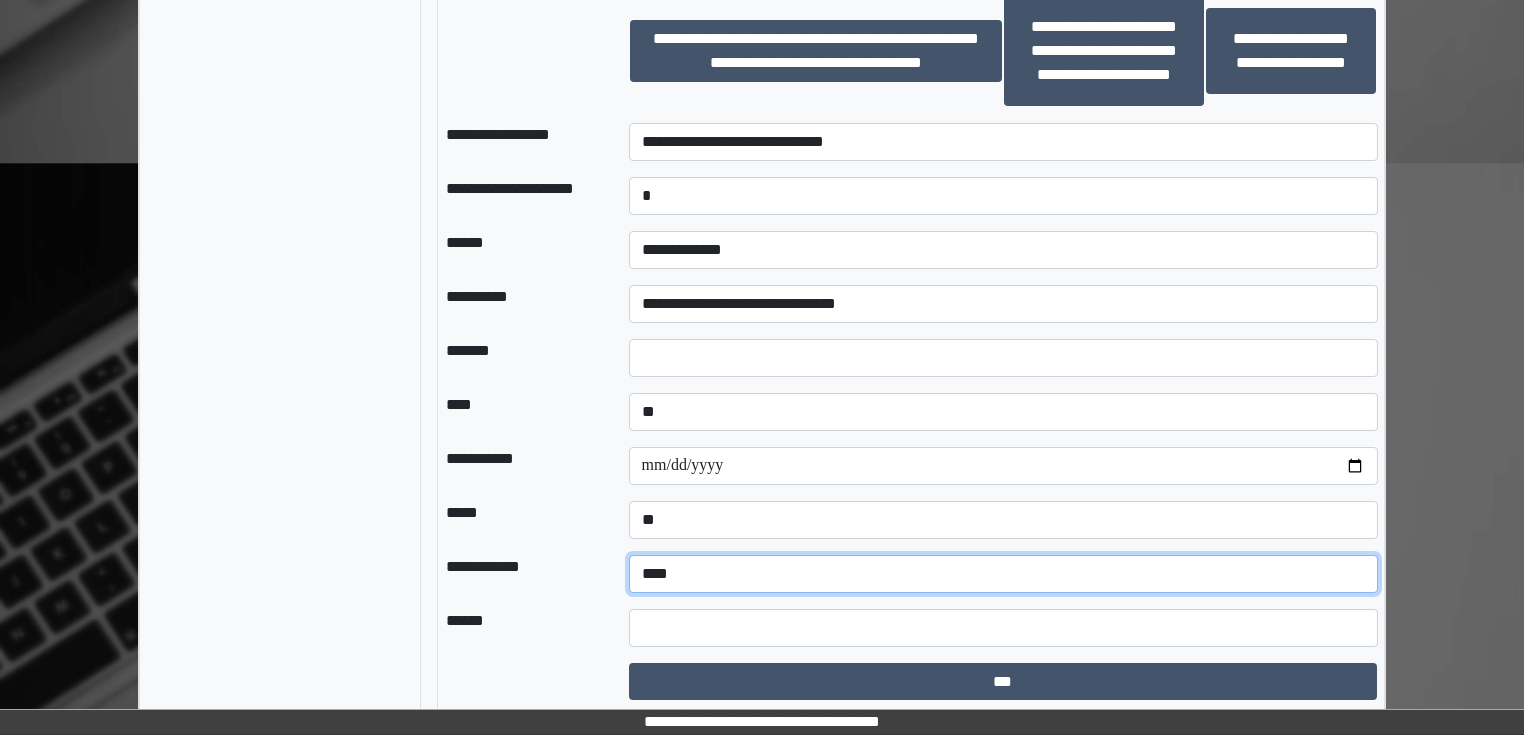 click on "**********" at bounding box center (1003, 574) 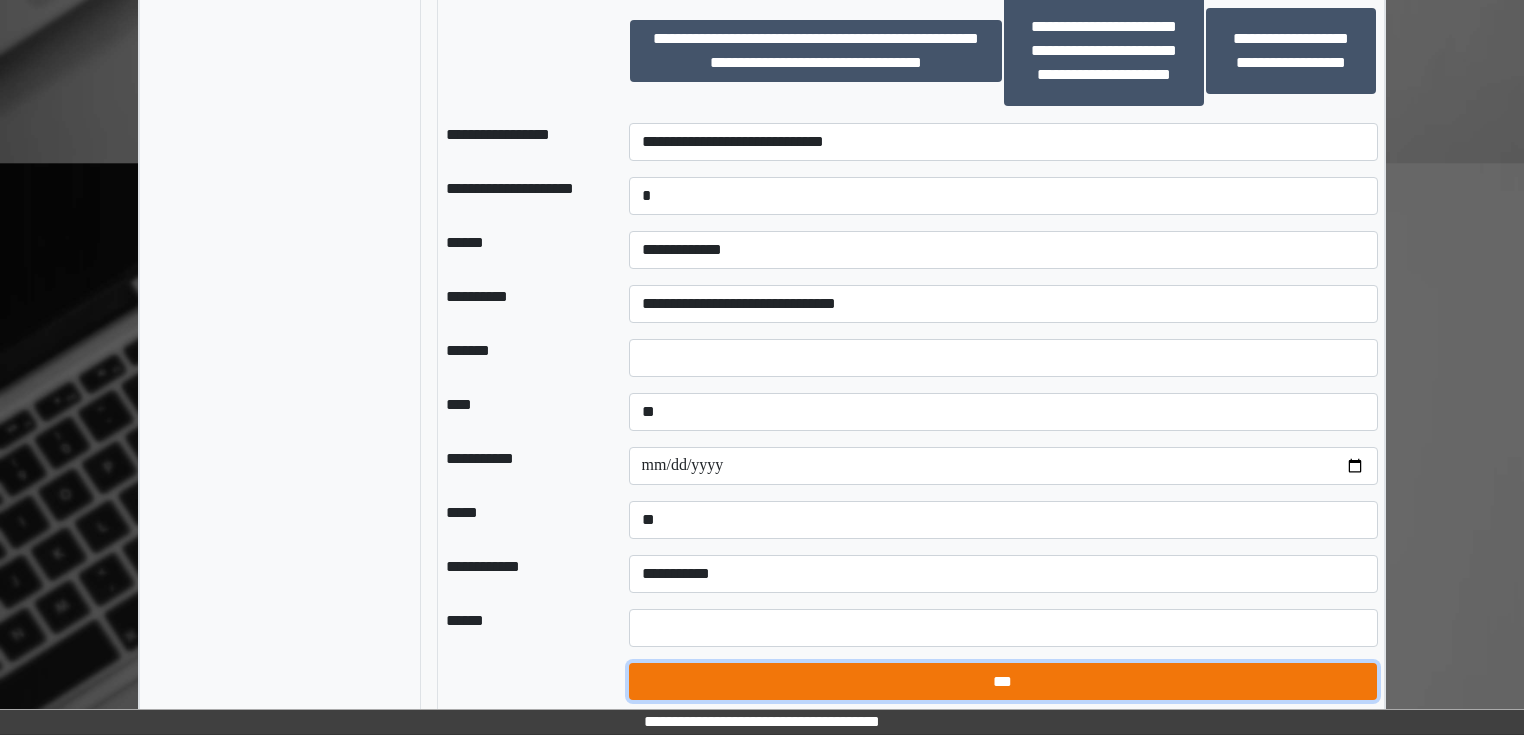 click on "***" at bounding box center [1003, 682] 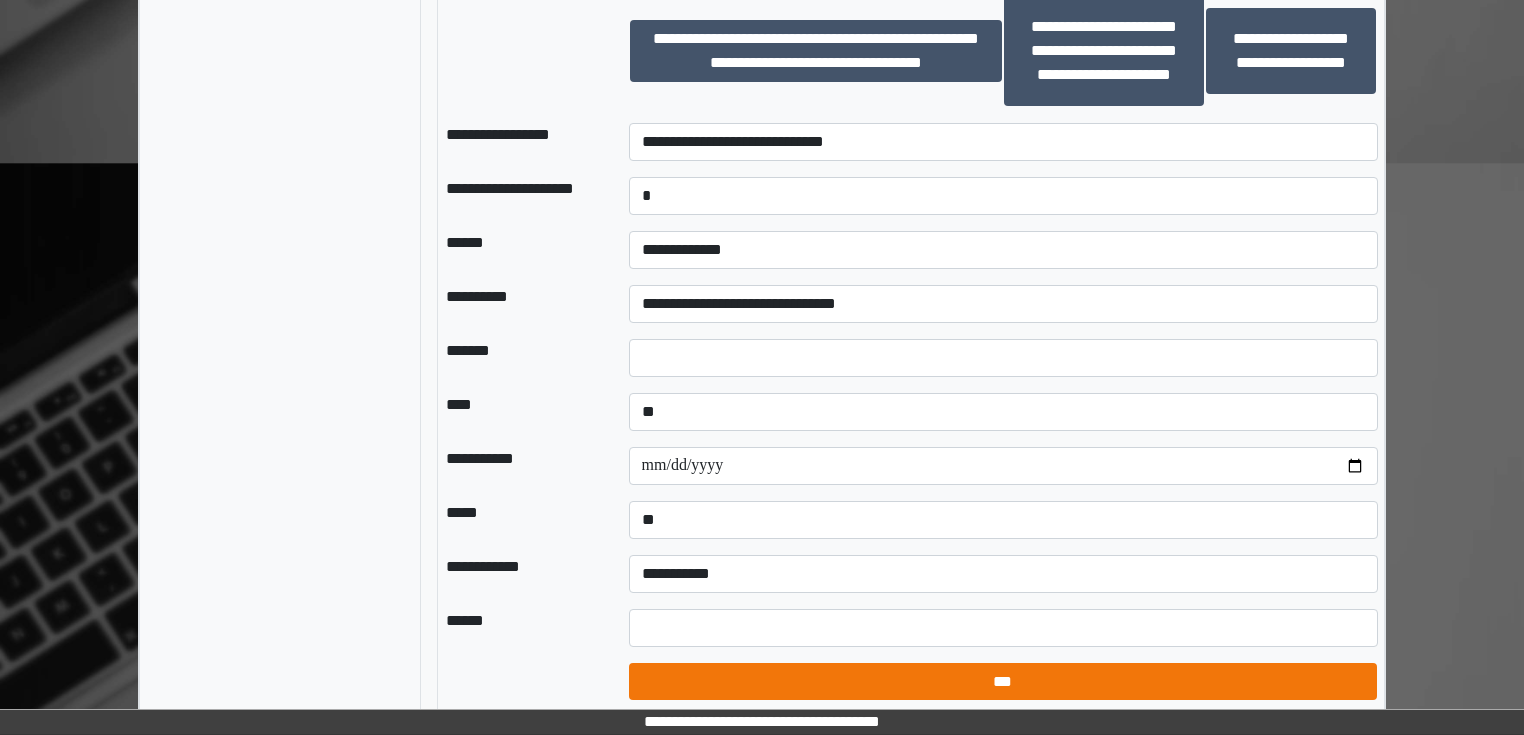 select on "*" 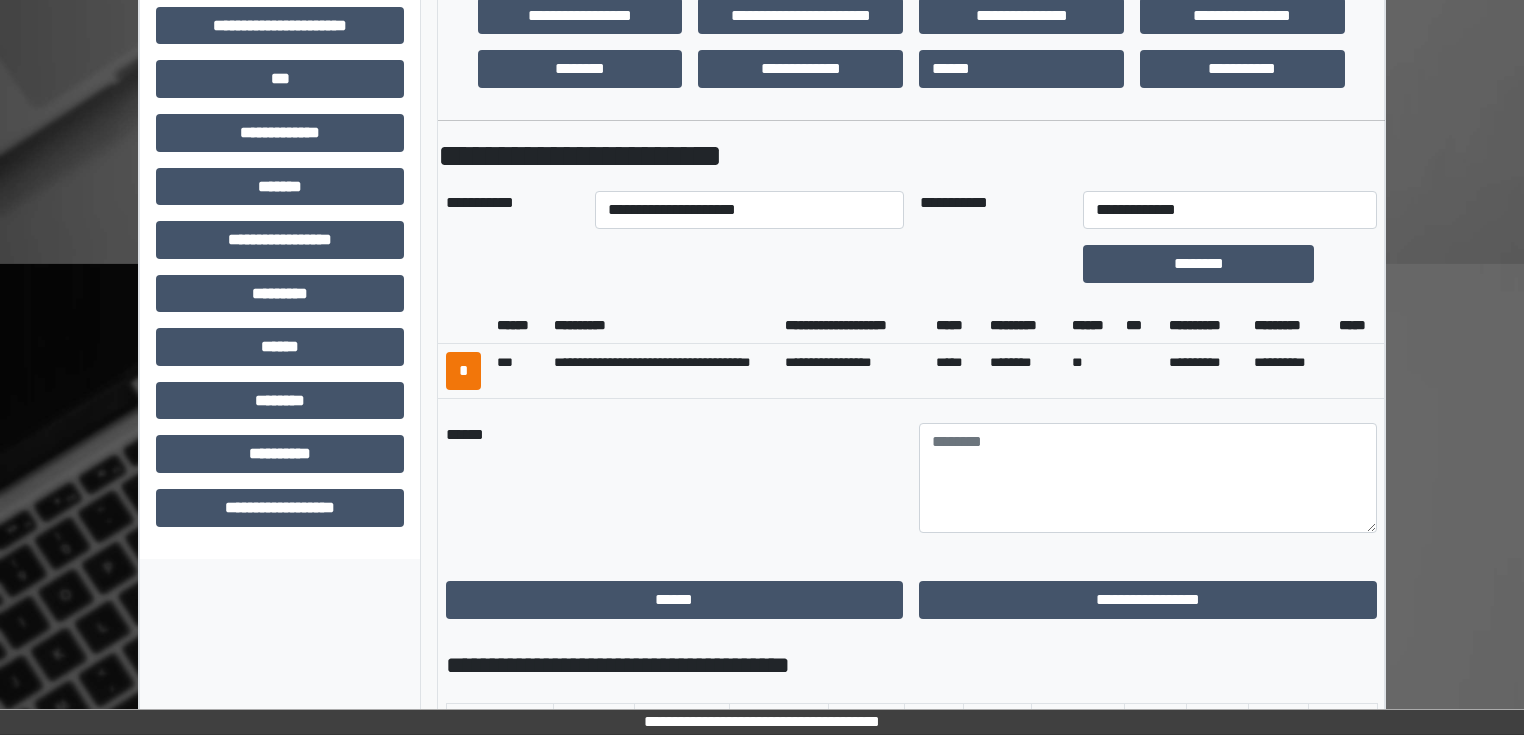 scroll, scrollTop: 737, scrollLeft: 0, axis: vertical 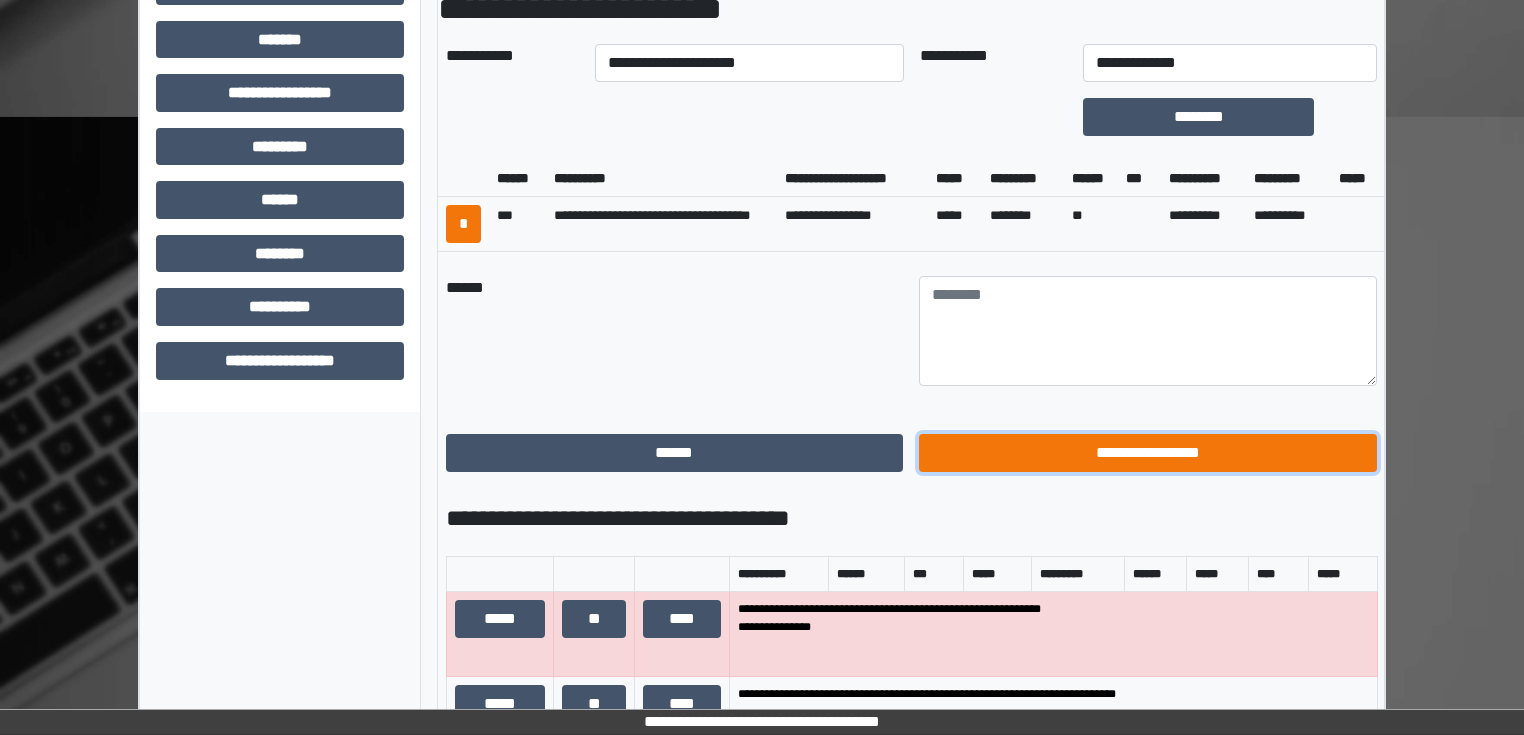 click on "**********" at bounding box center [1148, 453] 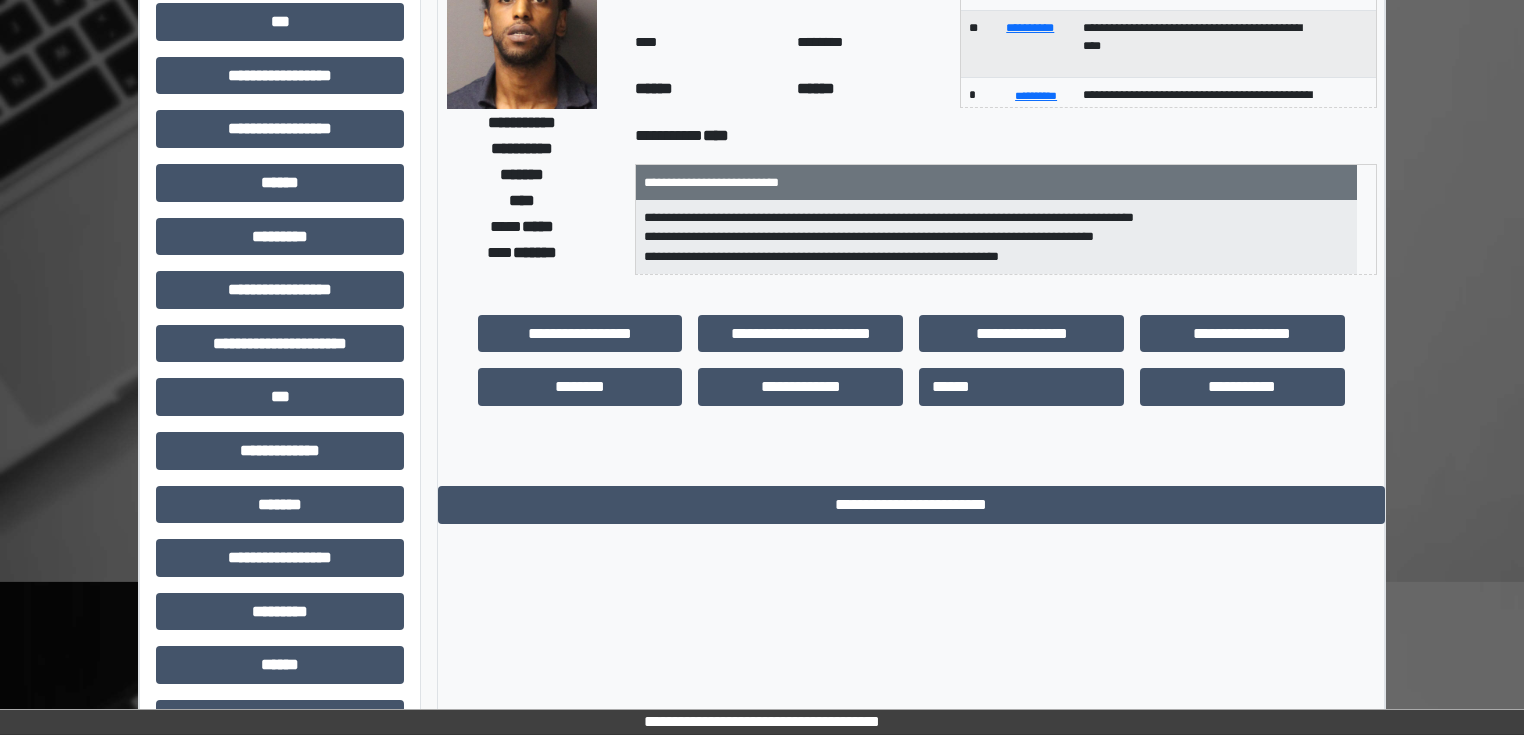scroll, scrollTop: 271, scrollLeft: 0, axis: vertical 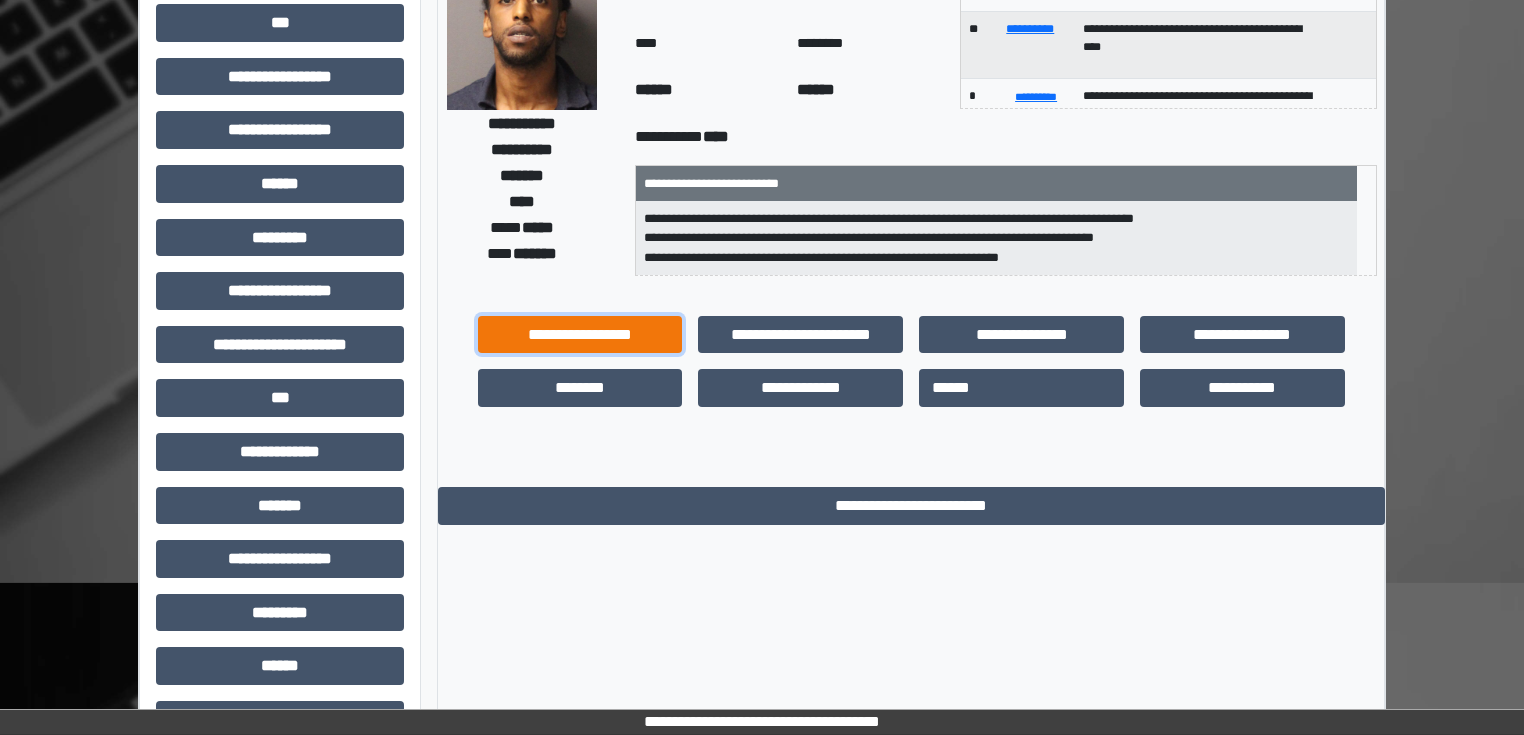 click on "**********" at bounding box center (580, 335) 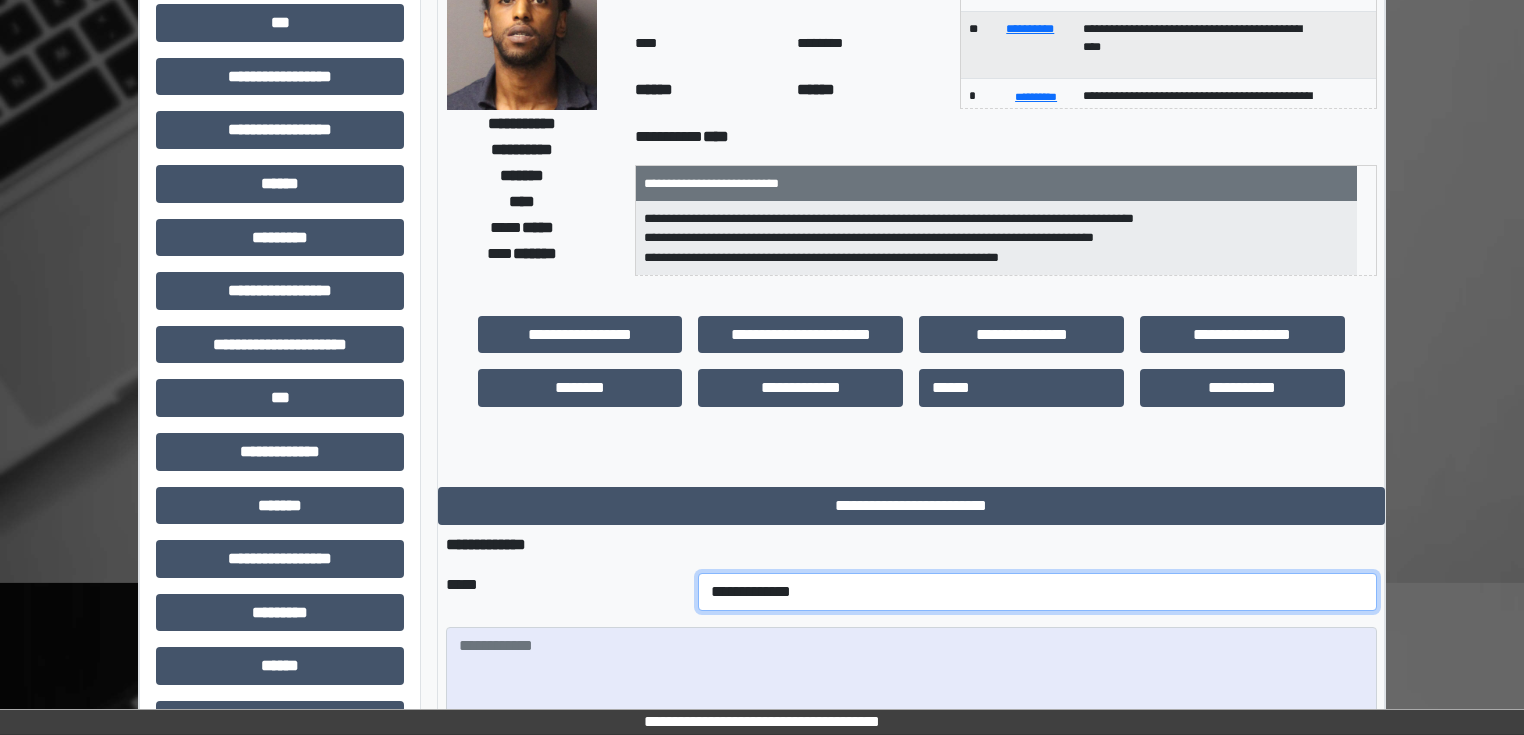 click on "**********" at bounding box center [1037, 592] 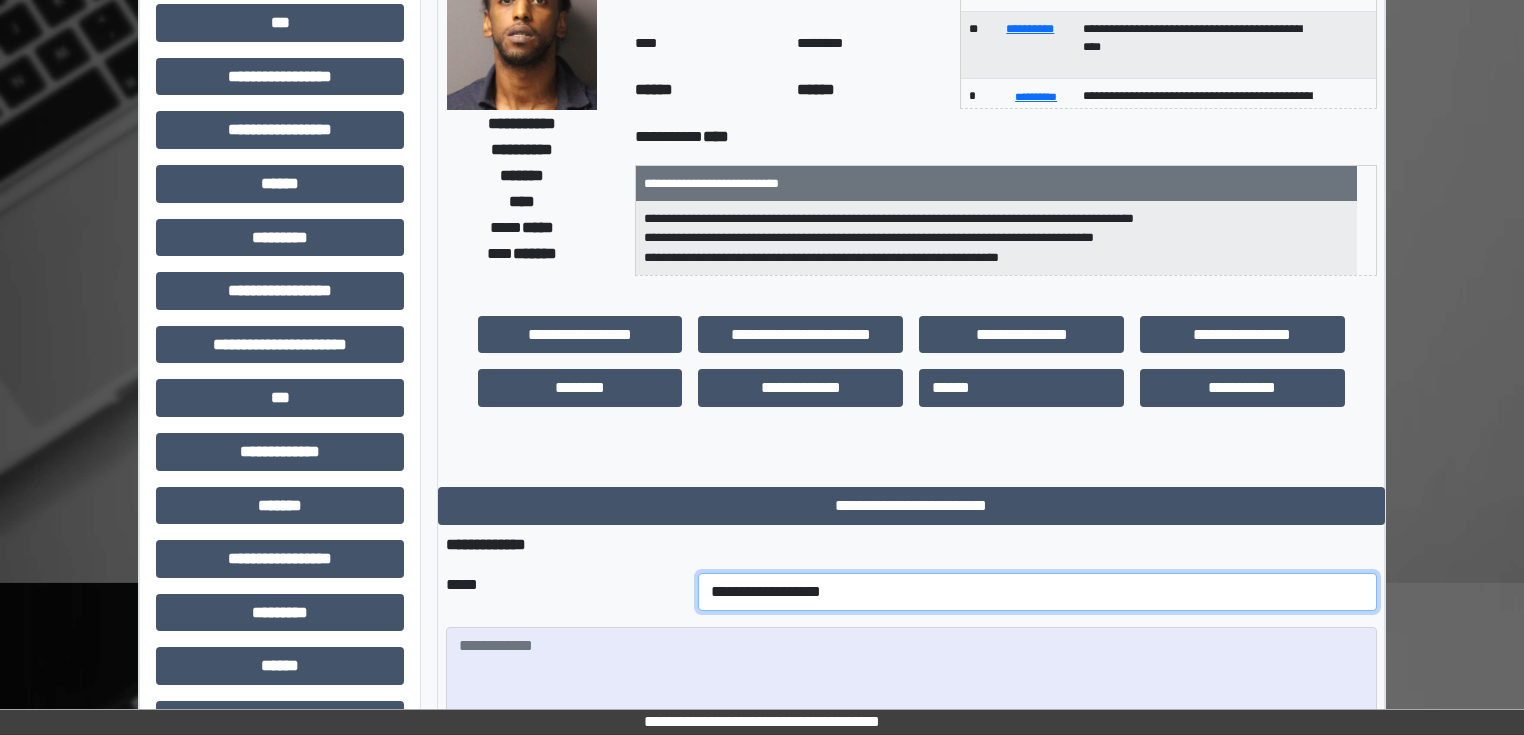click on "**********" at bounding box center [1037, 592] 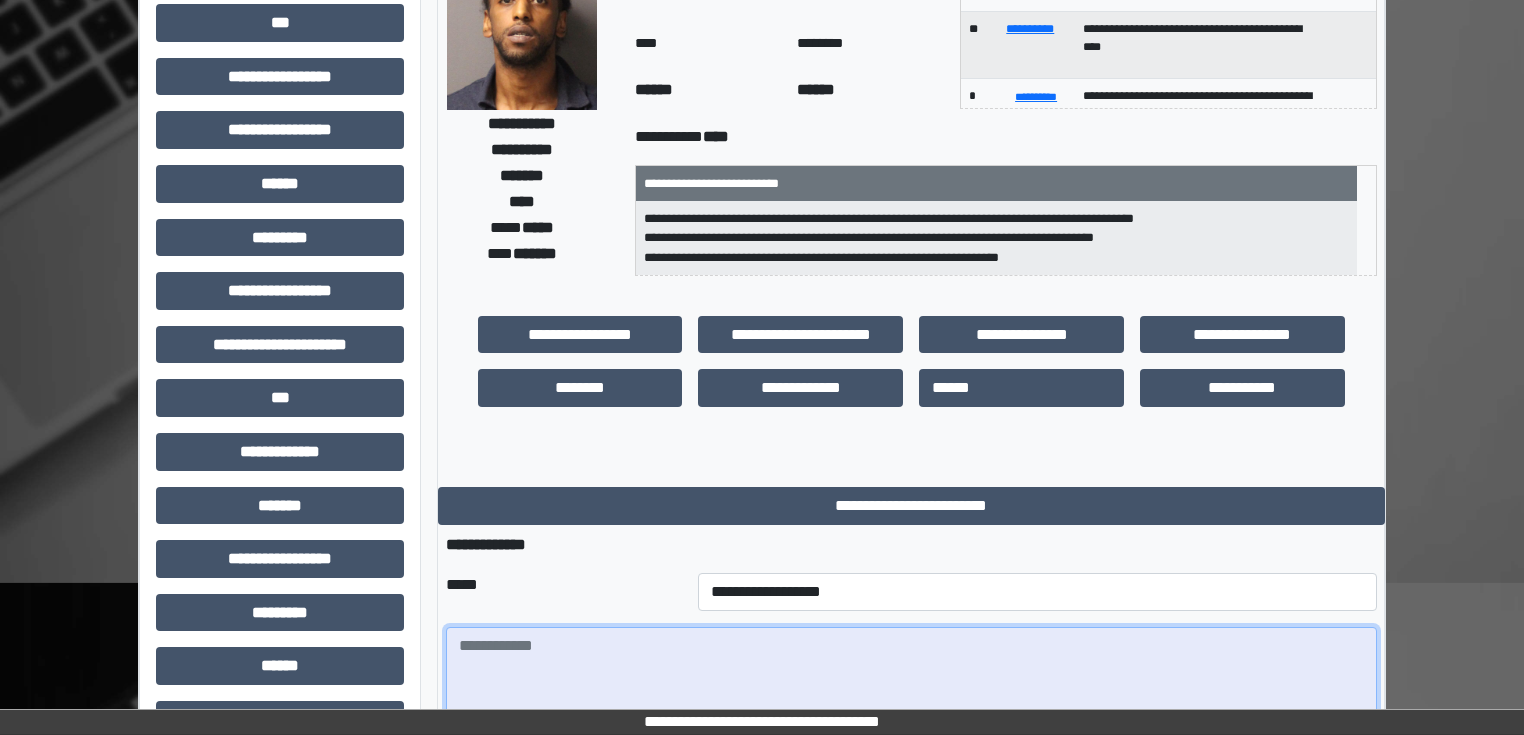 click at bounding box center [911, 682] 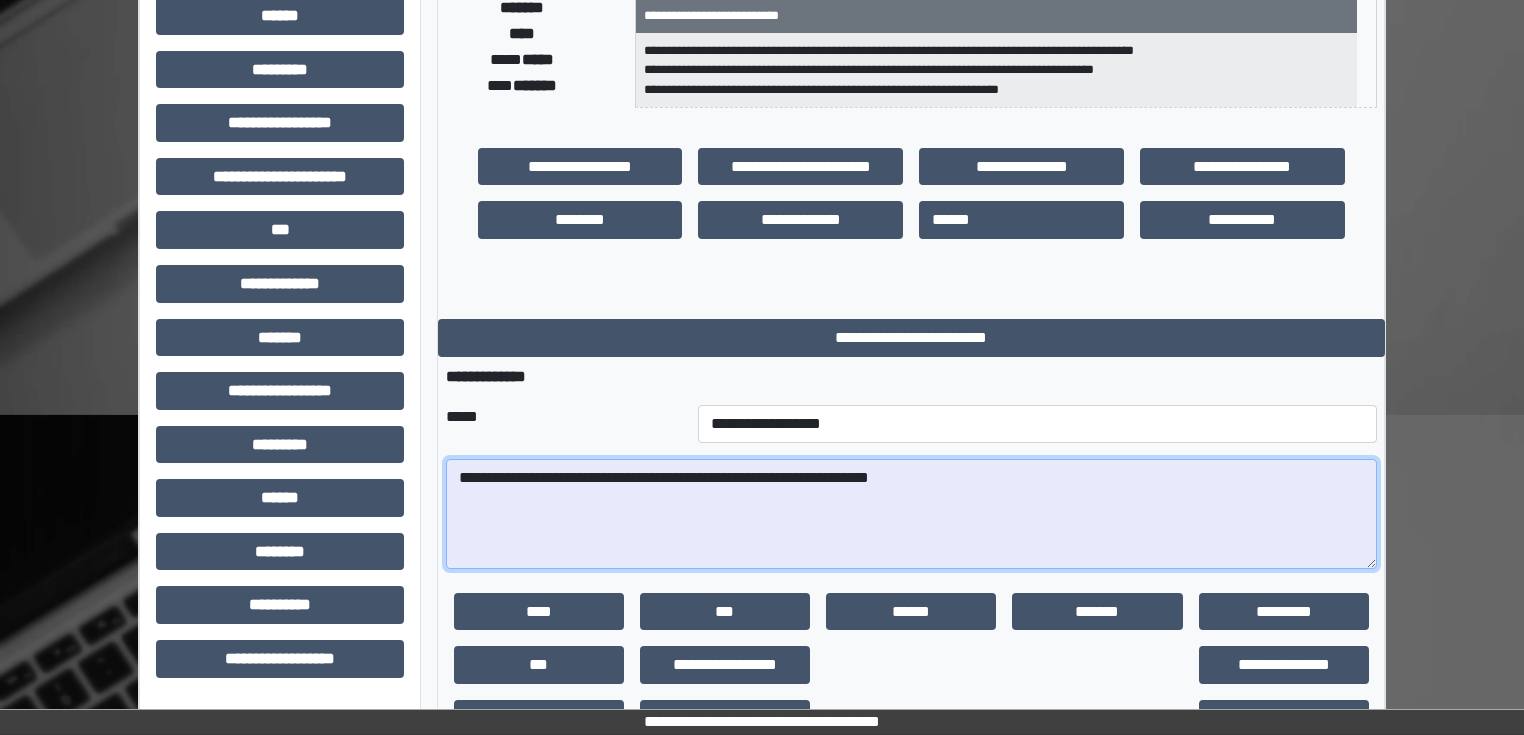 scroll, scrollTop: 505, scrollLeft: 0, axis: vertical 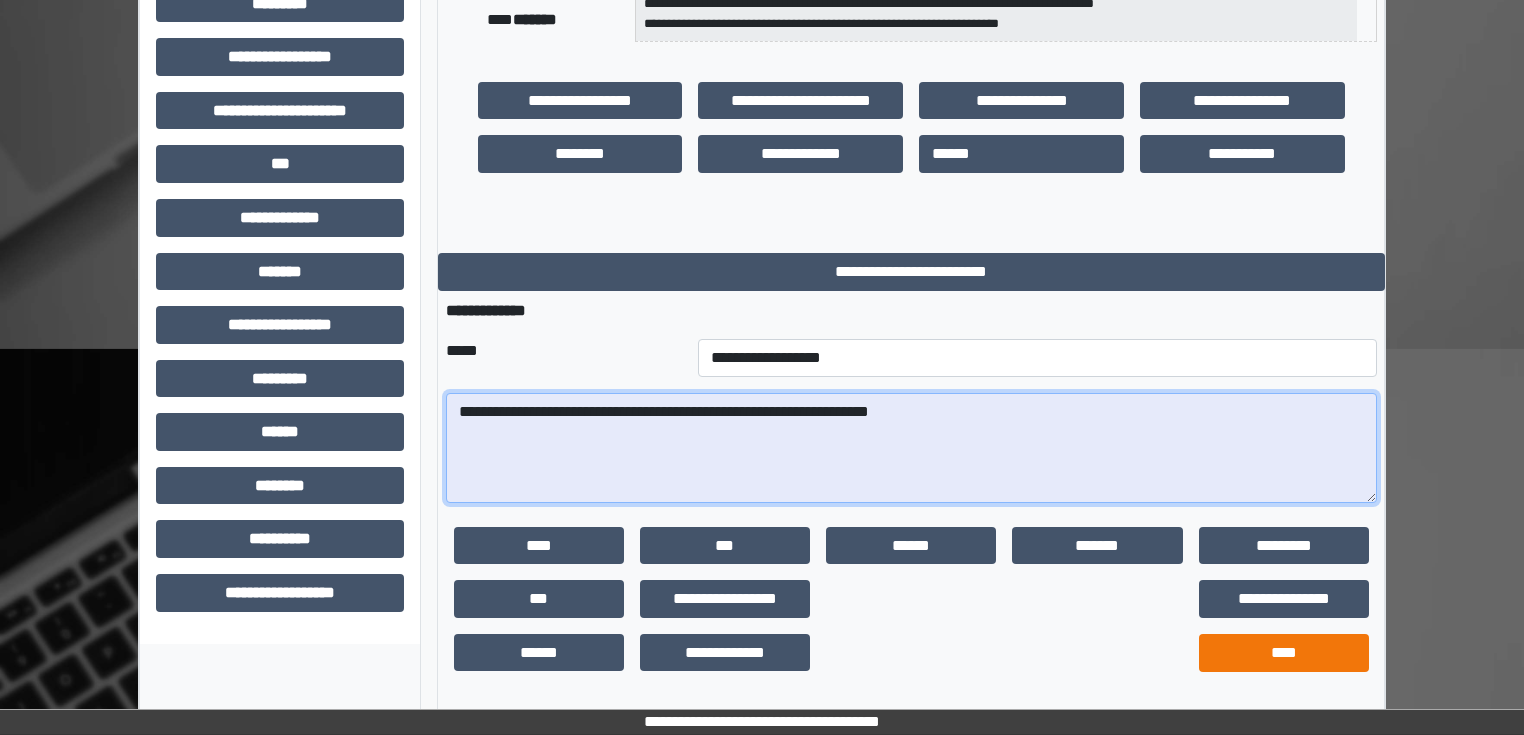 type on "**********" 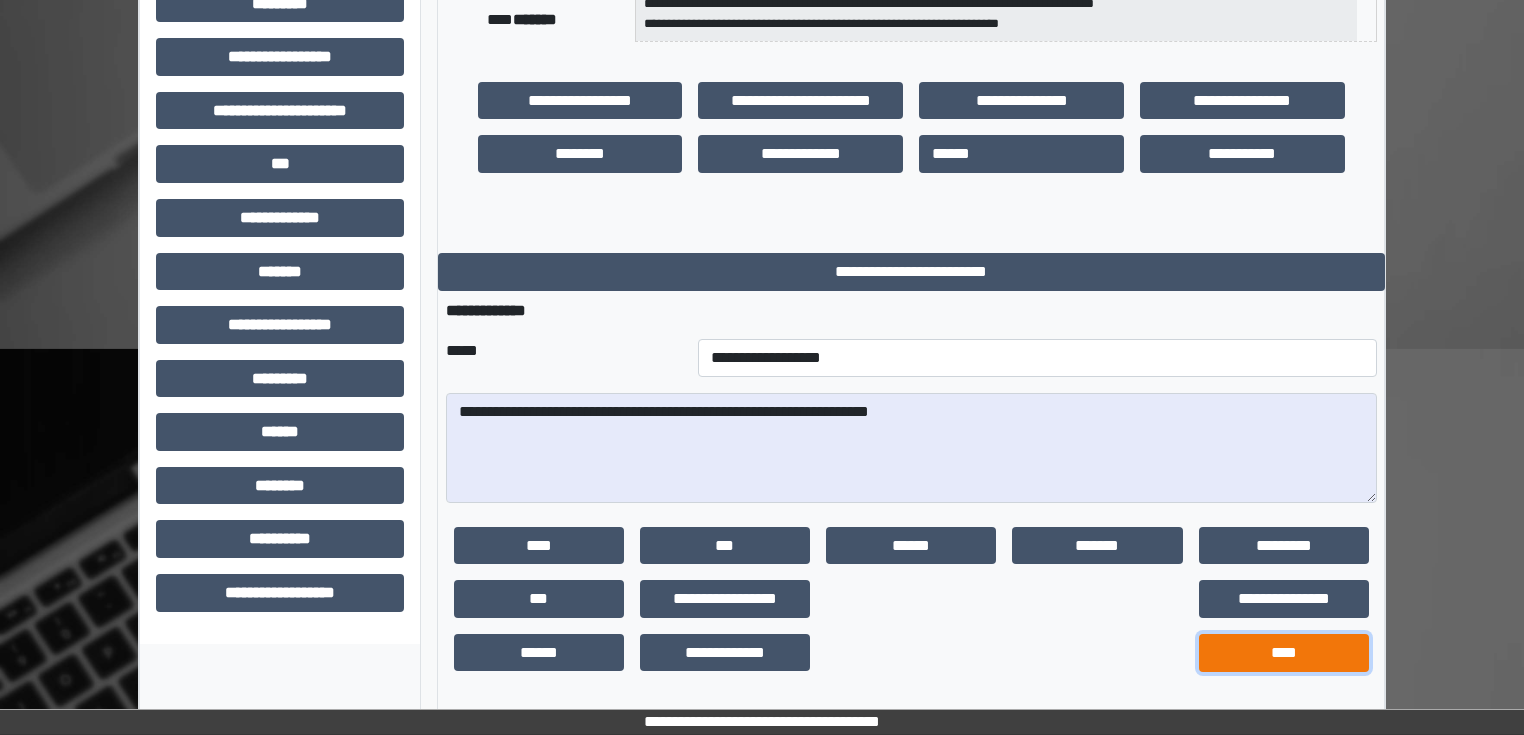 click on "****" at bounding box center [1284, 653] 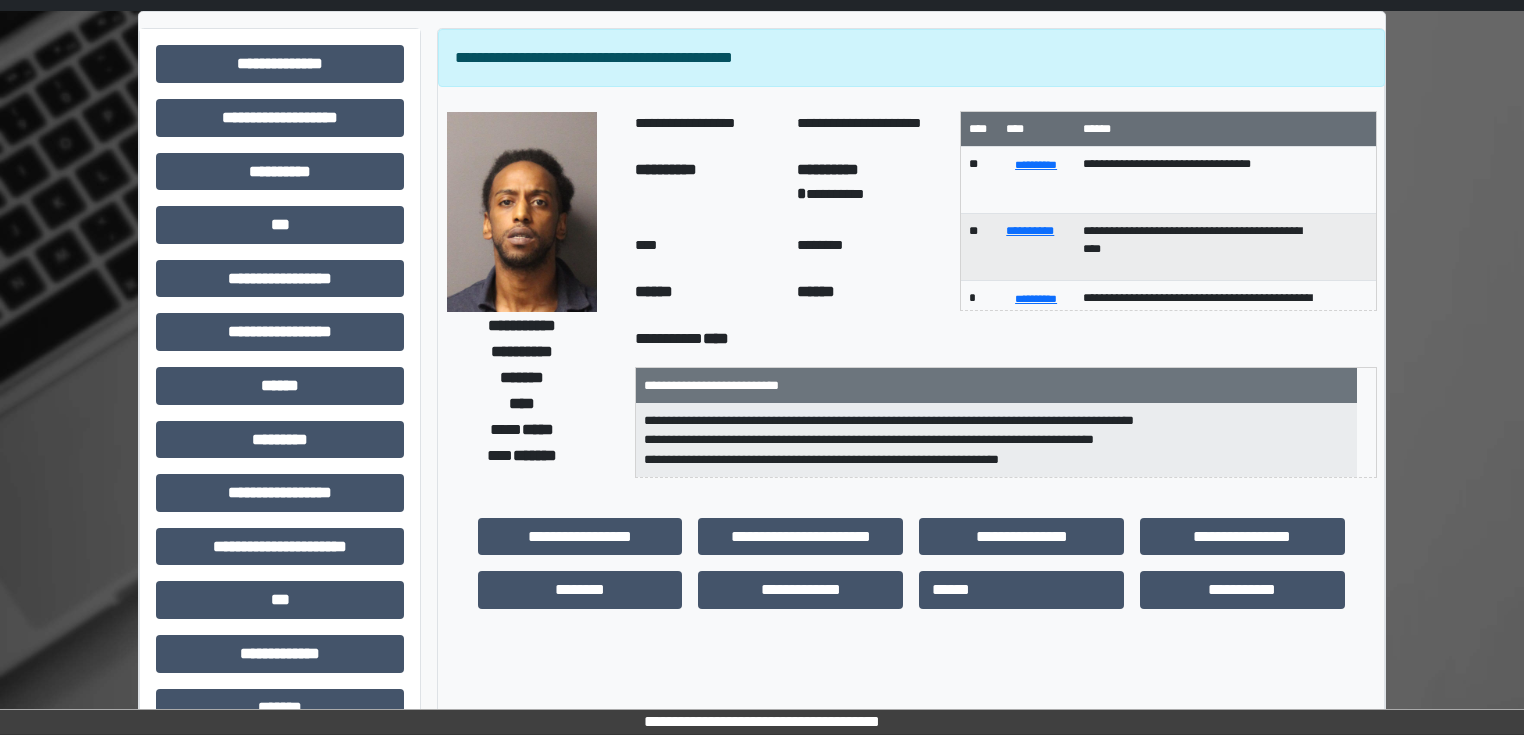 scroll, scrollTop: 0, scrollLeft: 0, axis: both 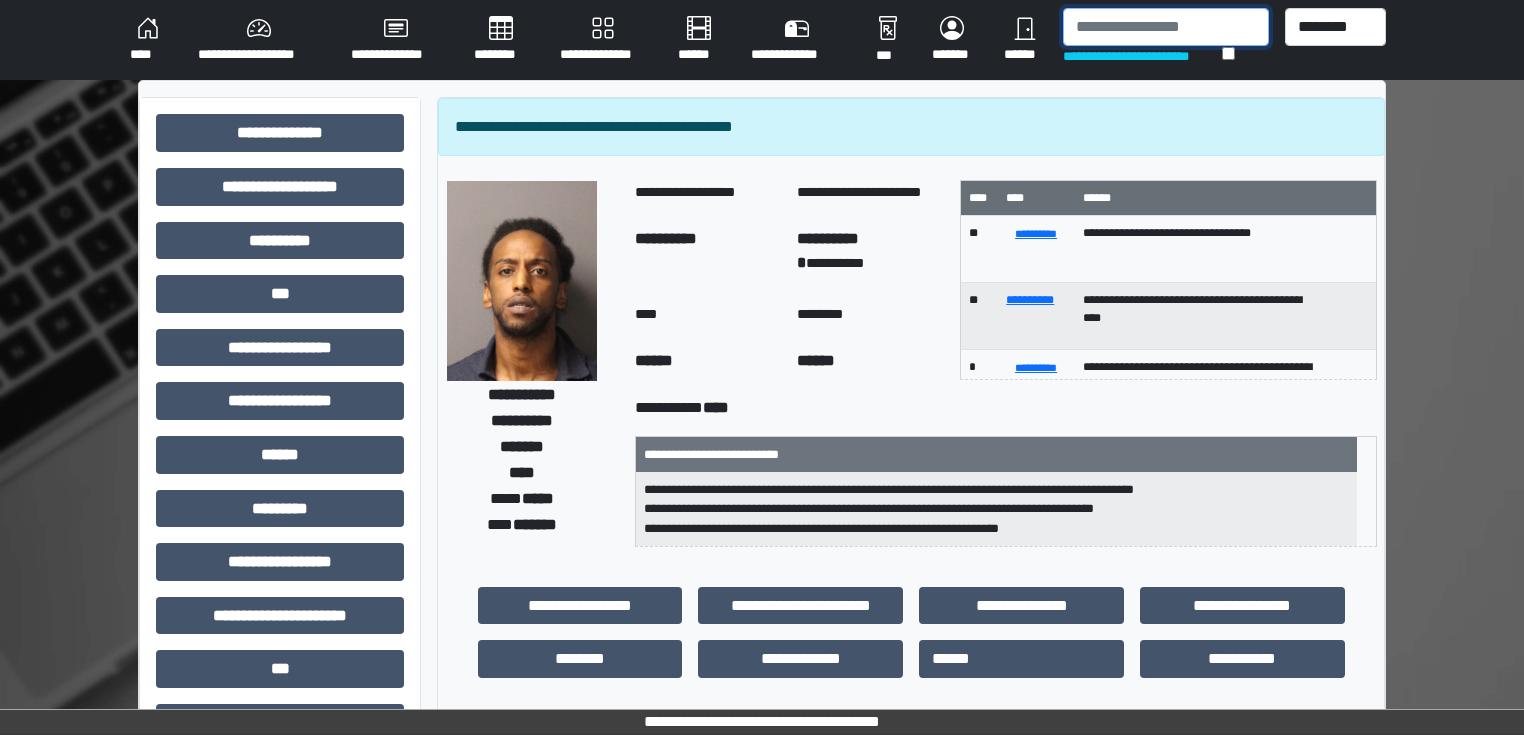 click at bounding box center (1166, 27) 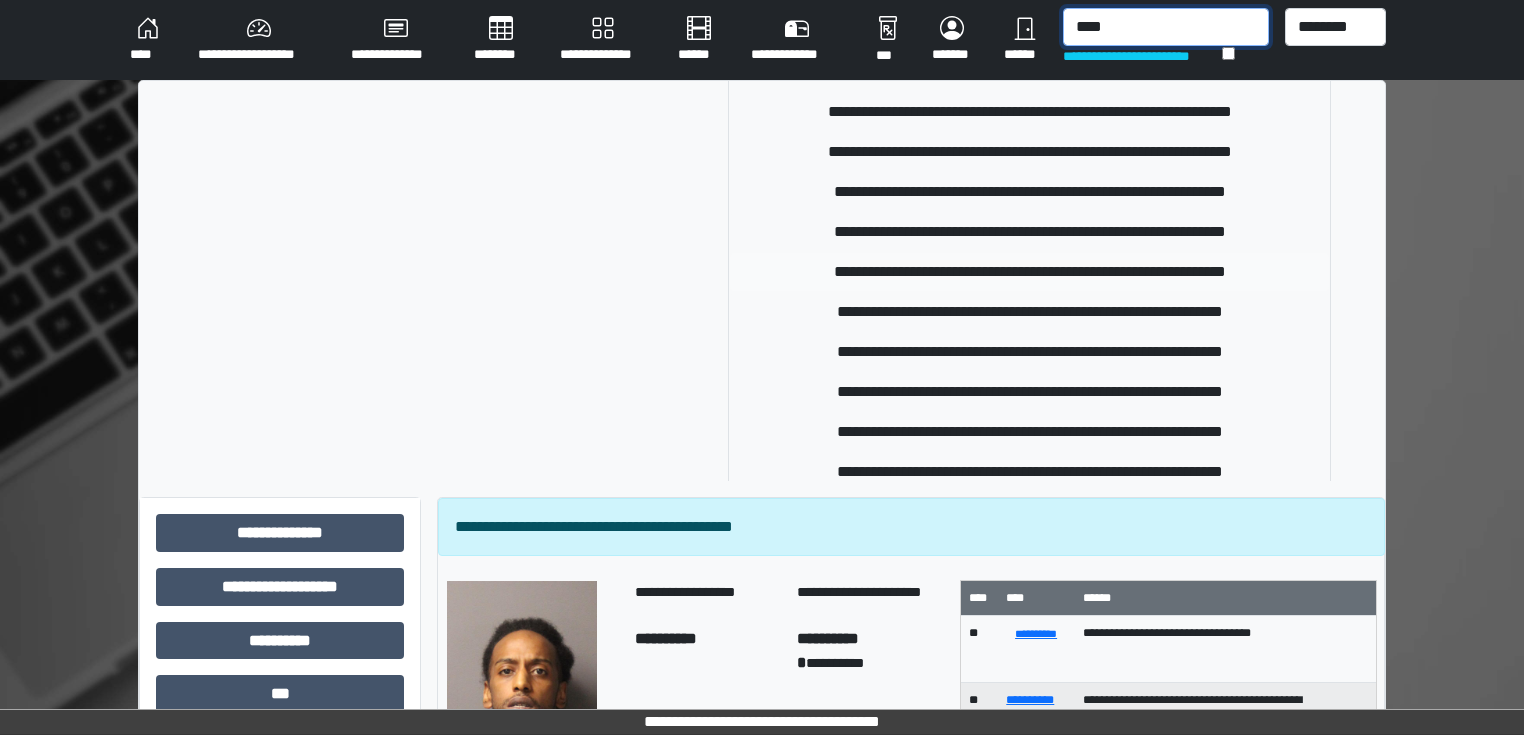 scroll, scrollTop: 560, scrollLeft: 0, axis: vertical 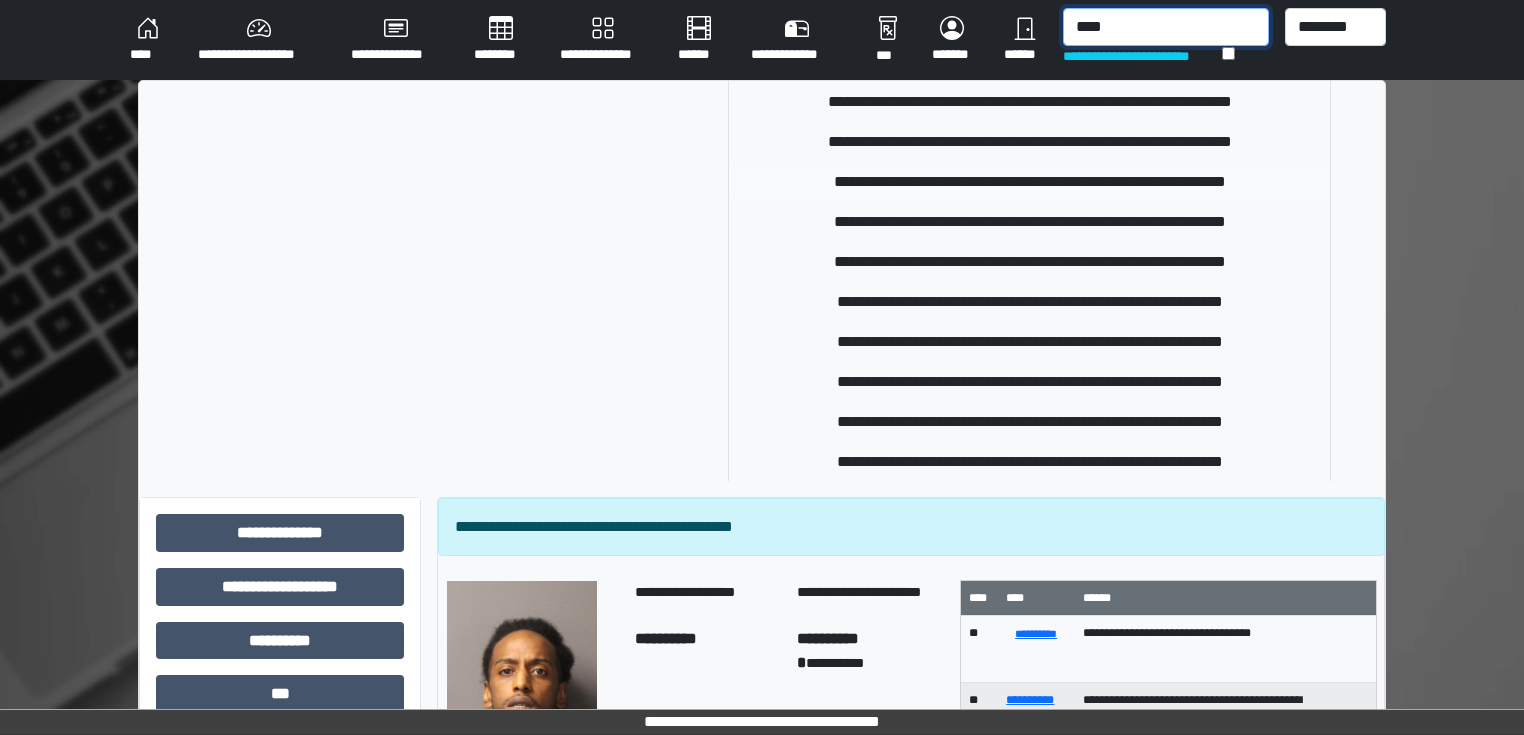type on "****" 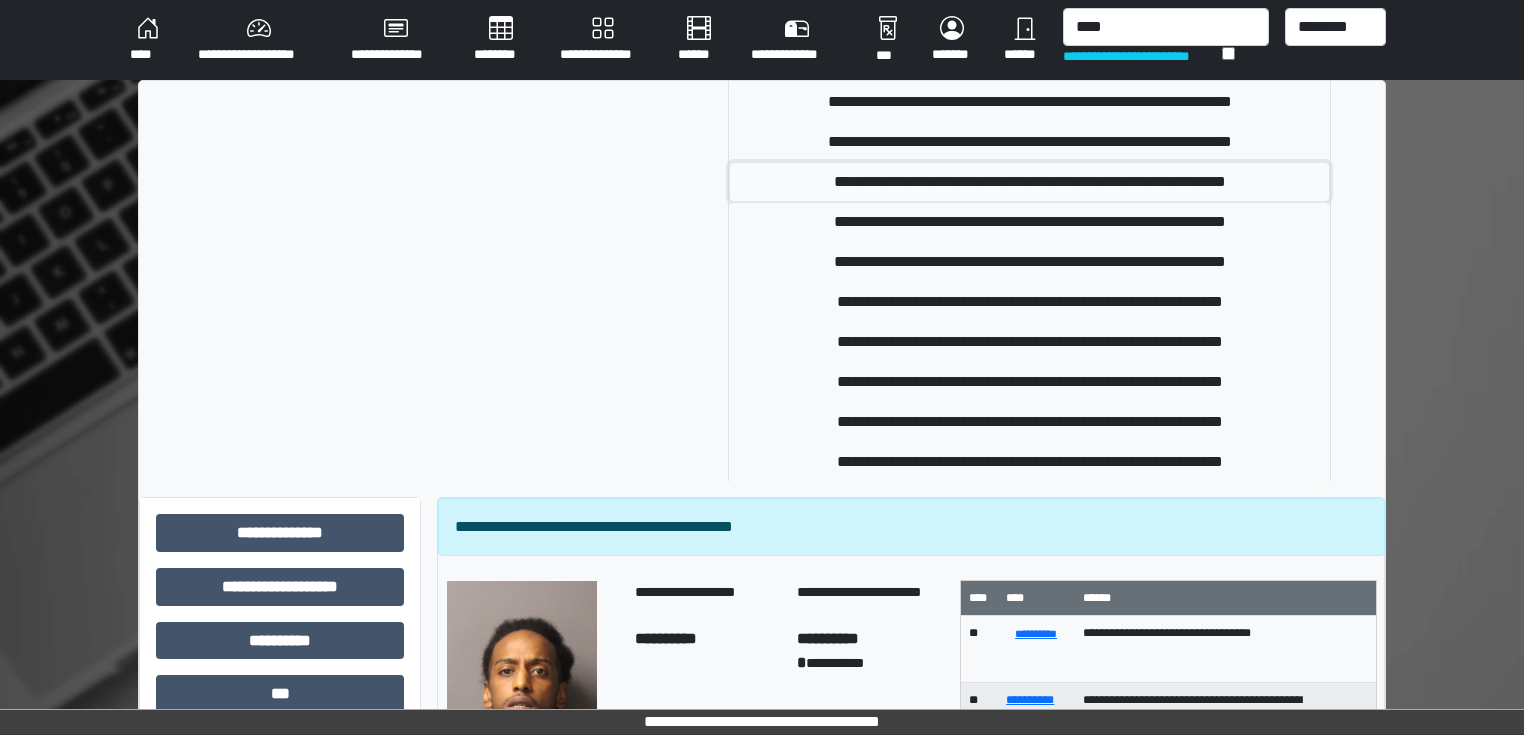 click on "**********" at bounding box center (1029, 182) 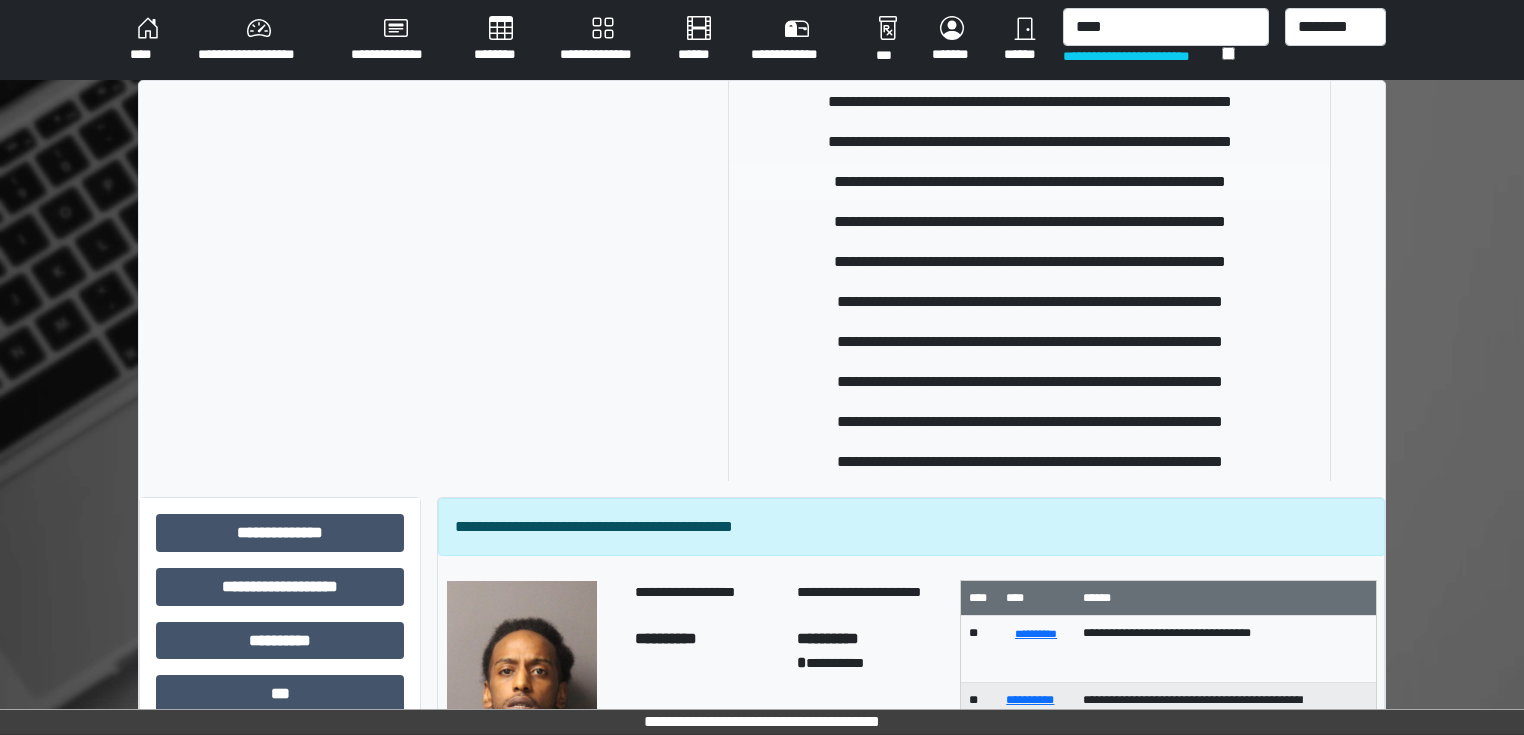 type 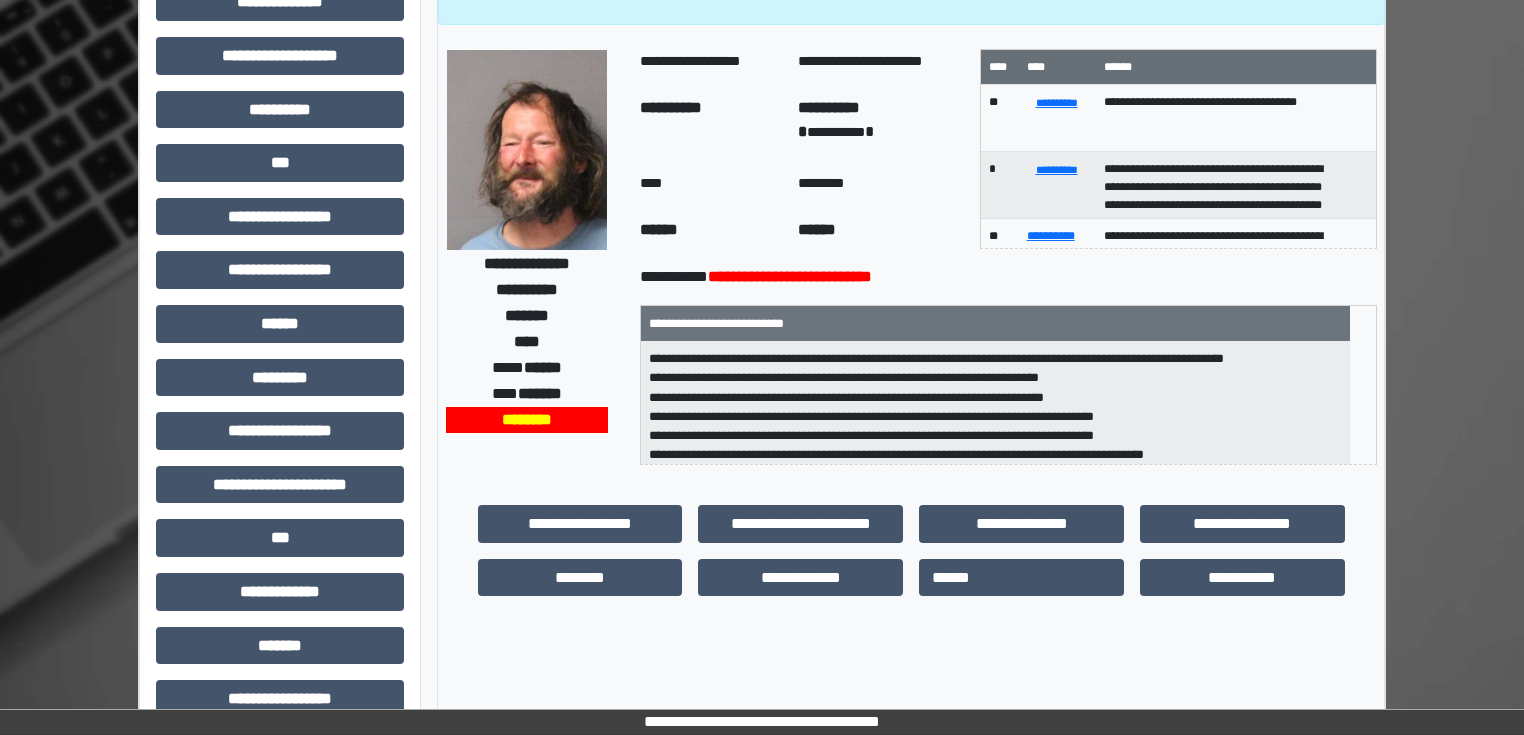 scroll, scrollTop: 160, scrollLeft: 0, axis: vertical 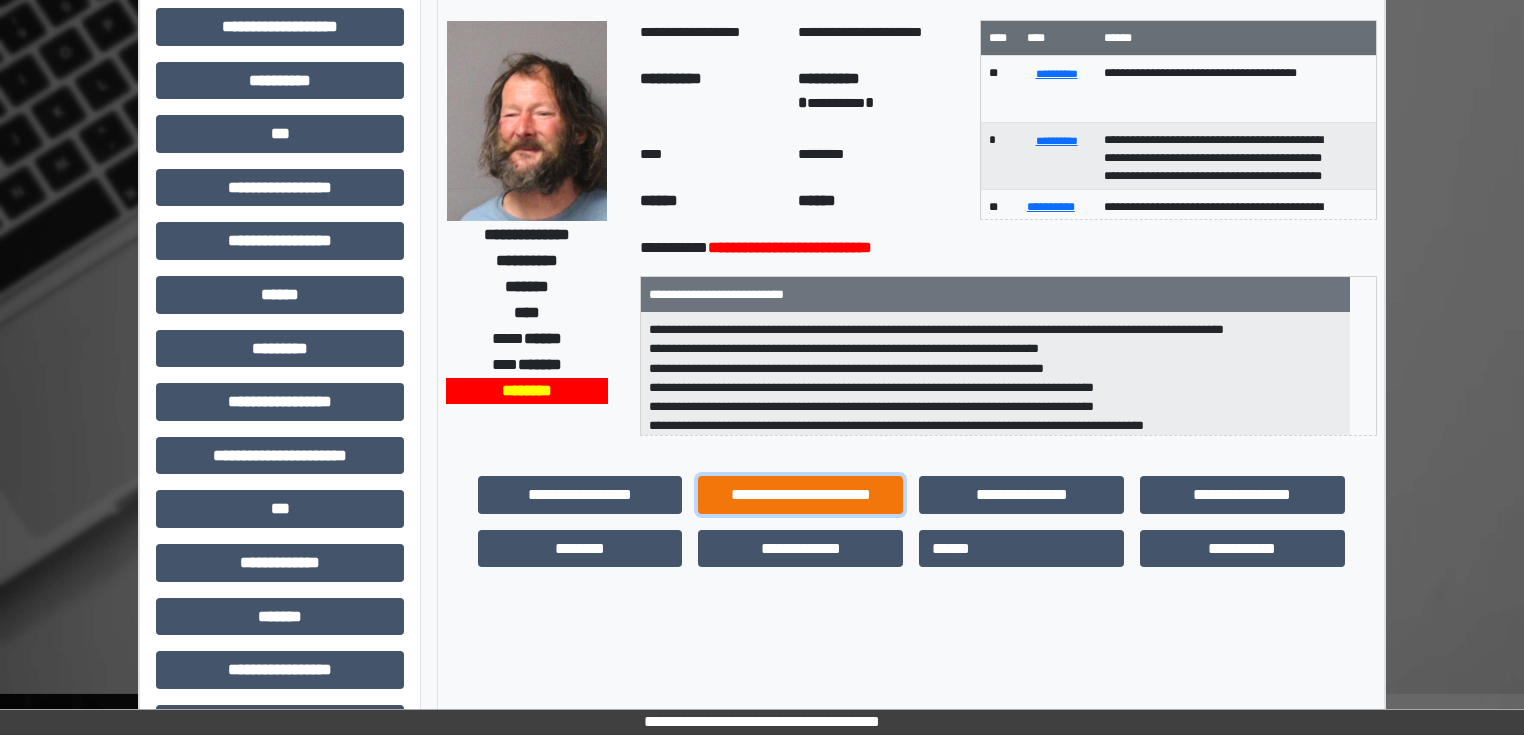 click on "**********" at bounding box center [800, 495] 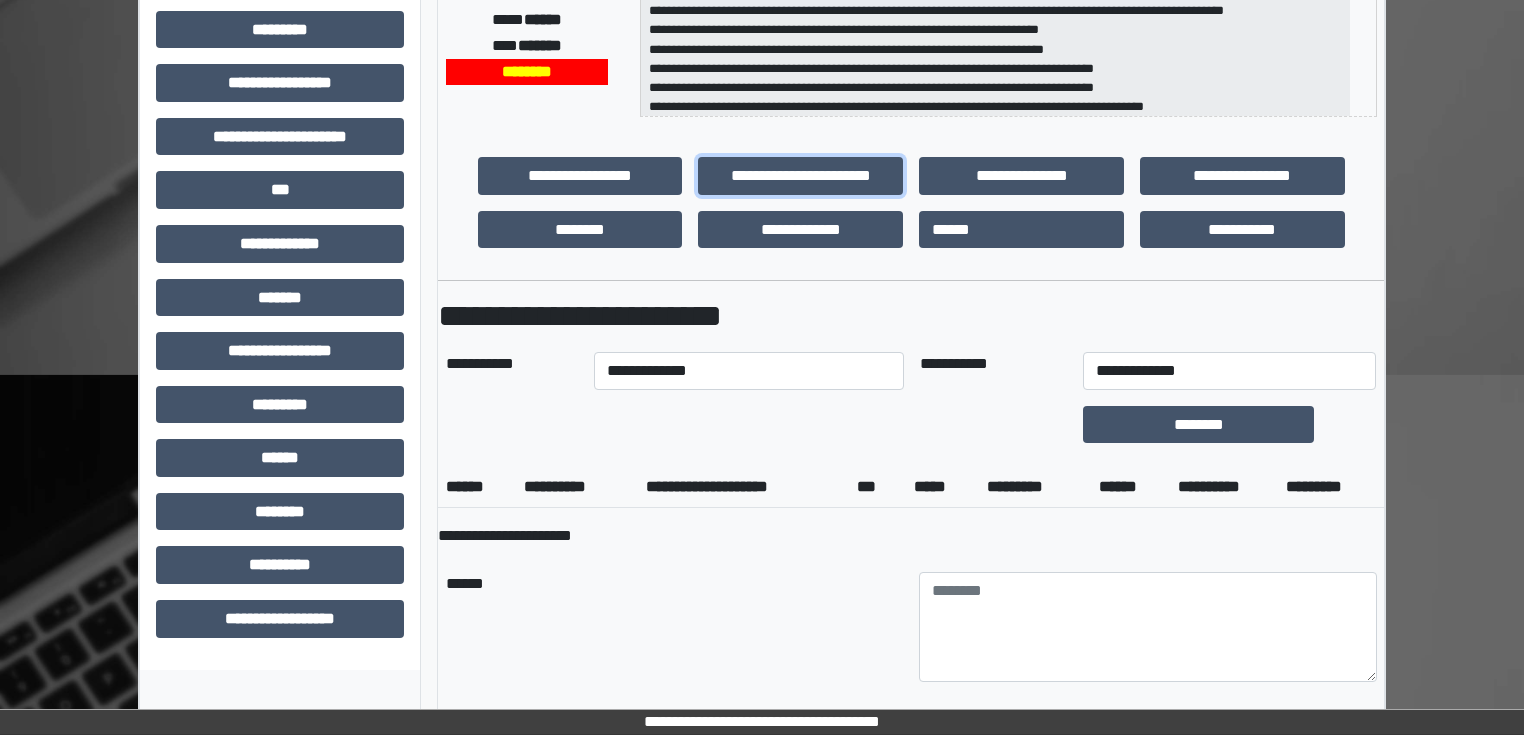 scroll, scrollTop: 480, scrollLeft: 0, axis: vertical 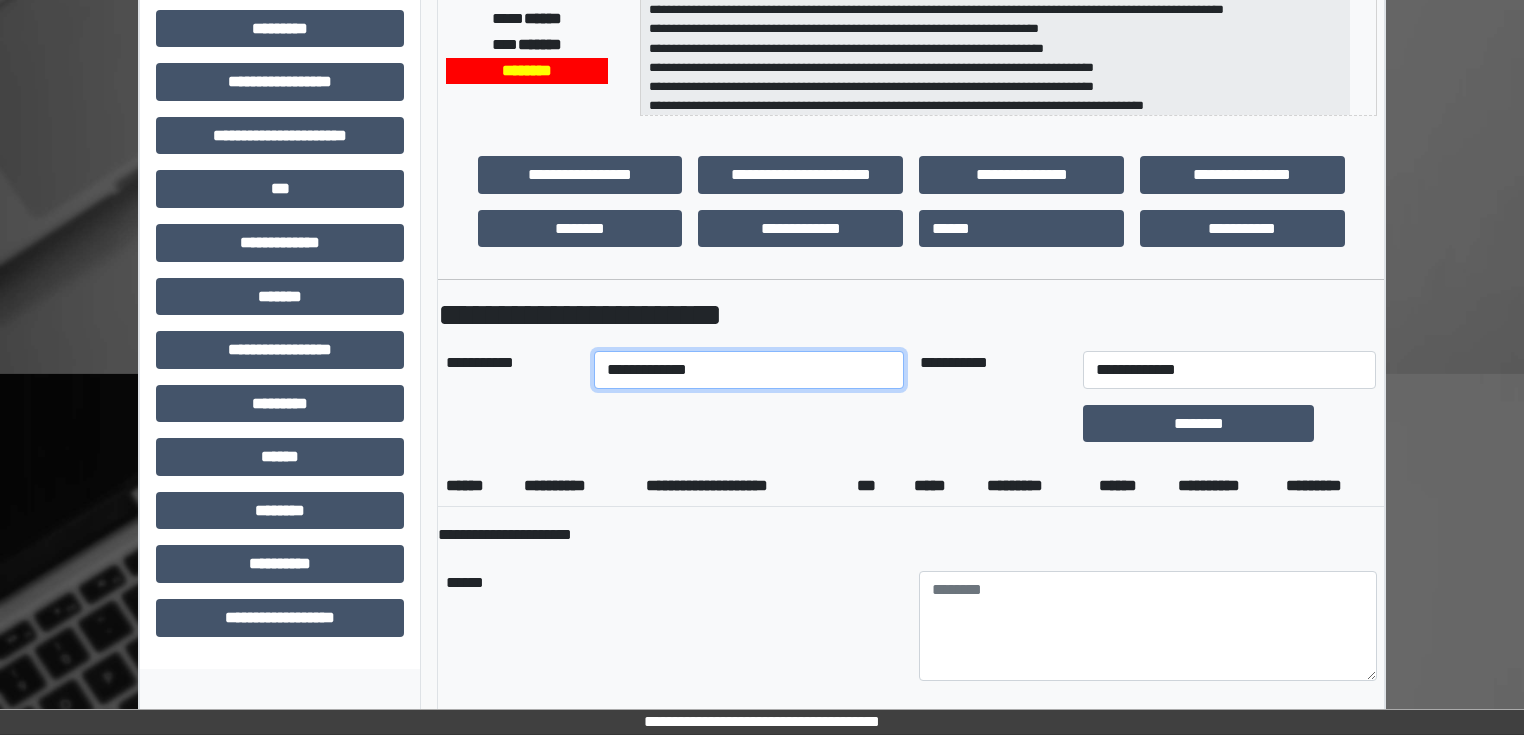 click on "**********" at bounding box center [748, 370] 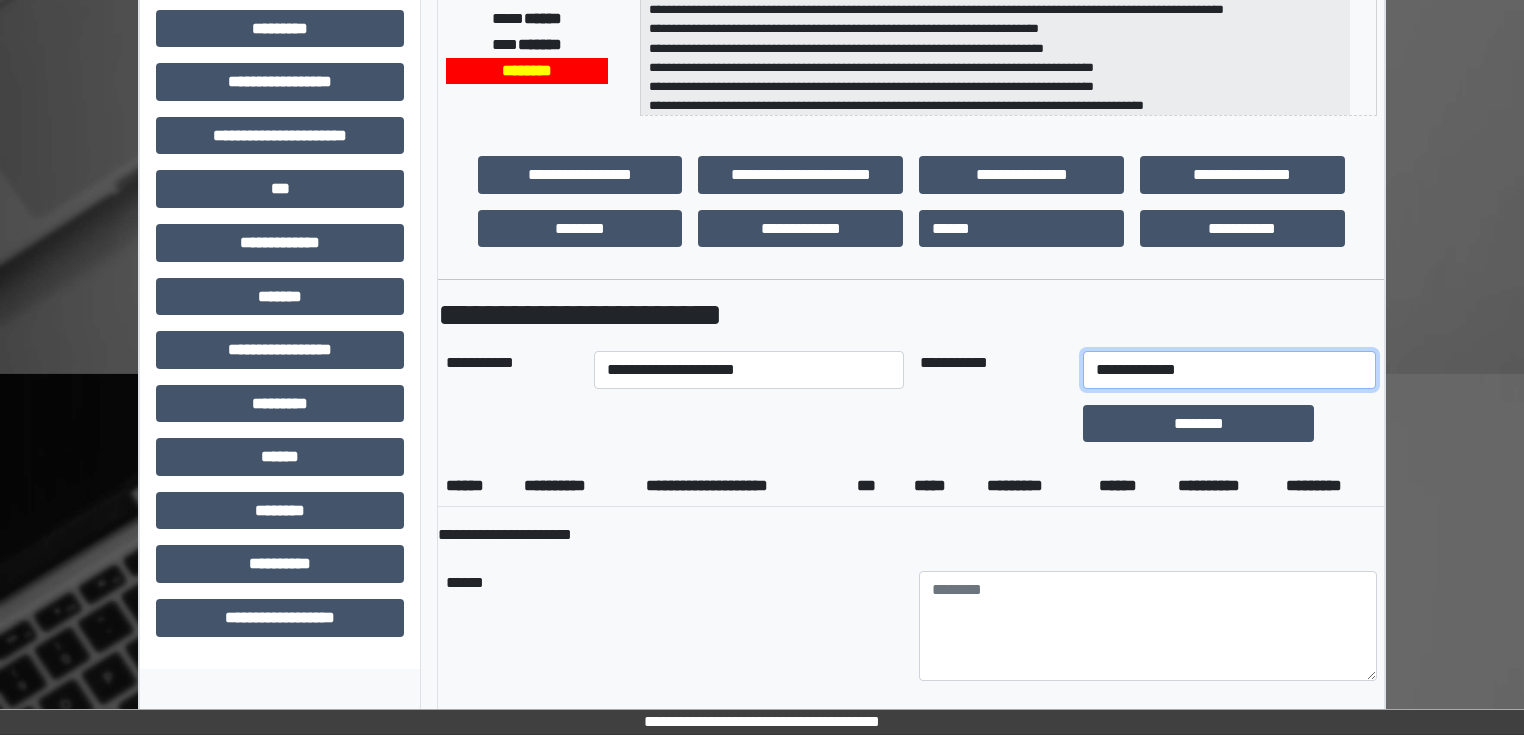 click on "**********" at bounding box center [1229, 370] 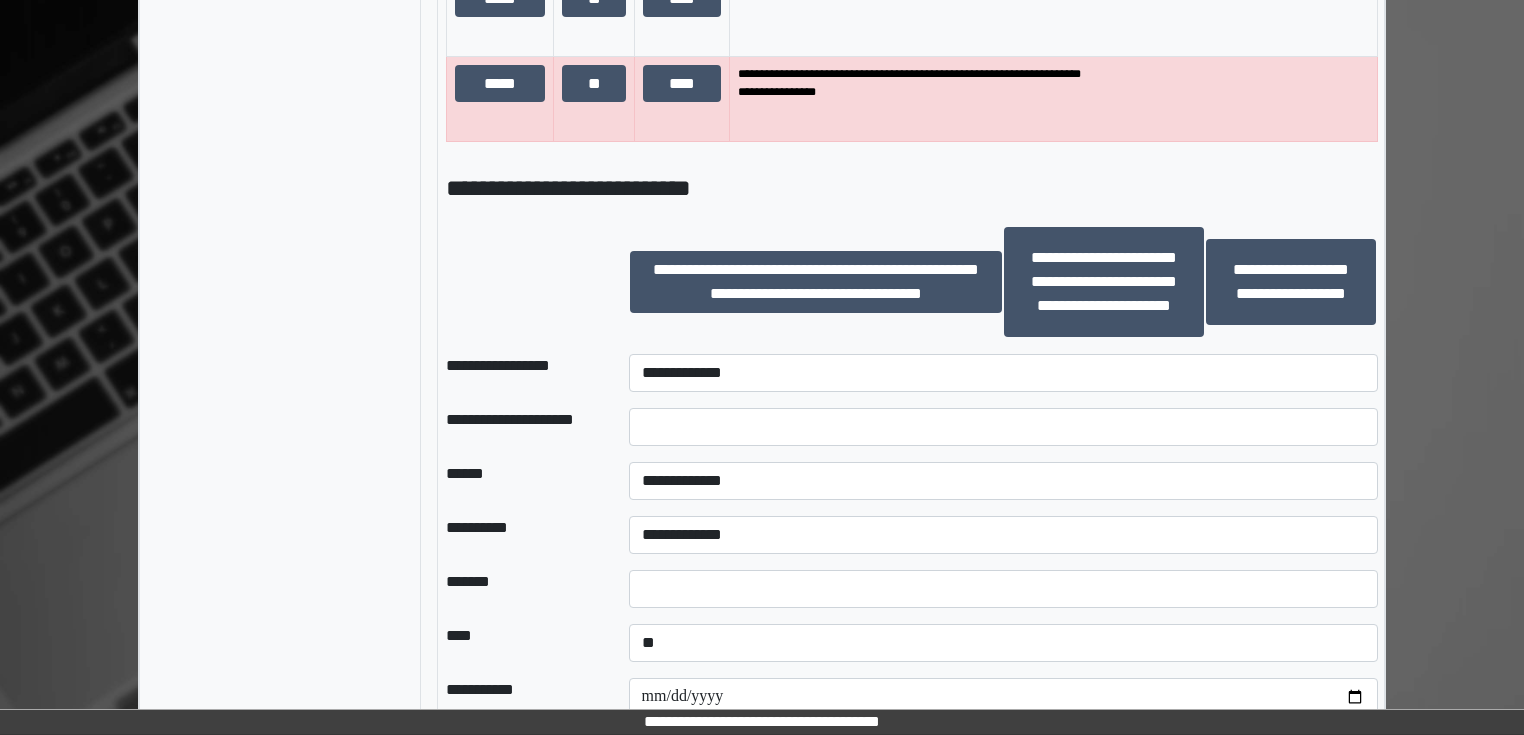 scroll, scrollTop: 1920, scrollLeft: 0, axis: vertical 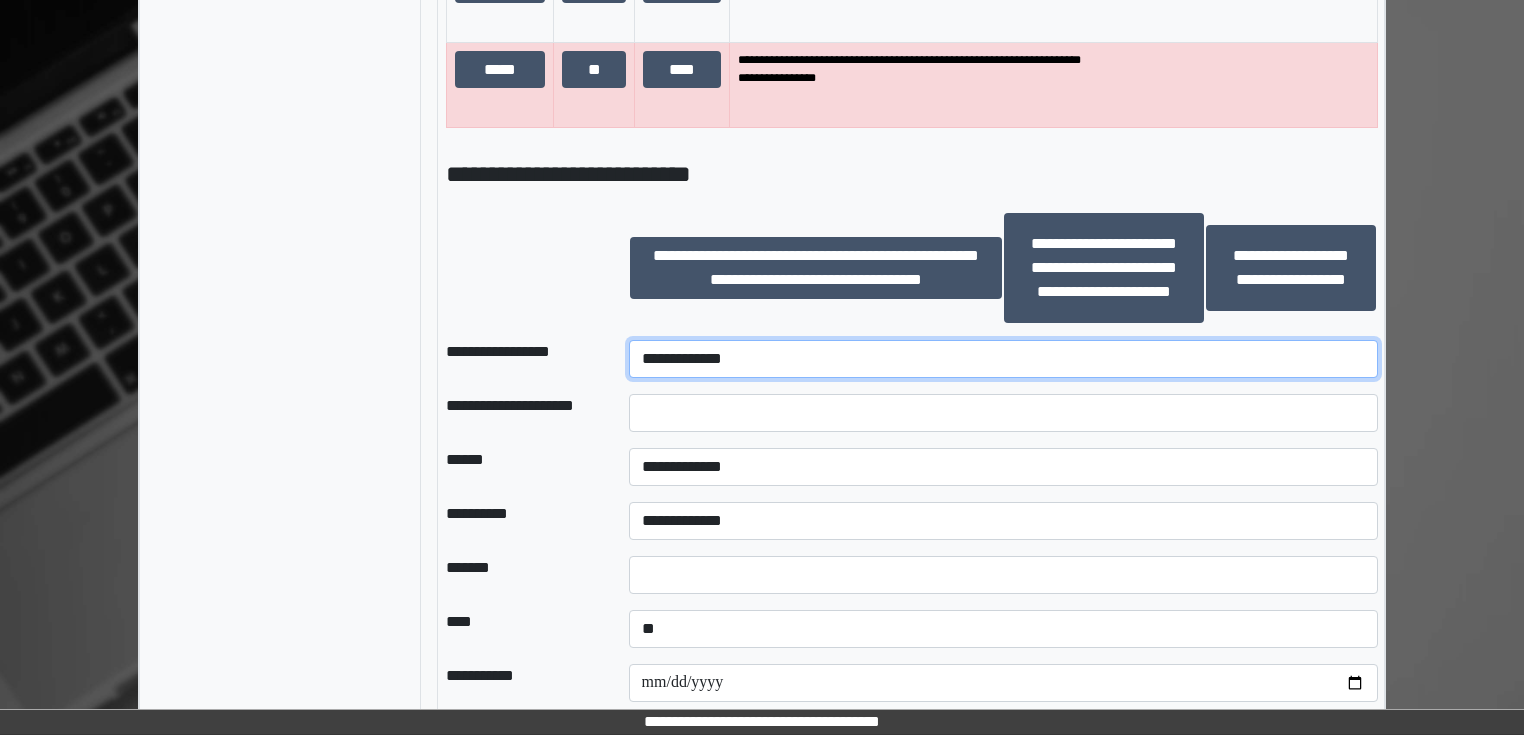 click on "**********" at bounding box center [1003, 359] 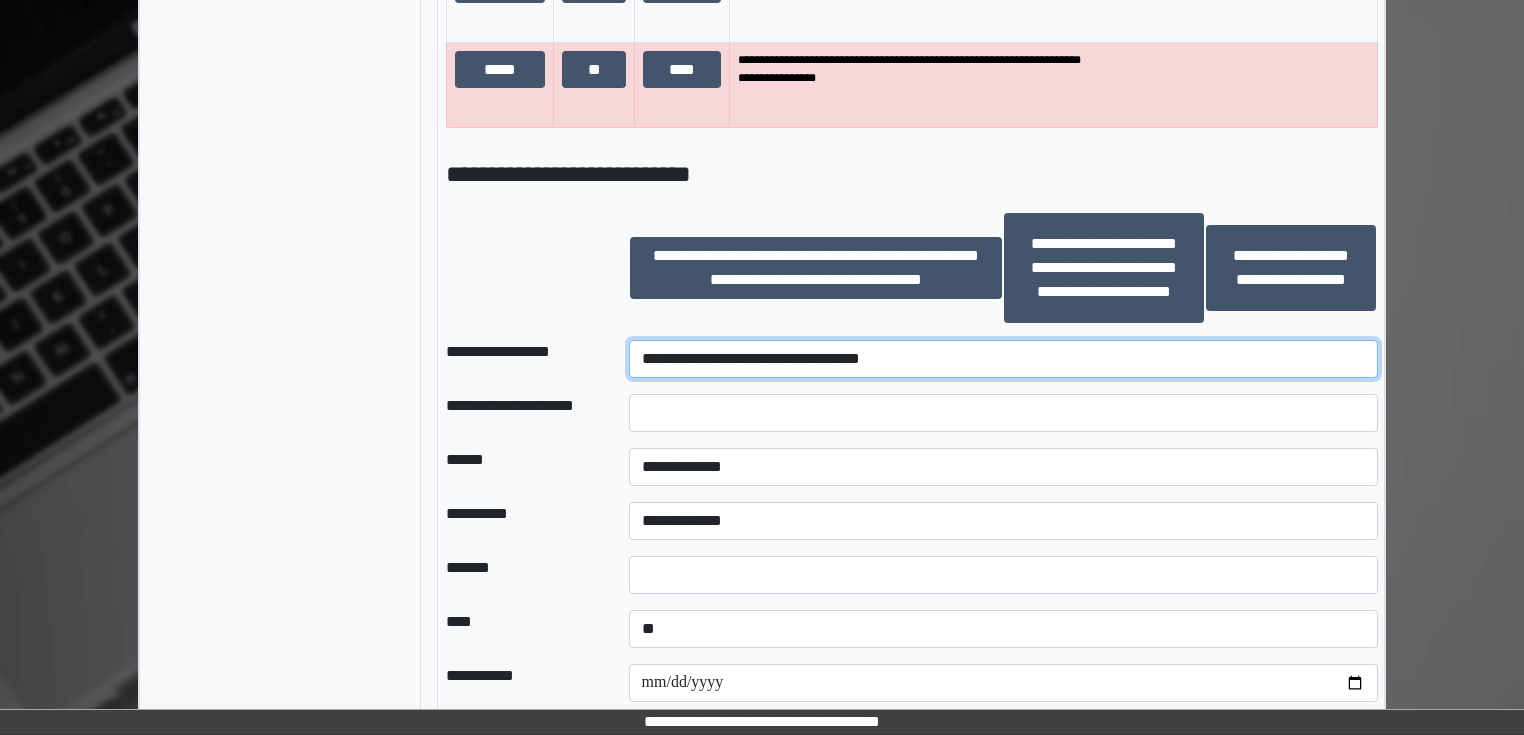 click on "**********" at bounding box center [1003, 359] 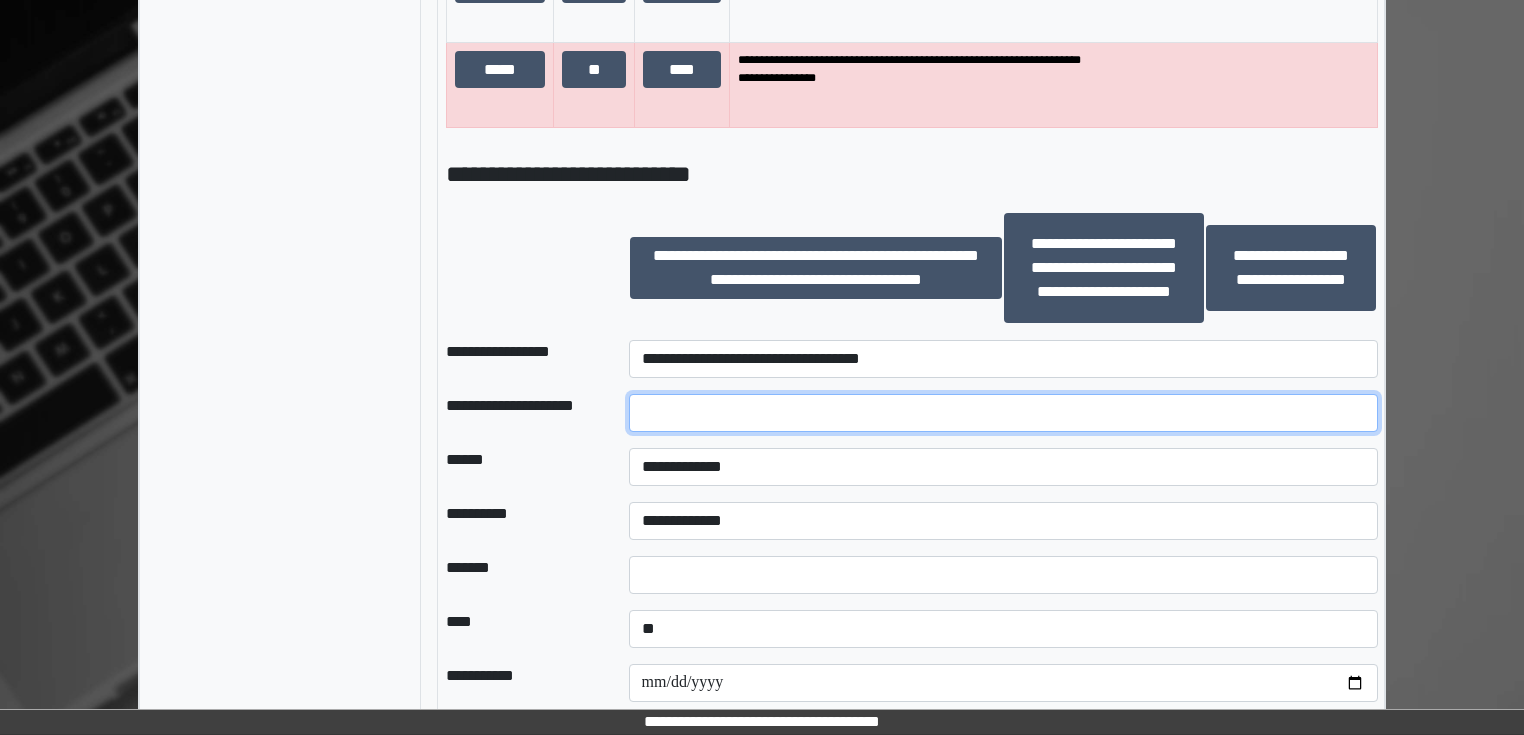 click at bounding box center (1003, 413) 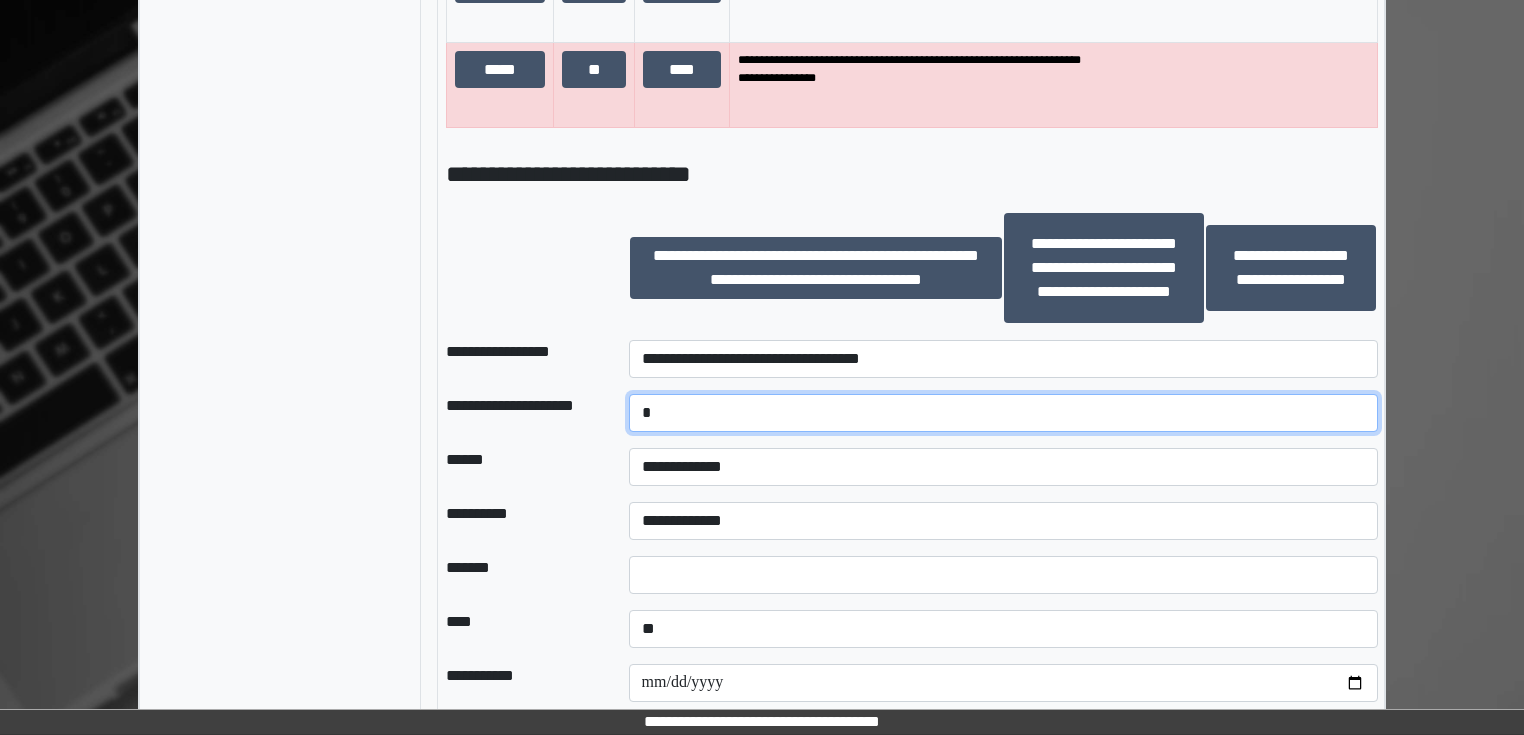 type on "*" 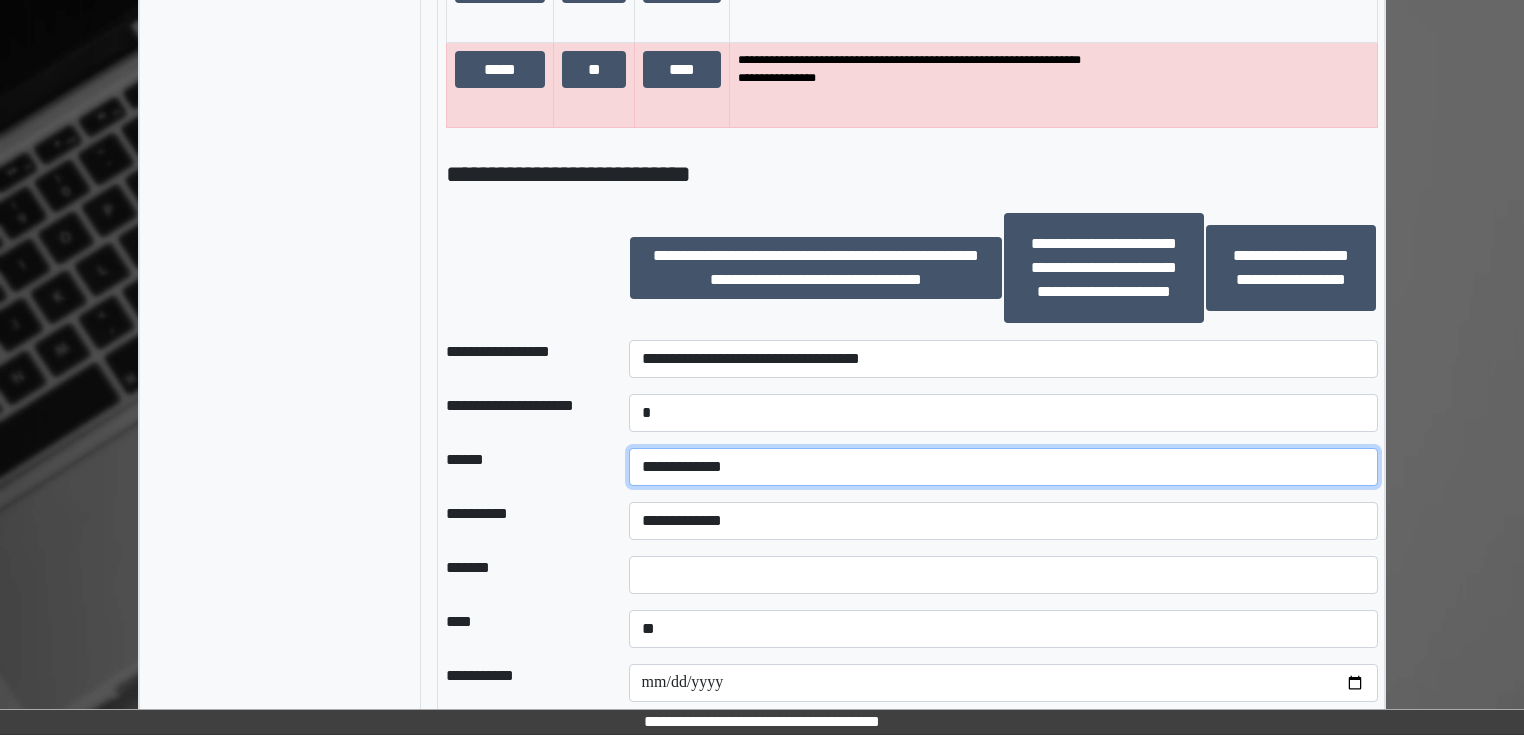 click on "**********" at bounding box center (1003, 467) 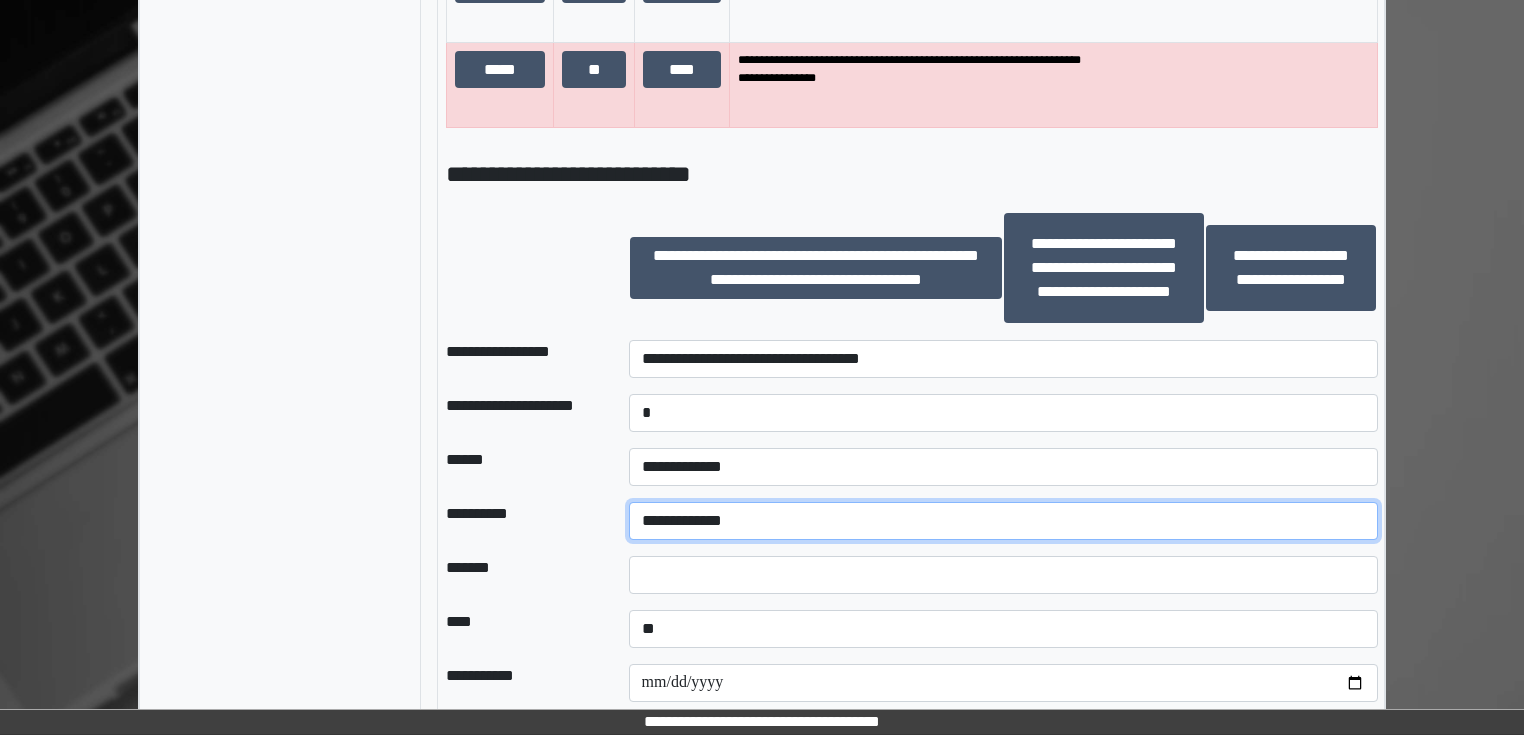 click on "**********" at bounding box center (1003, 521) 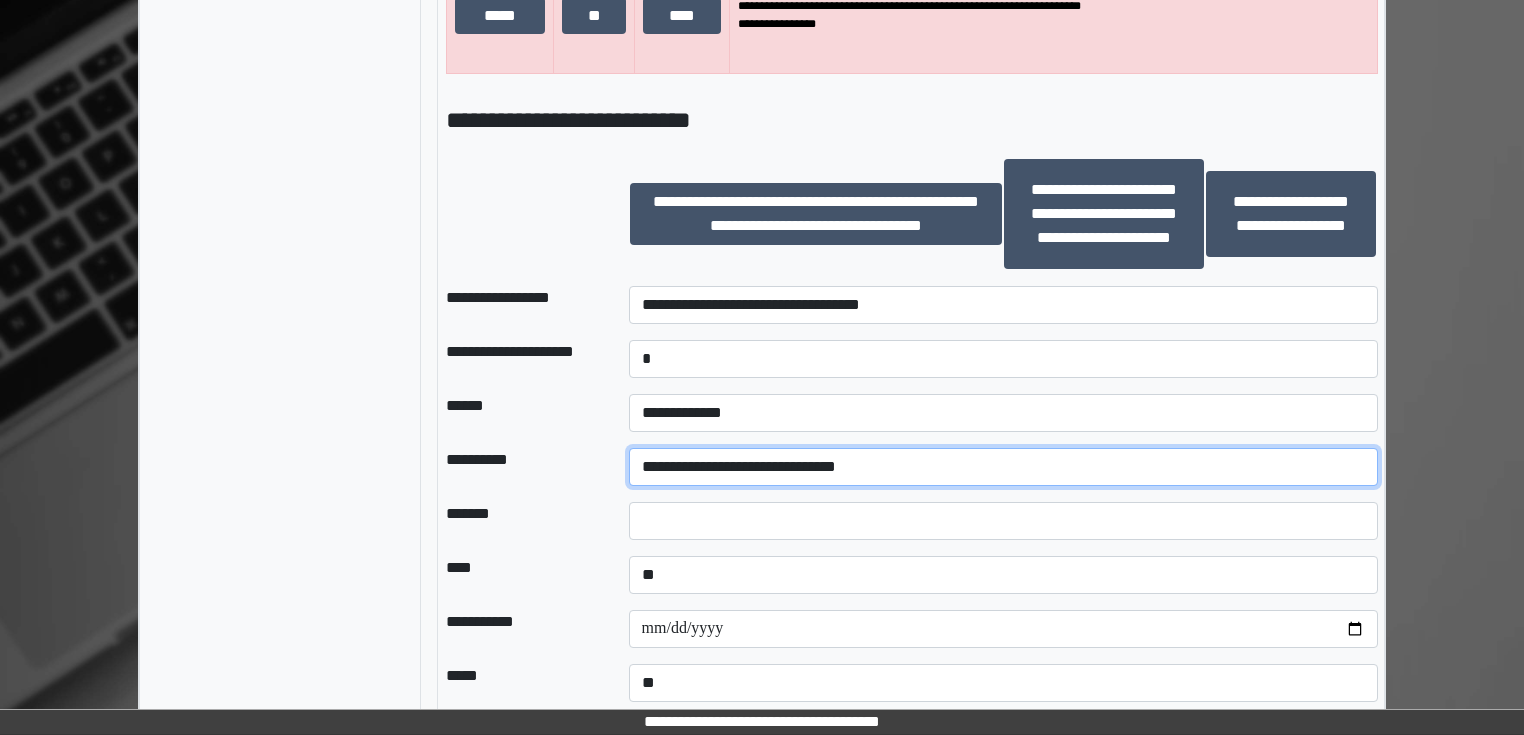 scroll, scrollTop: 2000, scrollLeft: 0, axis: vertical 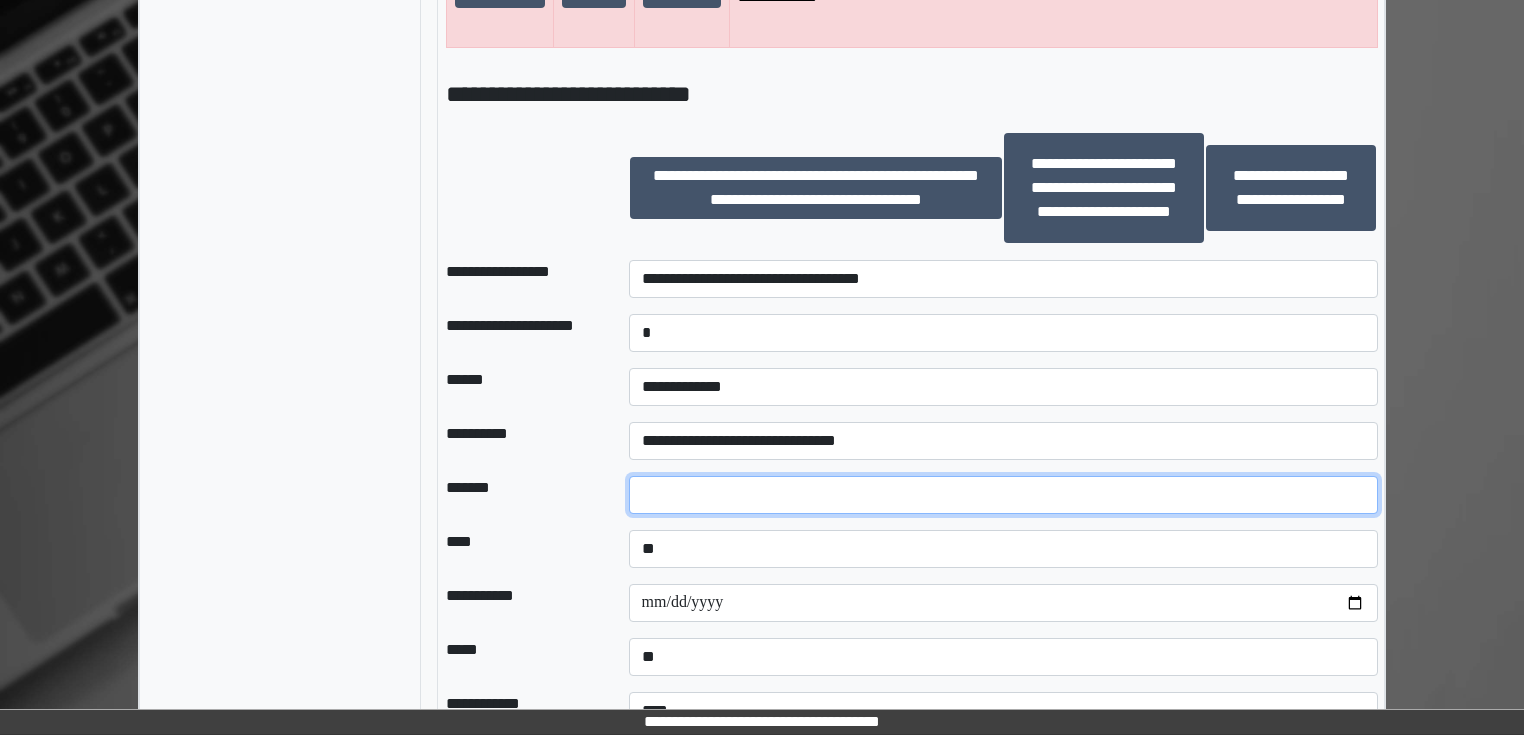 click at bounding box center (1003, 495) 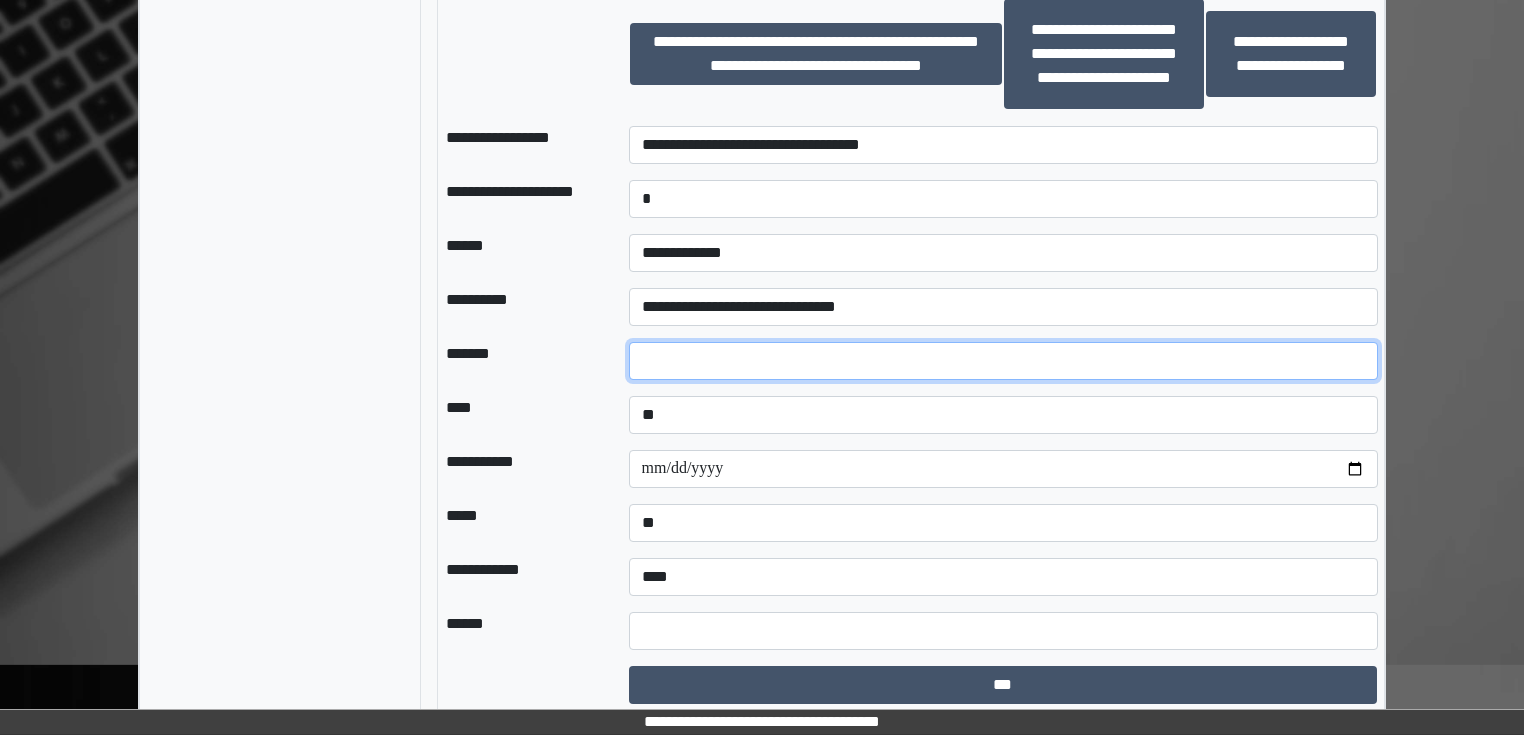 scroll, scrollTop: 2136, scrollLeft: 0, axis: vertical 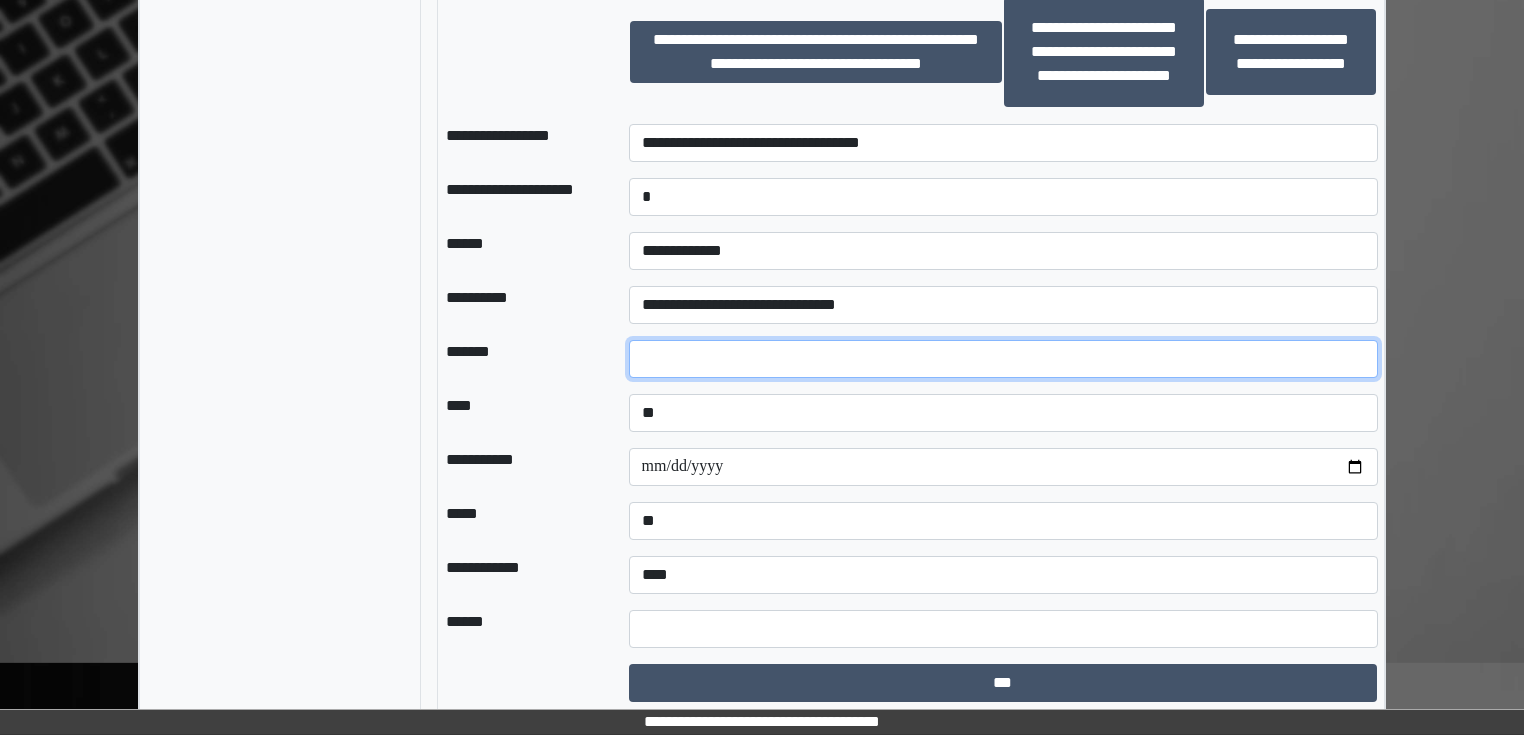 type on "**" 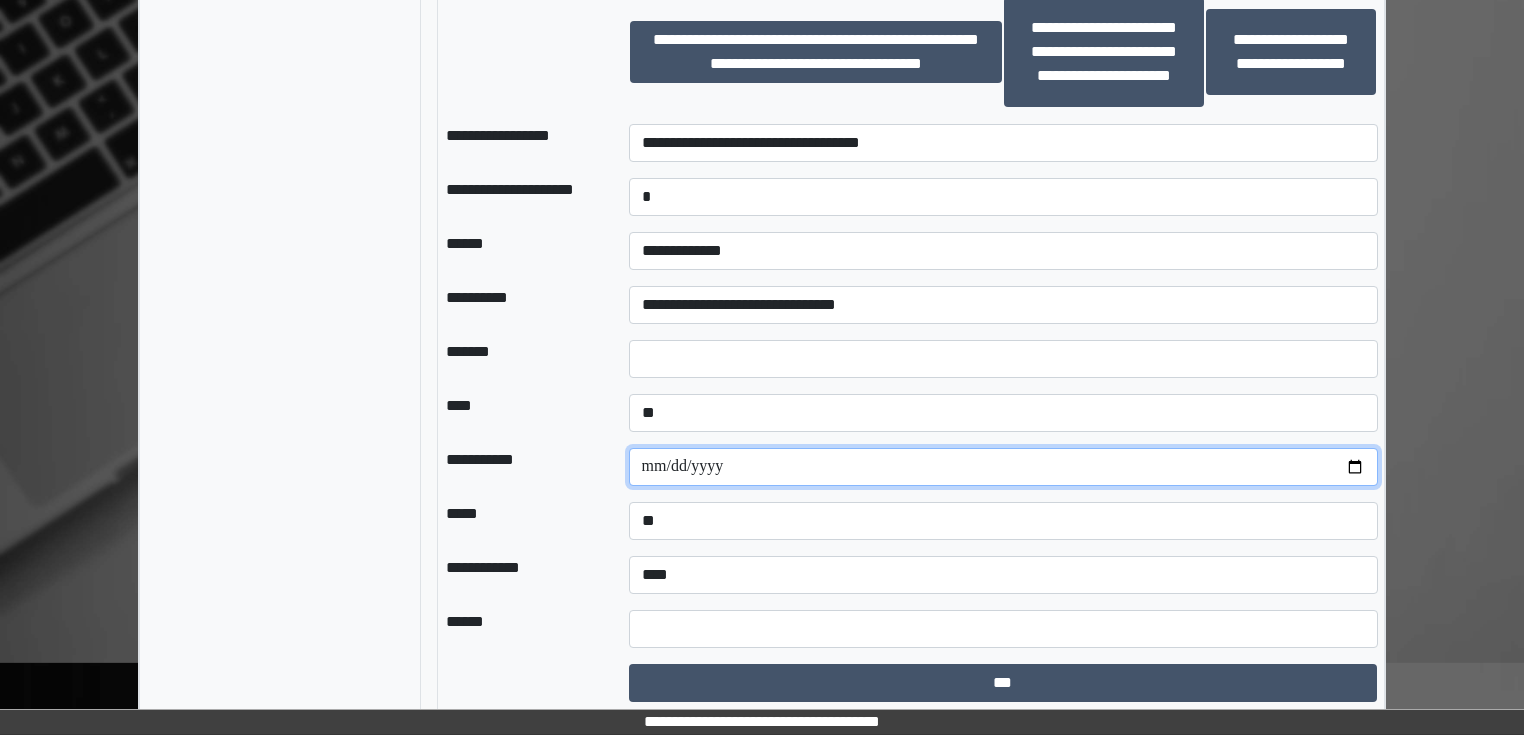click at bounding box center [1003, 467] 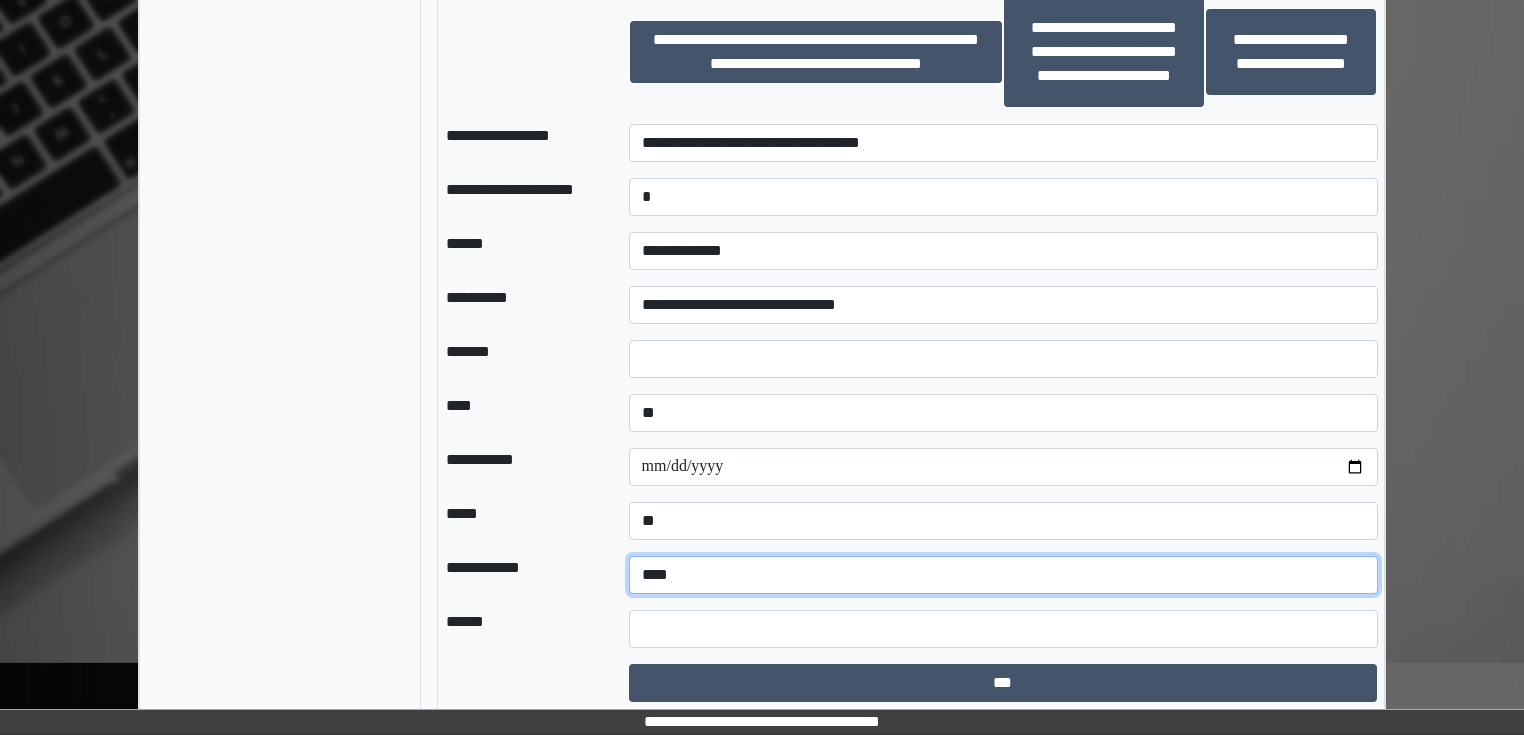 click on "**********" at bounding box center [1003, 575] 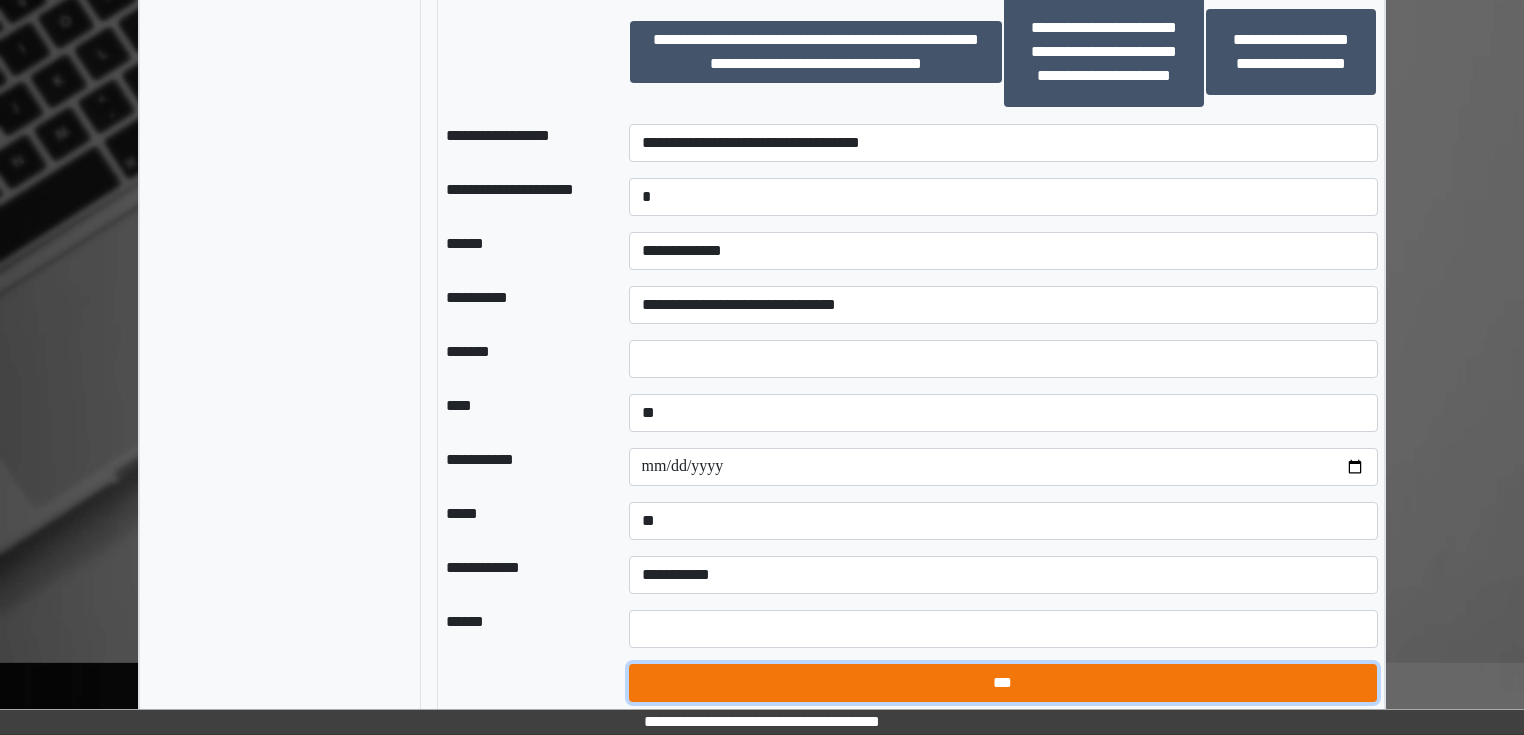 click on "***" at bounding box center (1003, 683) 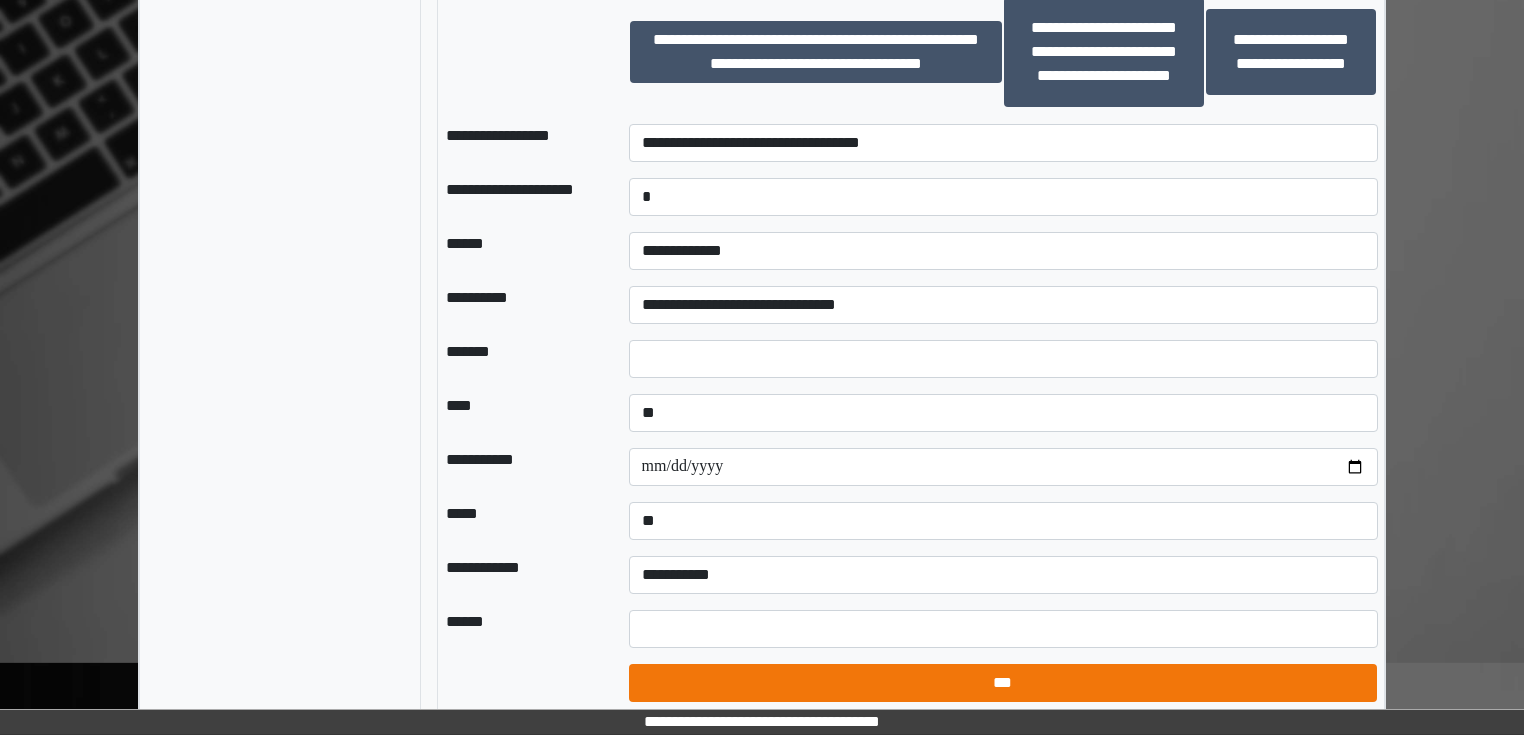 select on "*" 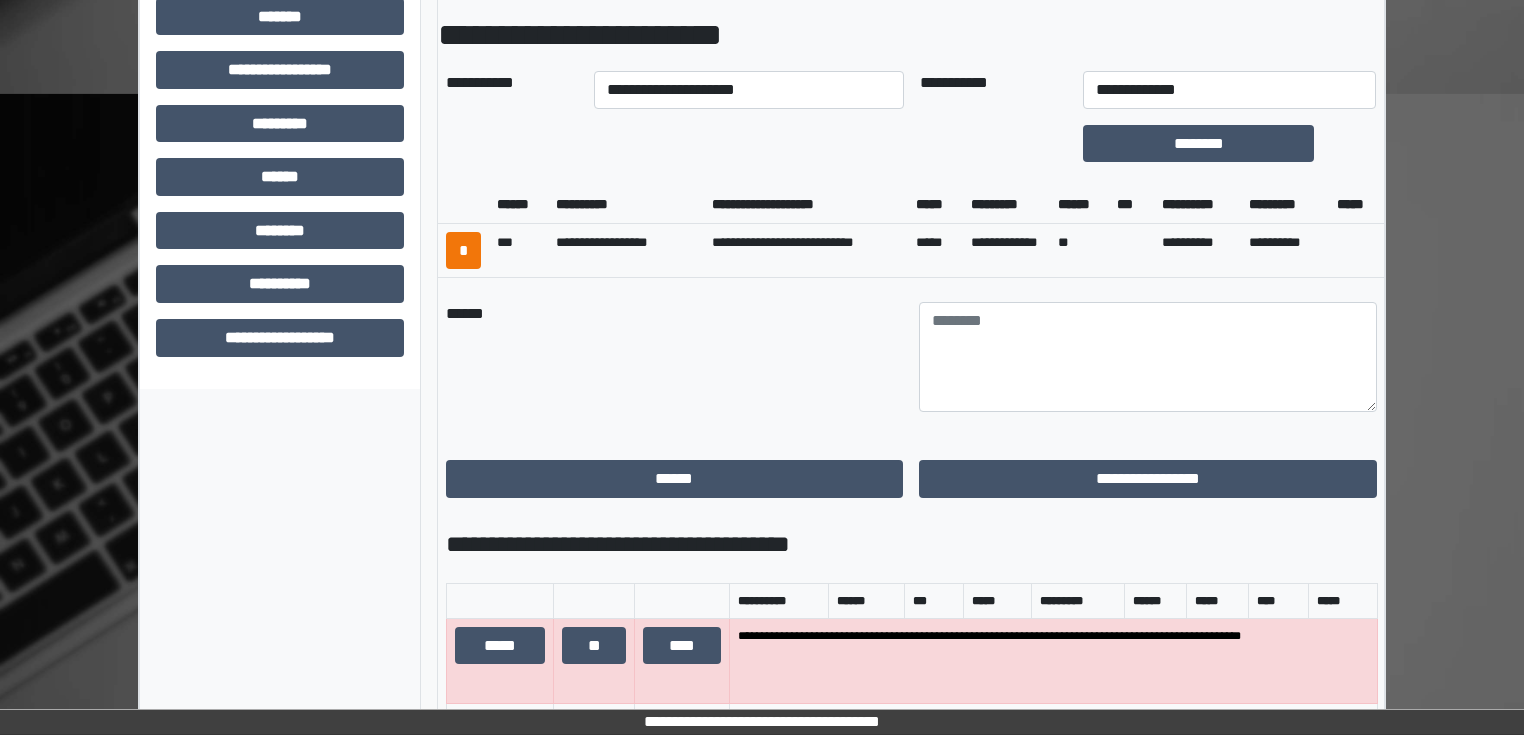 scroll, scrollTop: 616, scrollLeft: 0, axis: vertical 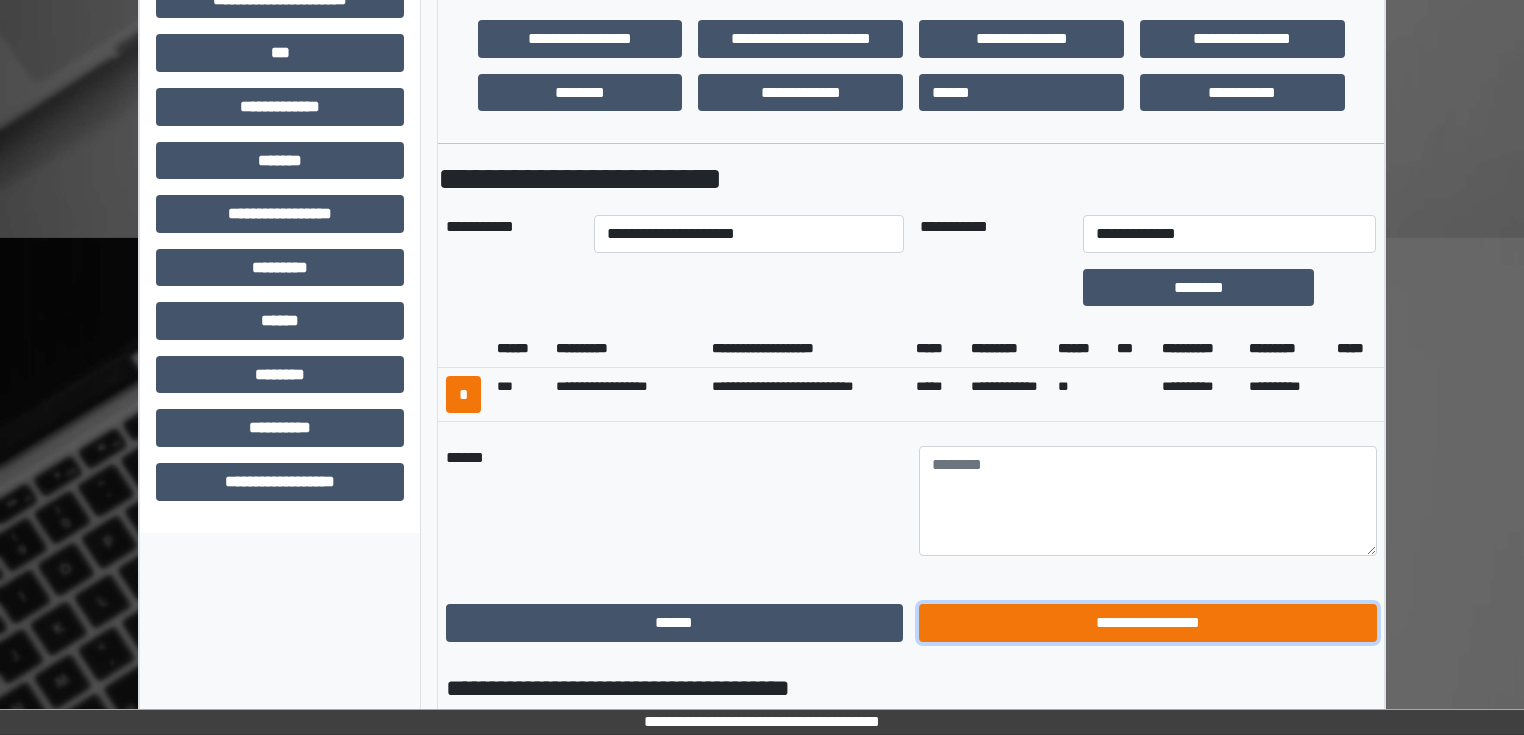 click on "**********" at bounding box center [1148, 623] 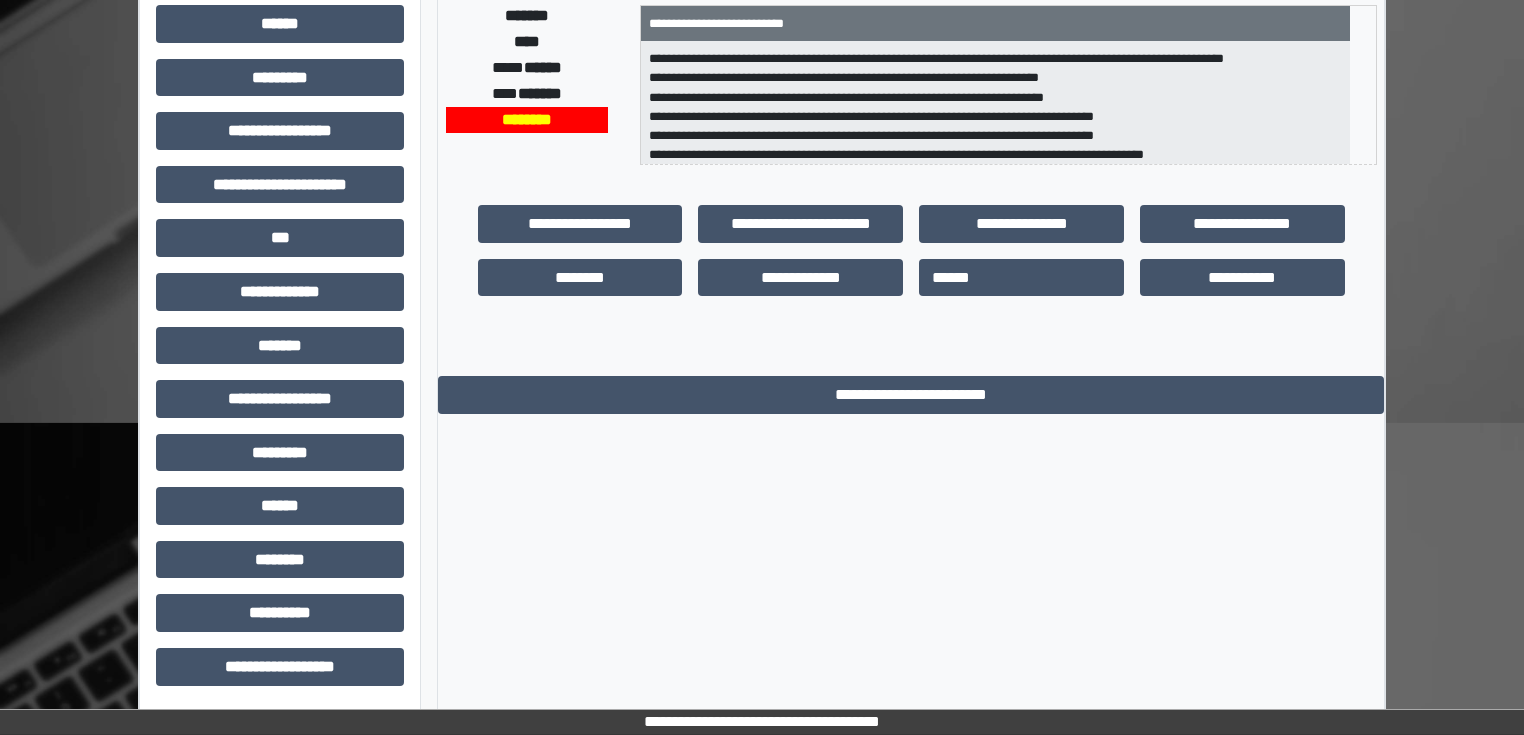 scroll, scrollTop: 431, scrollLeft: 0, axis: vertical 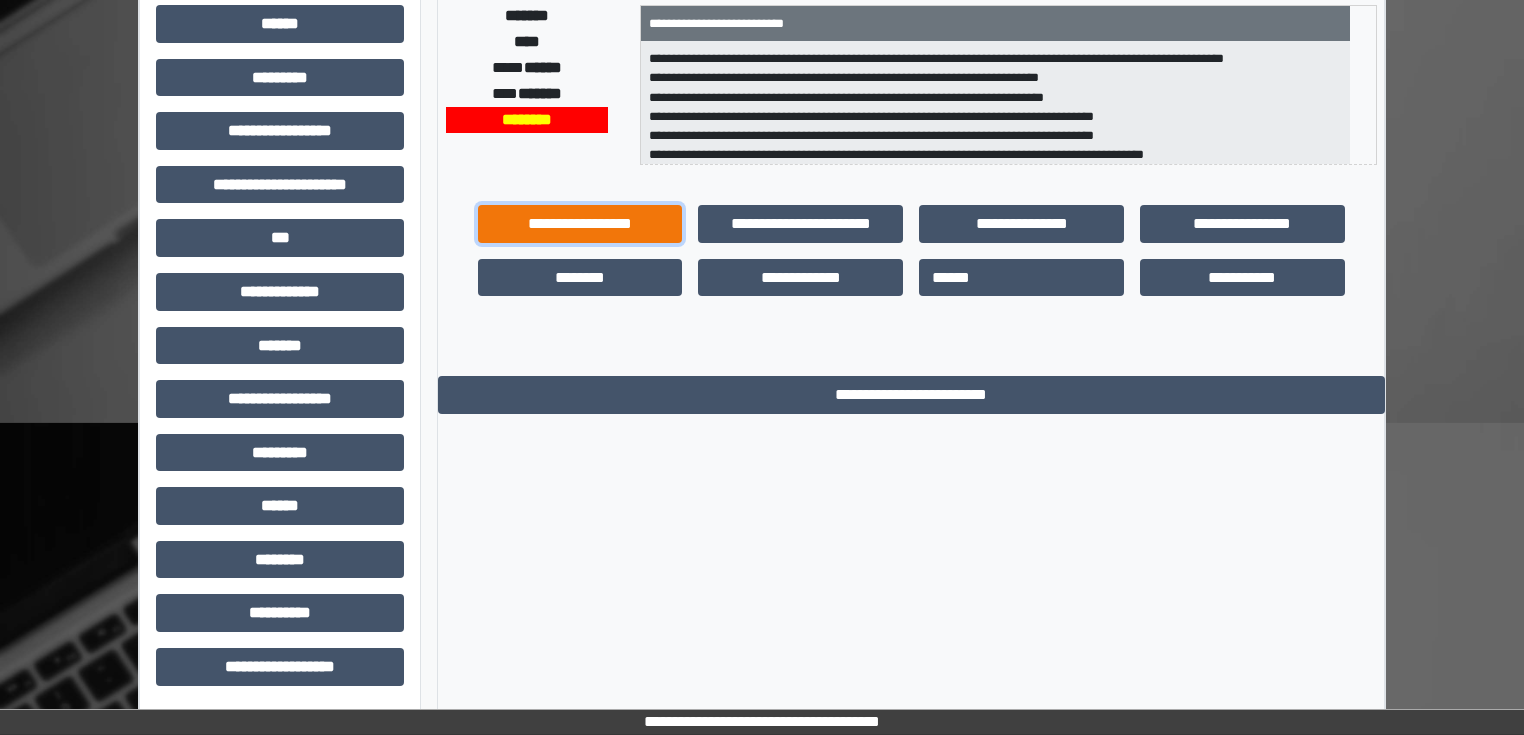 click on "**********" at bounding box center [580, 224] 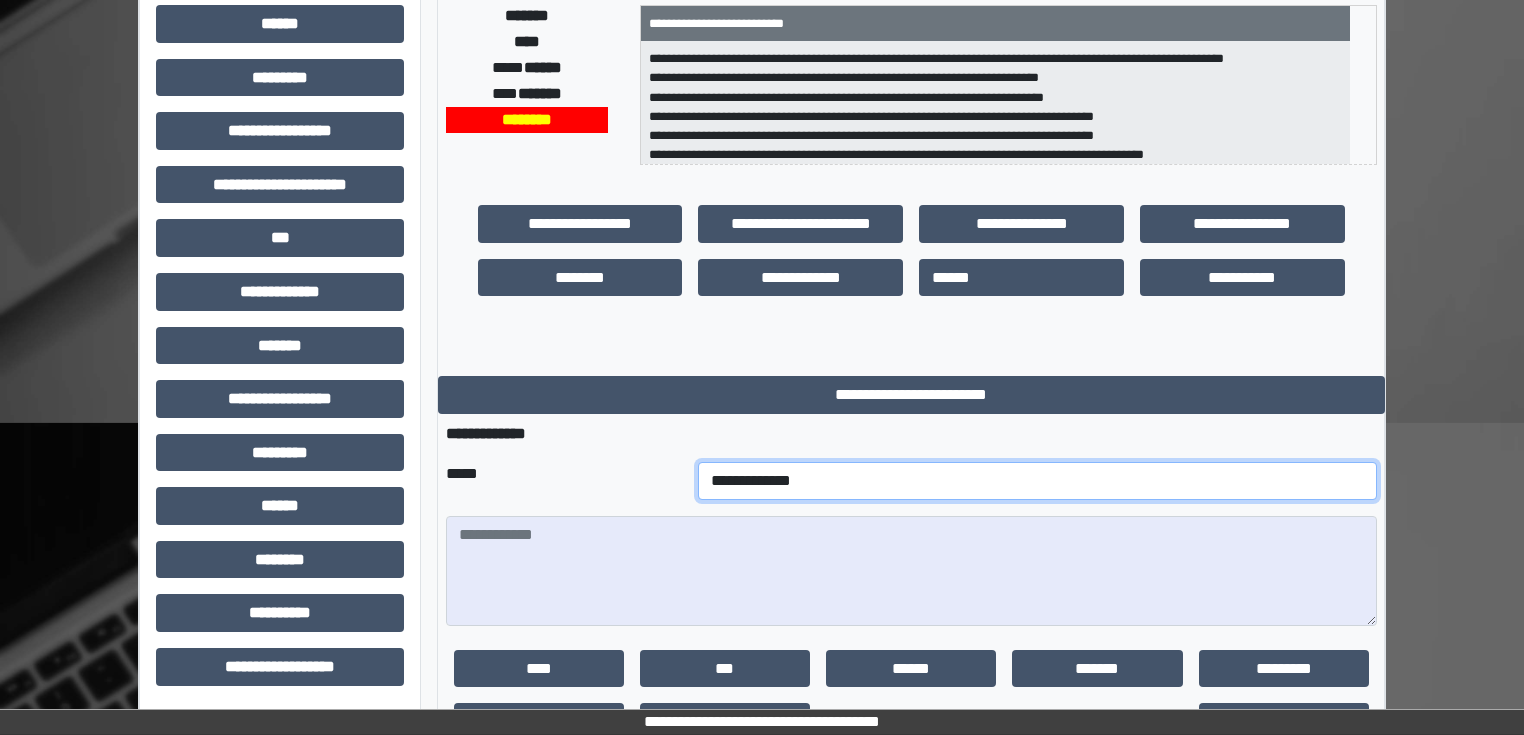 click on "**********" at bounding box center (1037, 481) 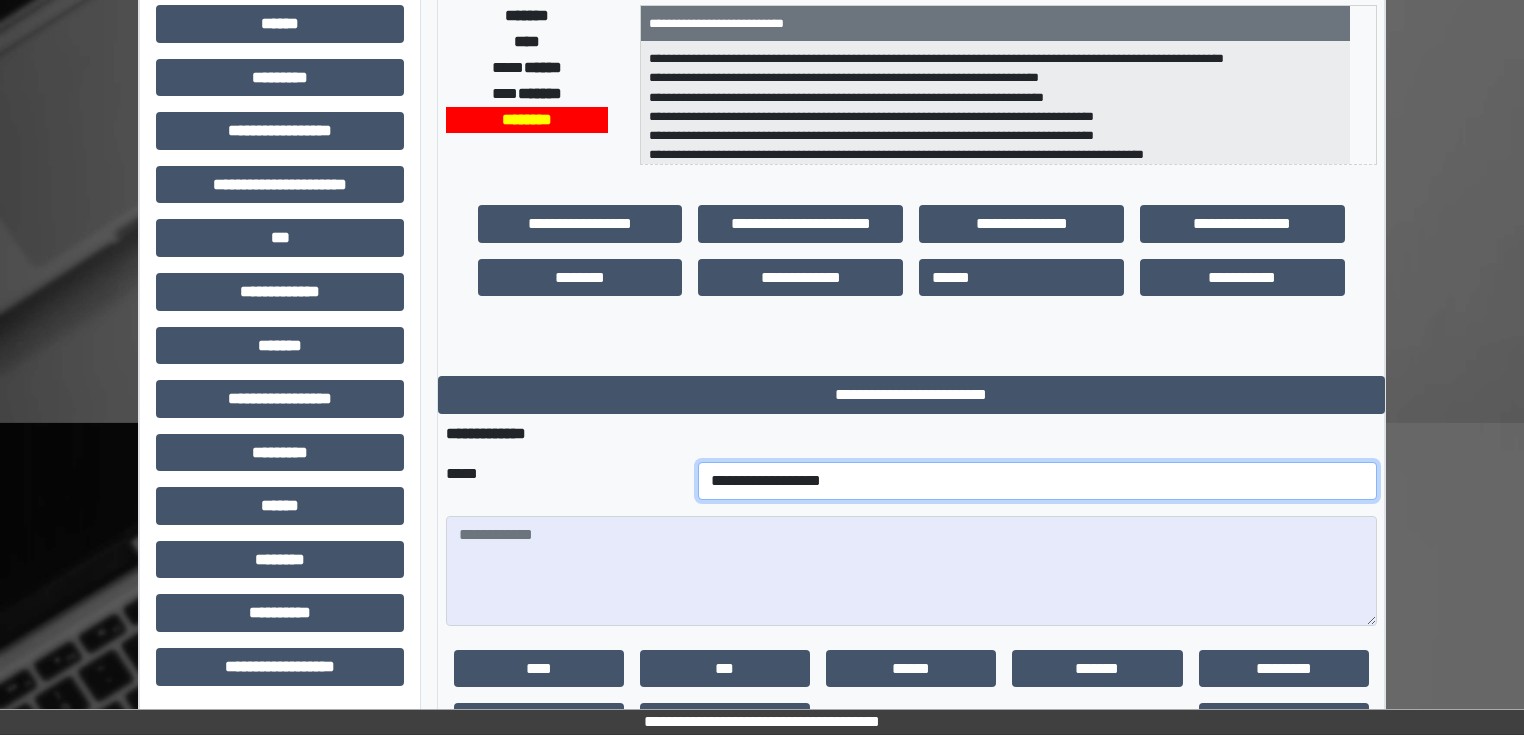 click on "**********" at bounding box center (1037, 481) 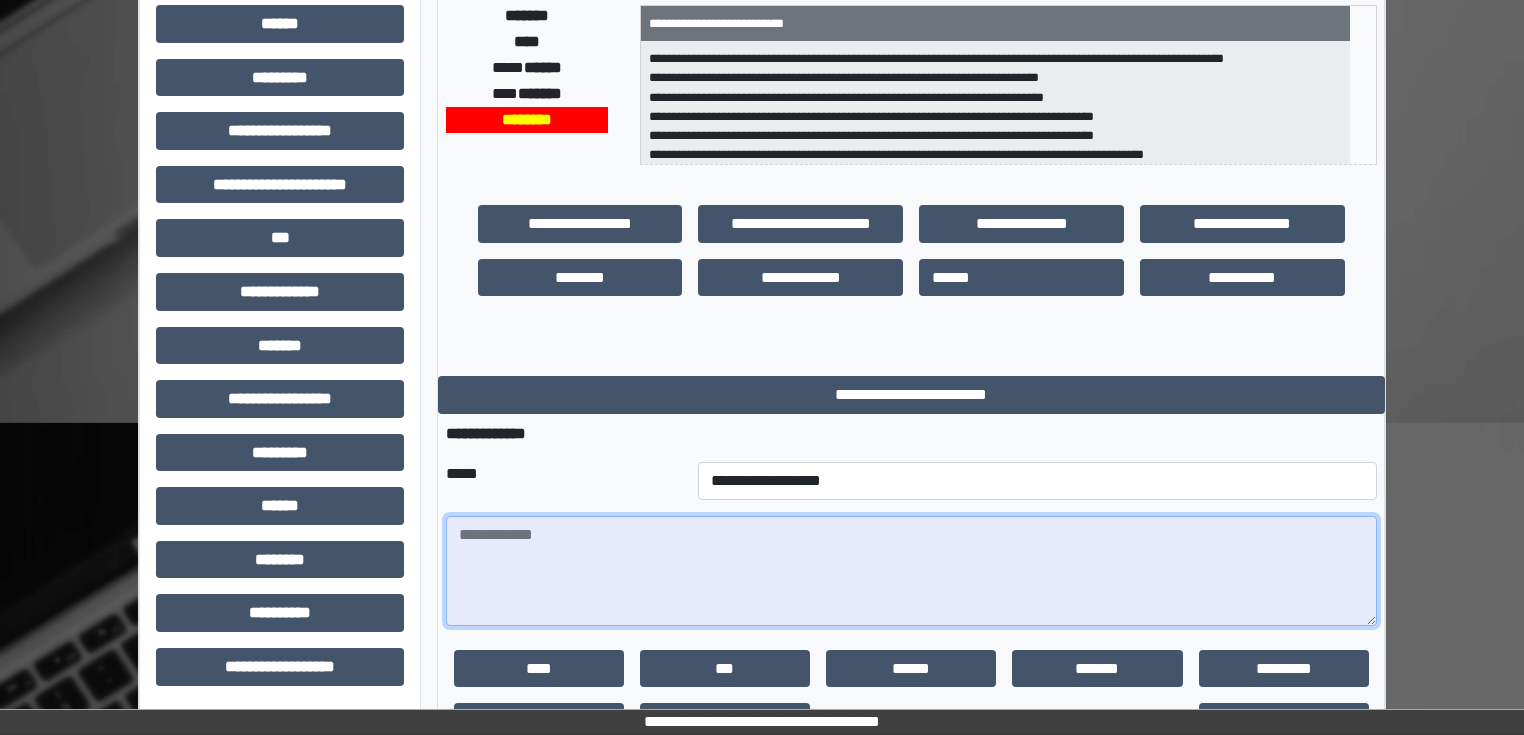 click at bounding box center [911, 571] 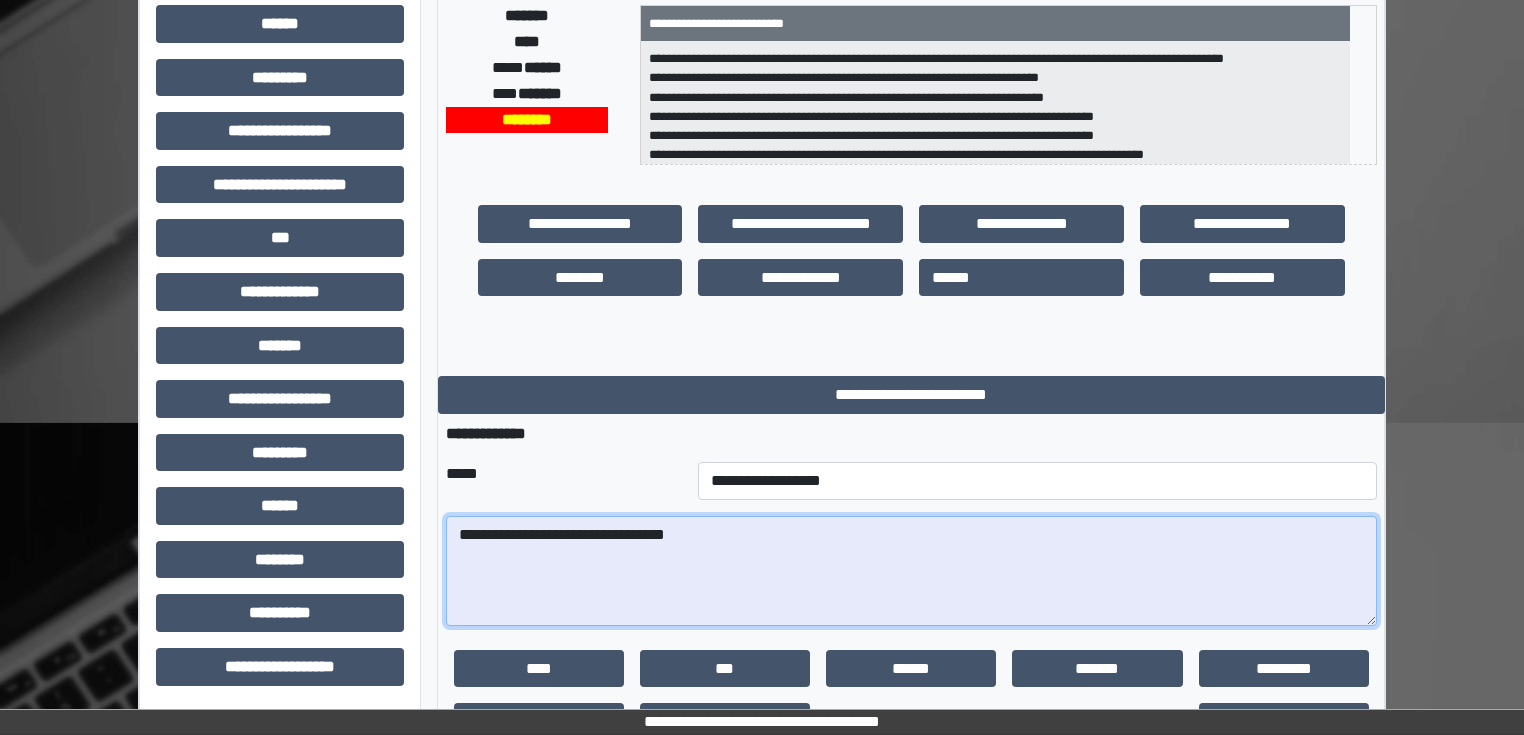 scroll, scrollTop: 44, scrollLeft: 0, axis: vertical 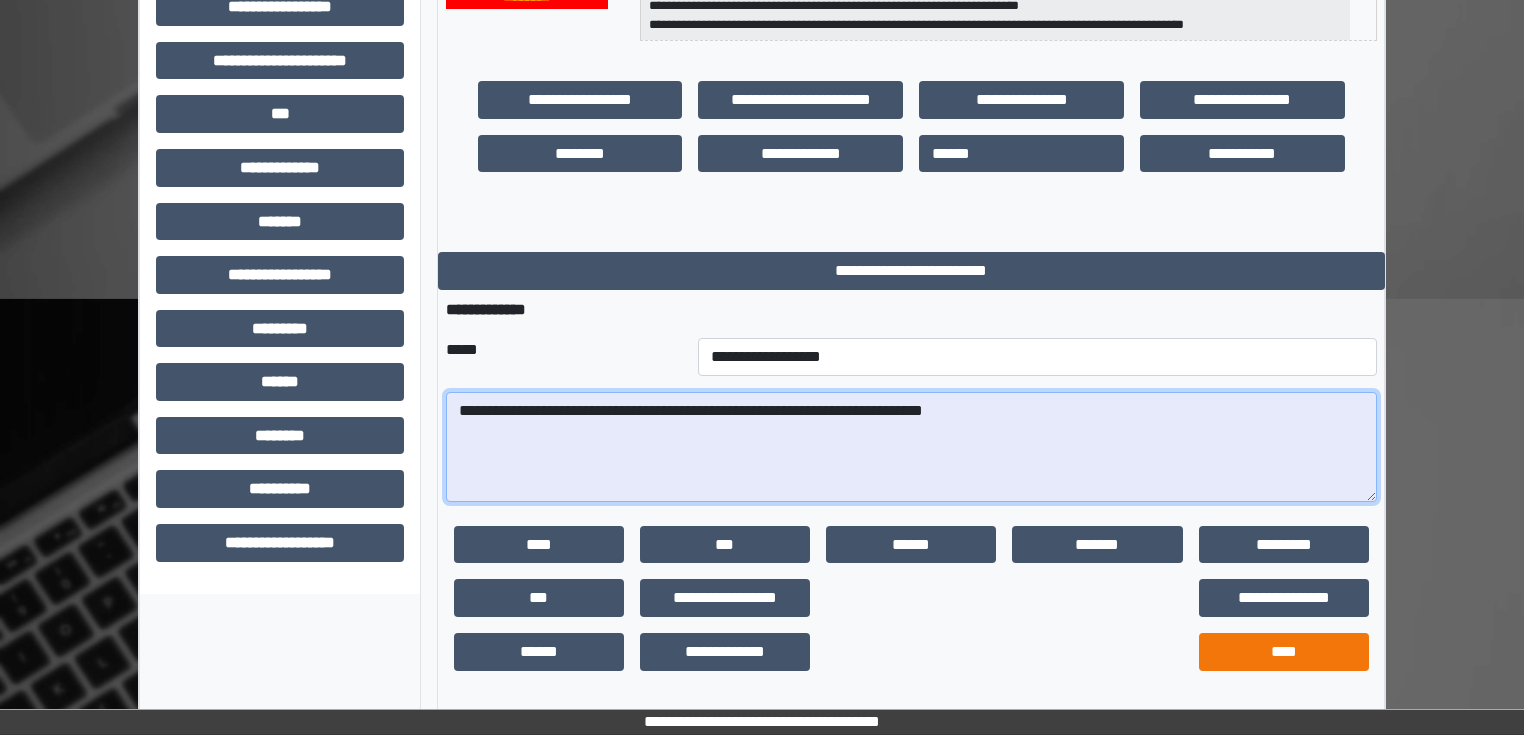 type on "**********" 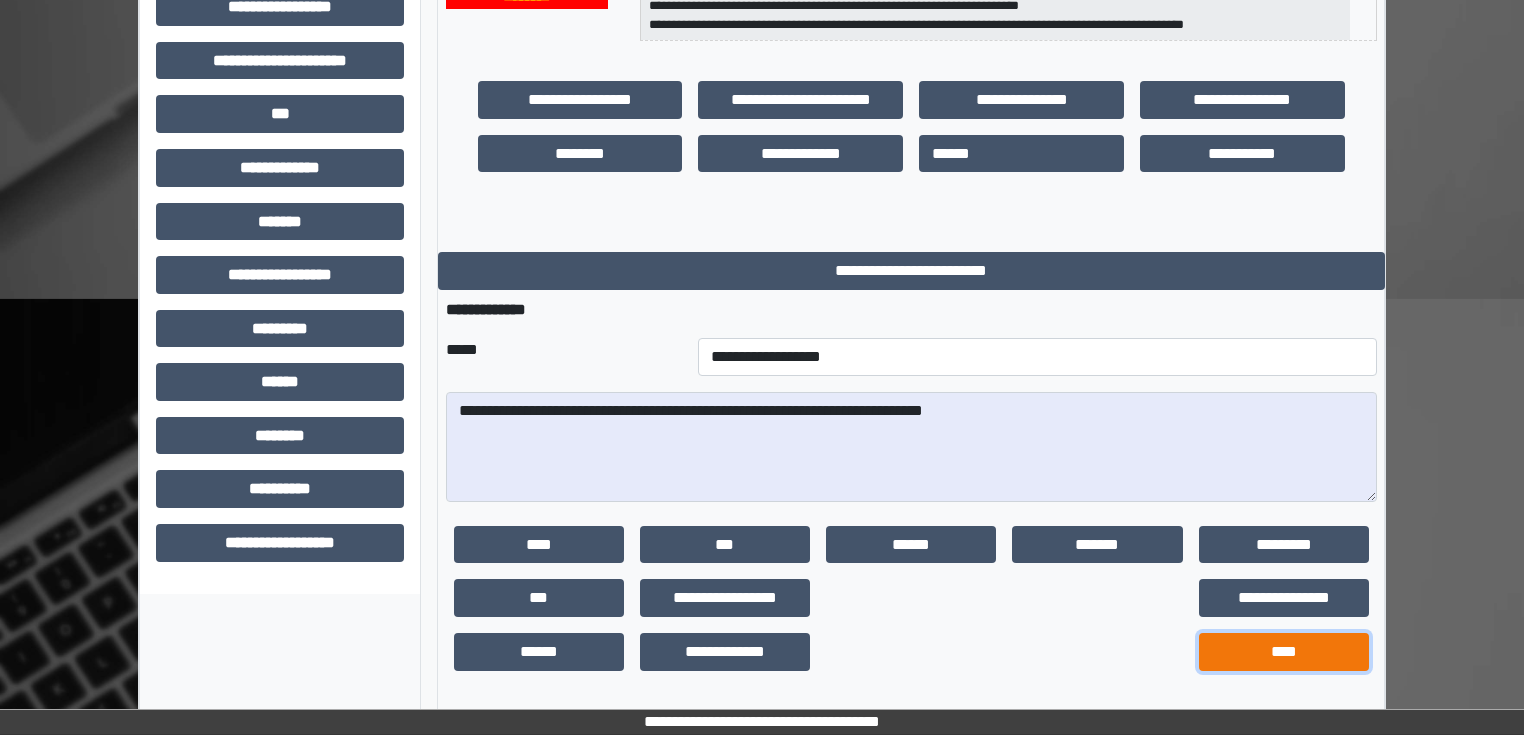 click on "****" at bounding box center (1284, 652) 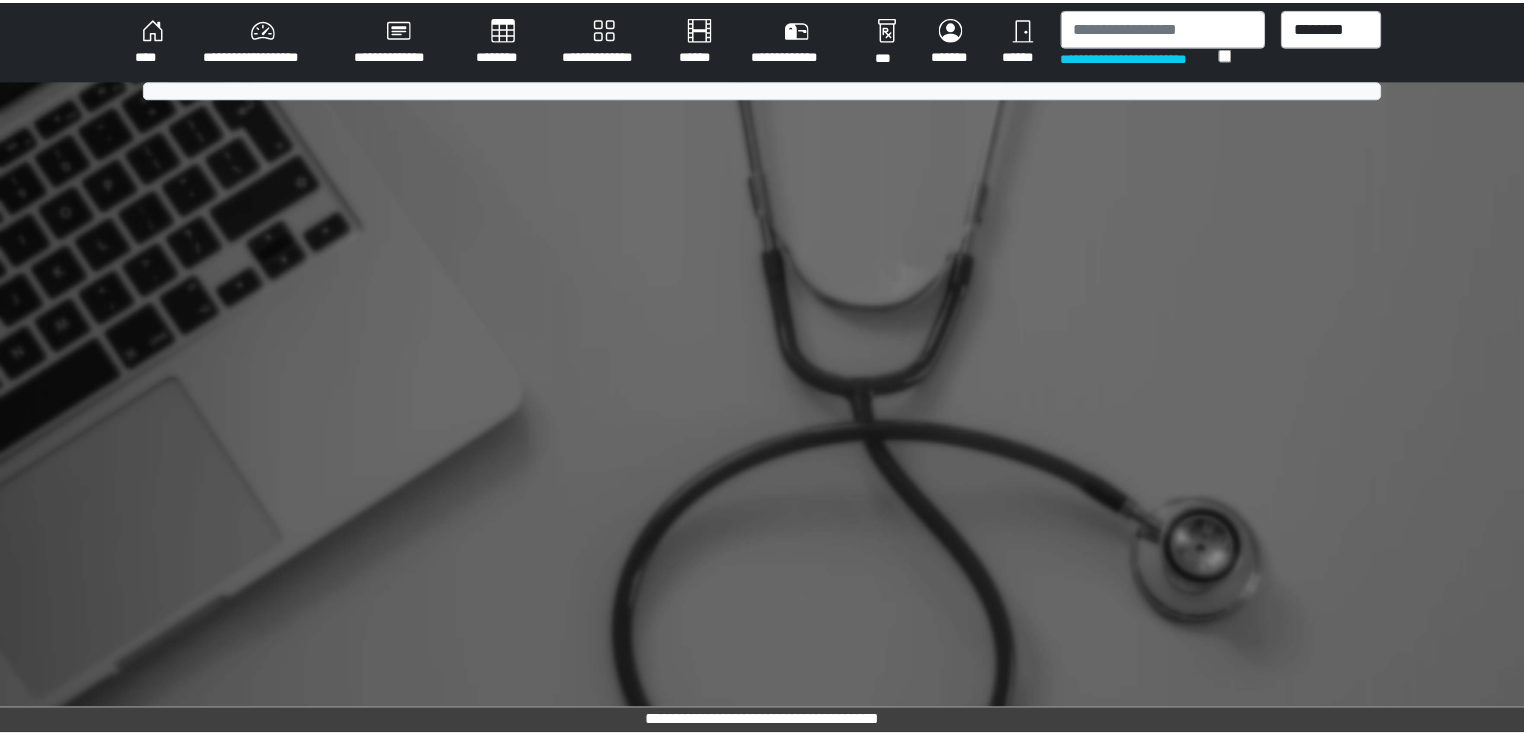 scroll, scrollTop: 0, scrollLeft: 0, axis: both 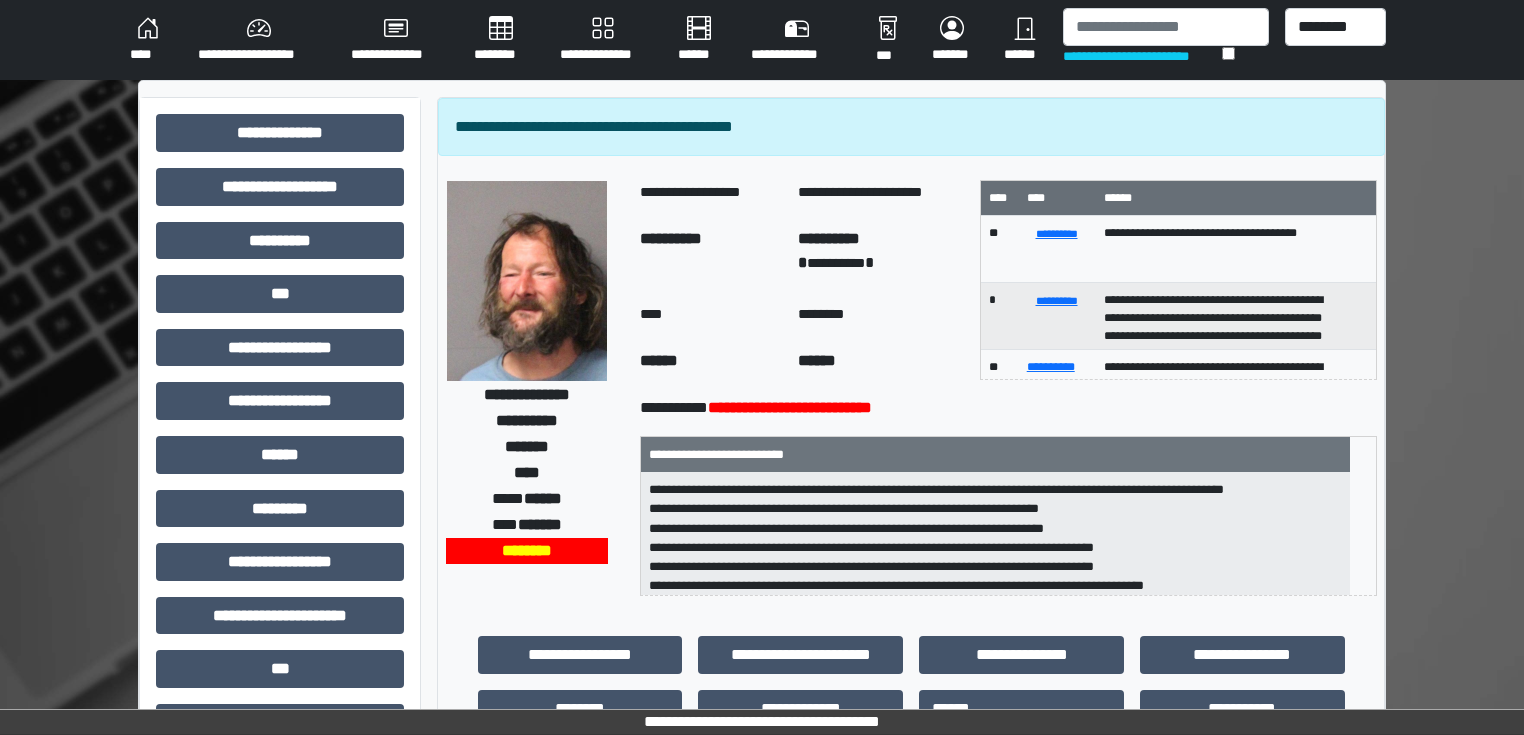 click on "****" at bounding box center (148, 40) 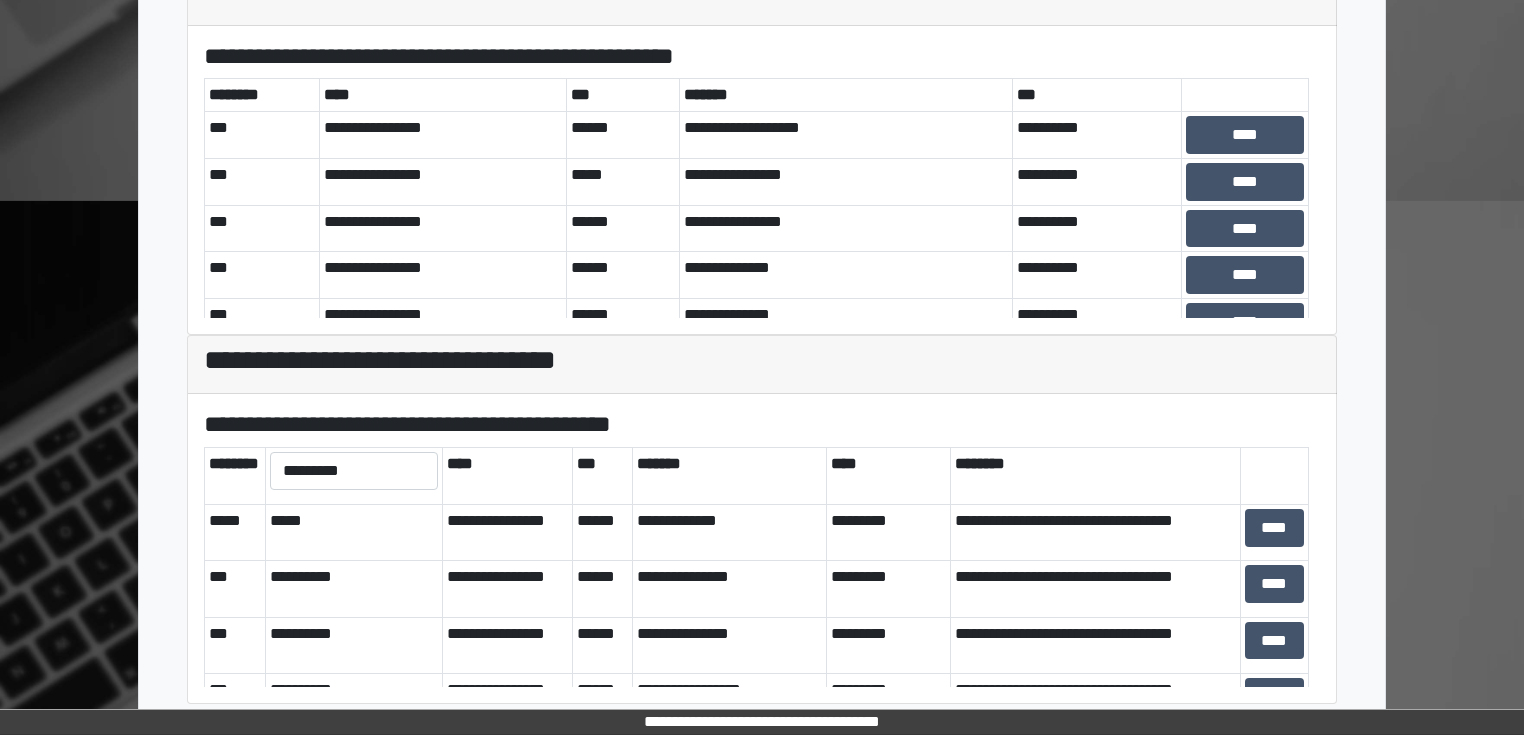 scroll, scrollTop: 661, scrollLeft: 0, axis: vertical 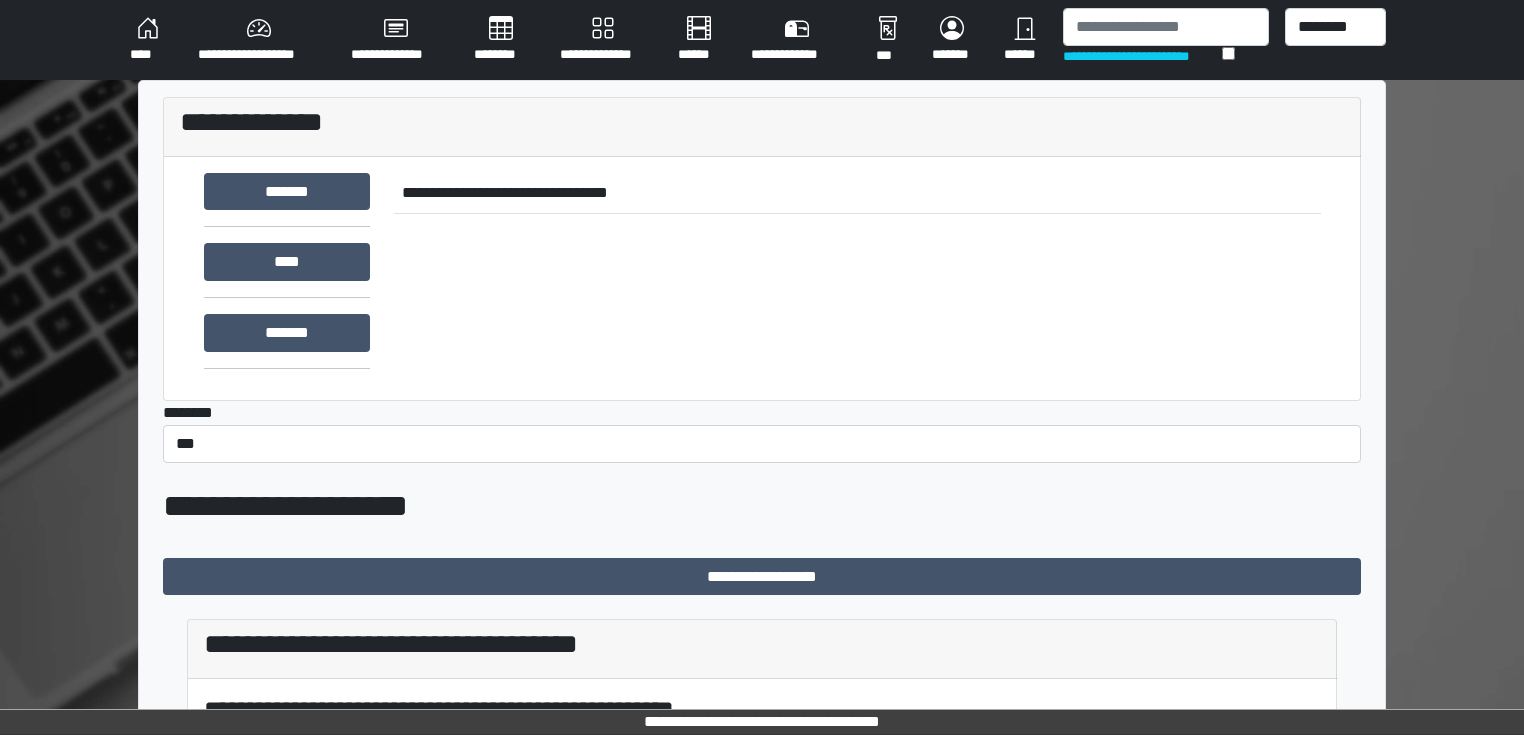 click on "******" at bounding box center [1025, 40] 